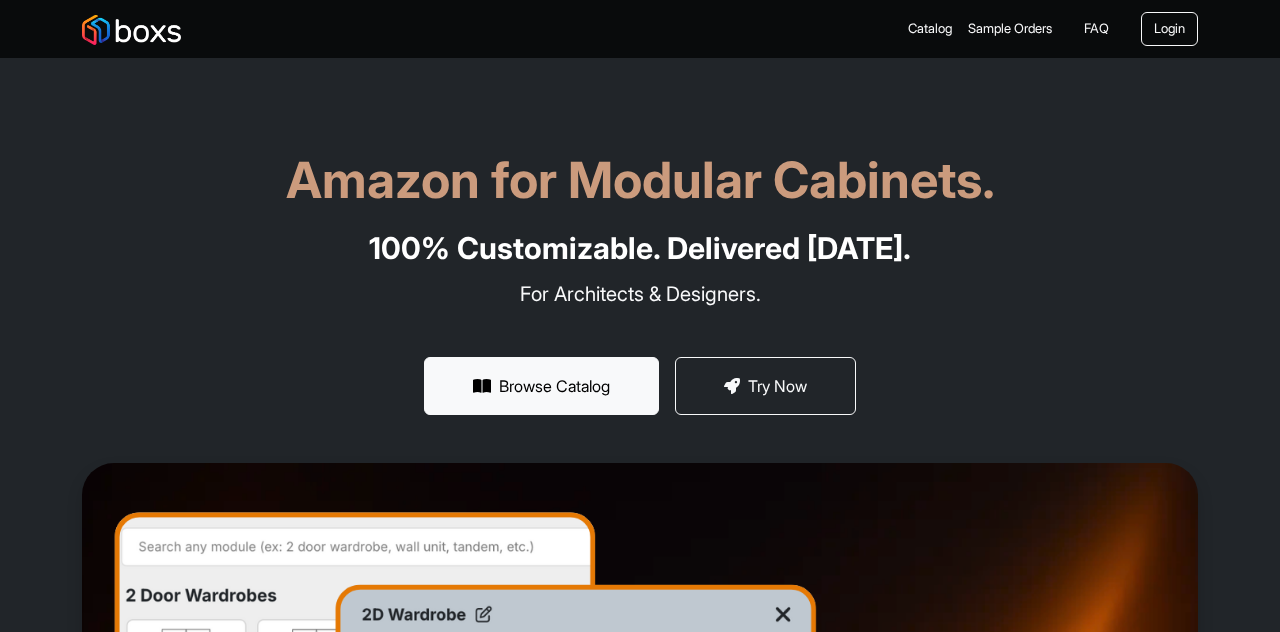 scroll, scrollTop: 0, scrollLeft: 0, axis: both 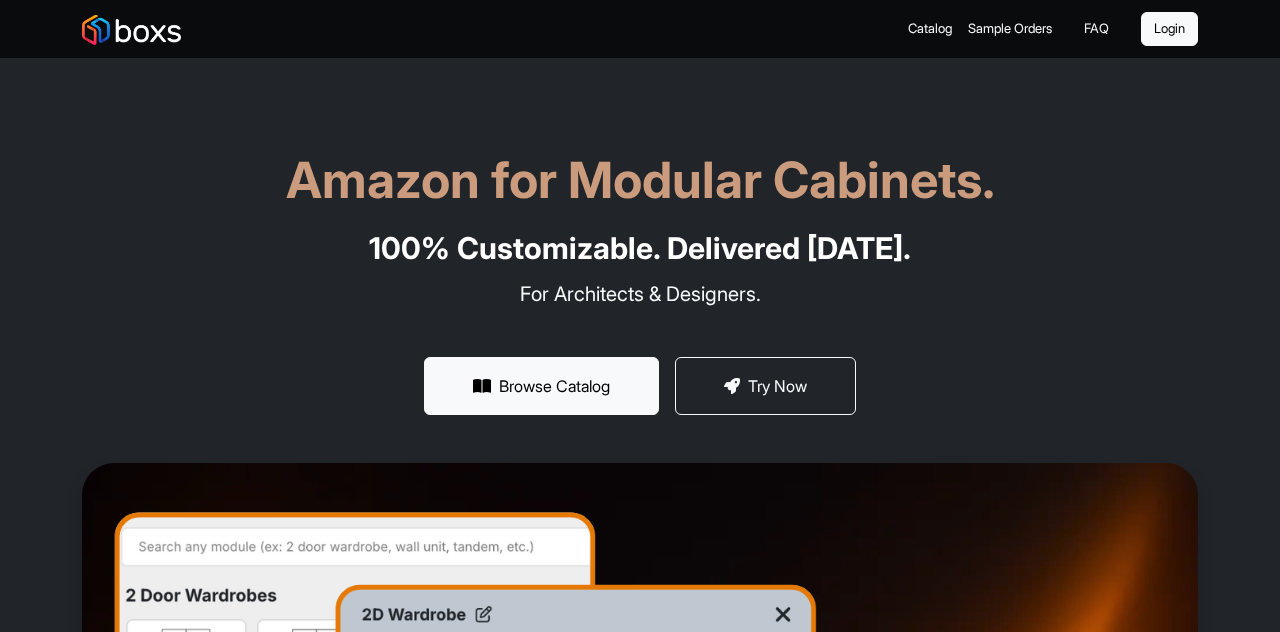 click on "Login" at bounding box center [1169, 29] 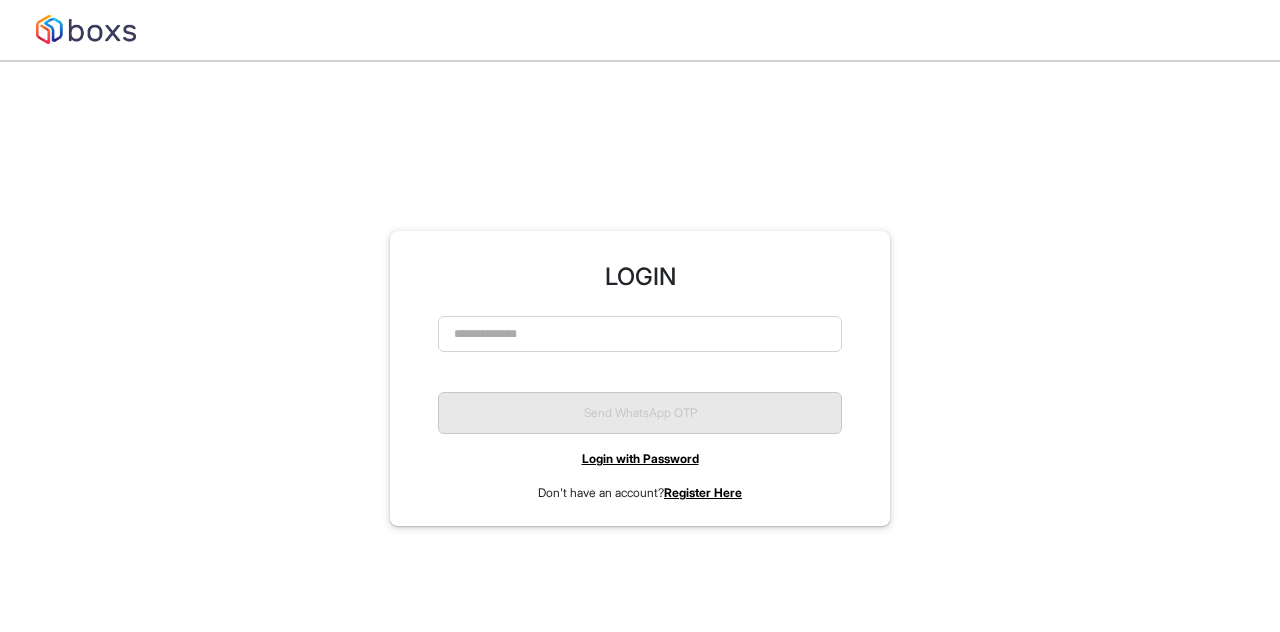 scroll, scrollTop: 0, scrollLeft: 0, axis: both 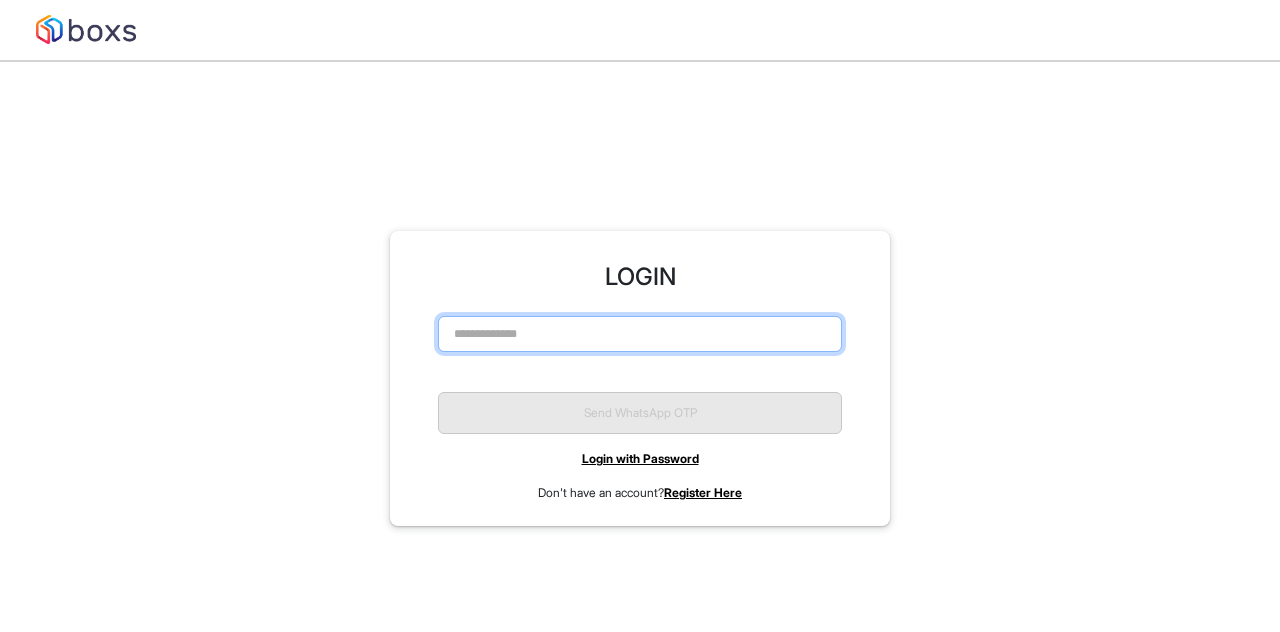 click at bounding box center [640, 334] 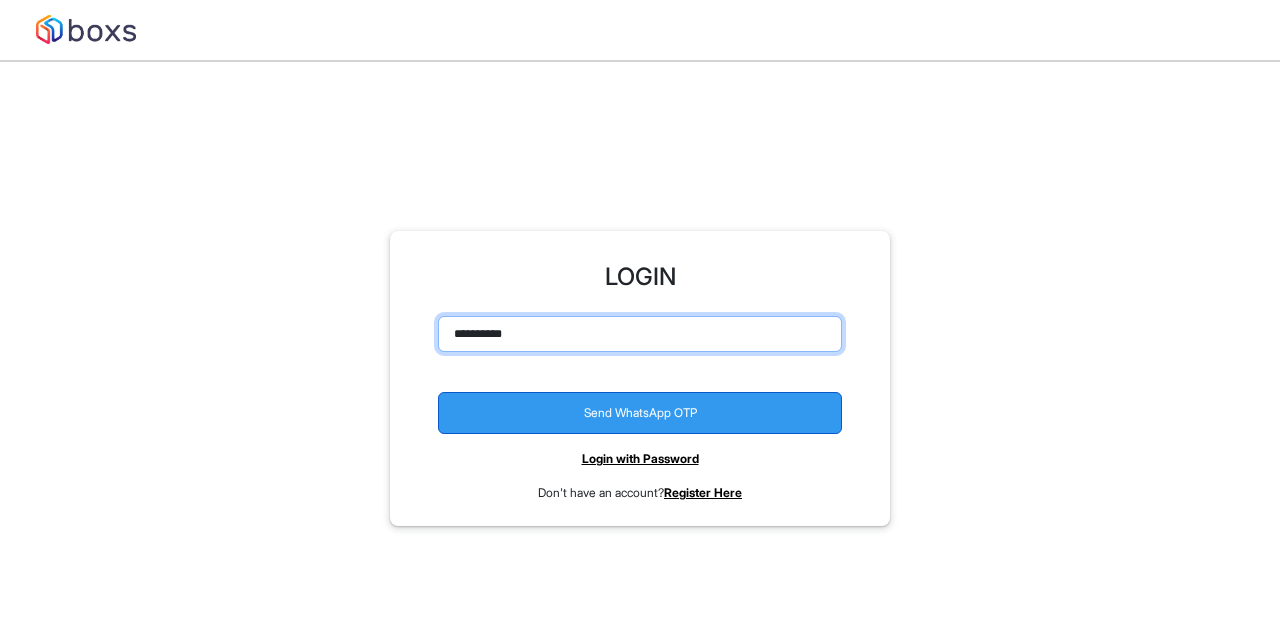 type on "**********" 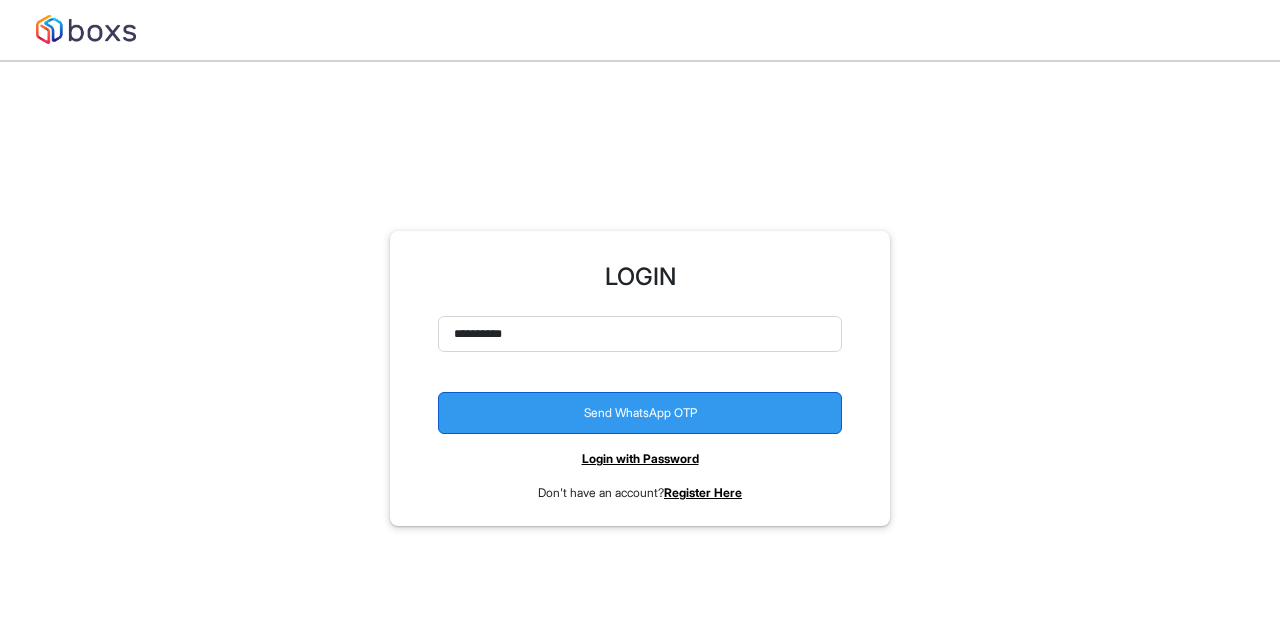 click on "Send WhatsApp OTP" at bounding box center [640, 413] 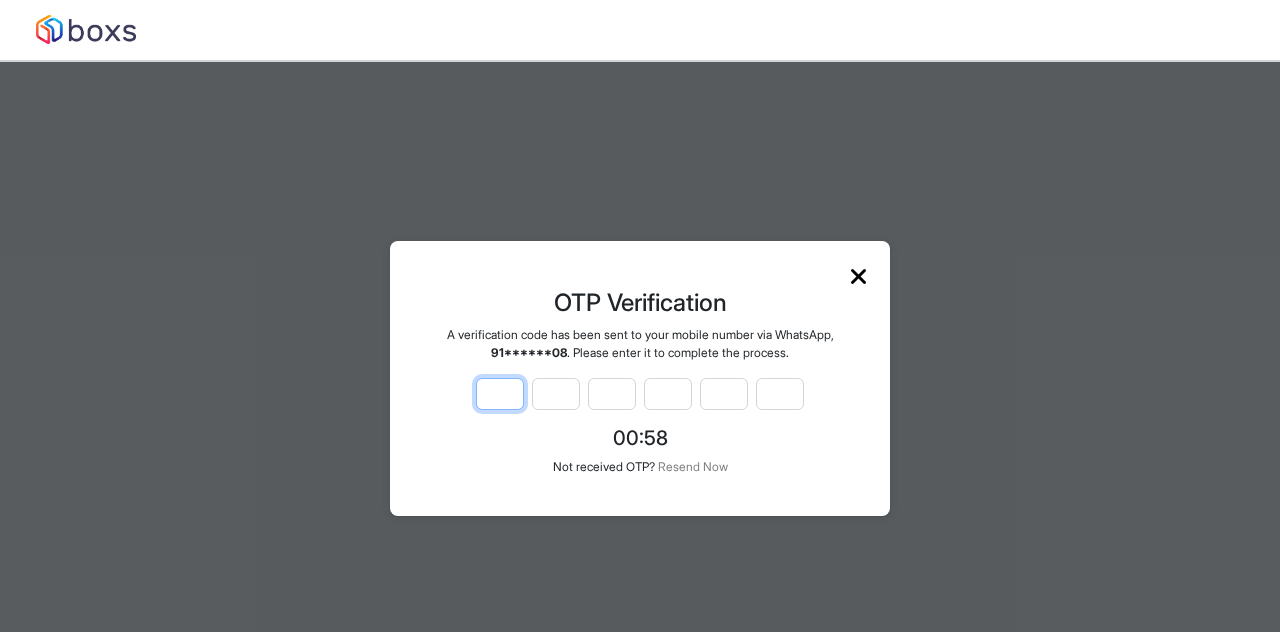 click at bounding box center (500, 394) 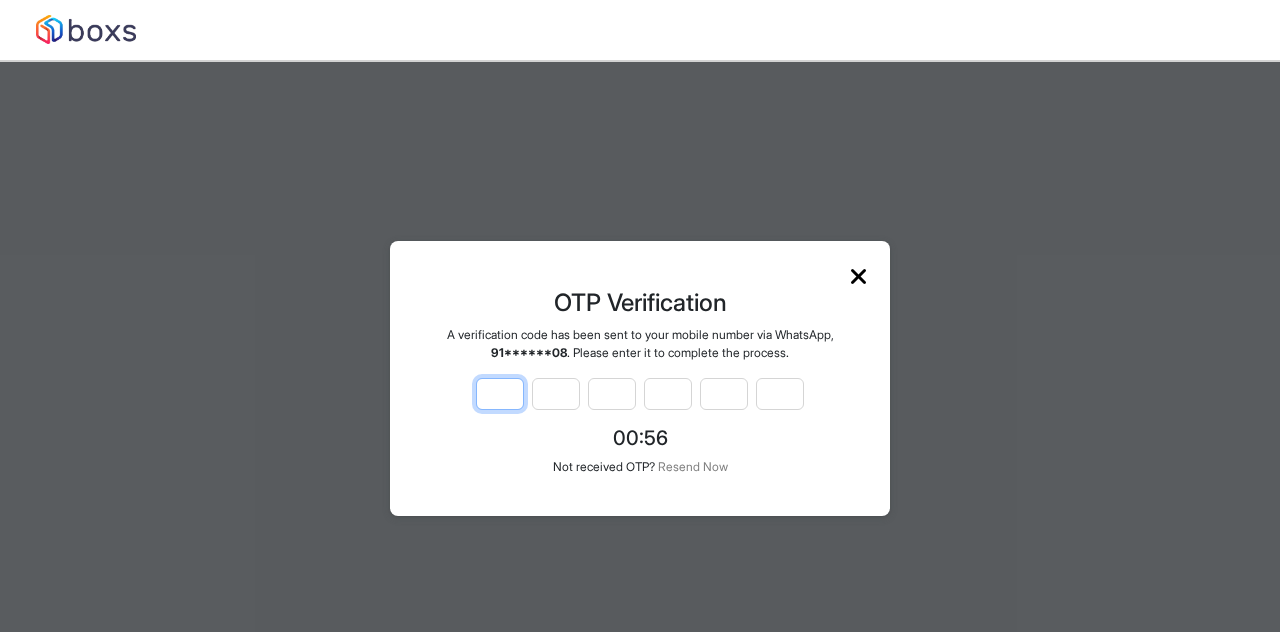 type on "*" 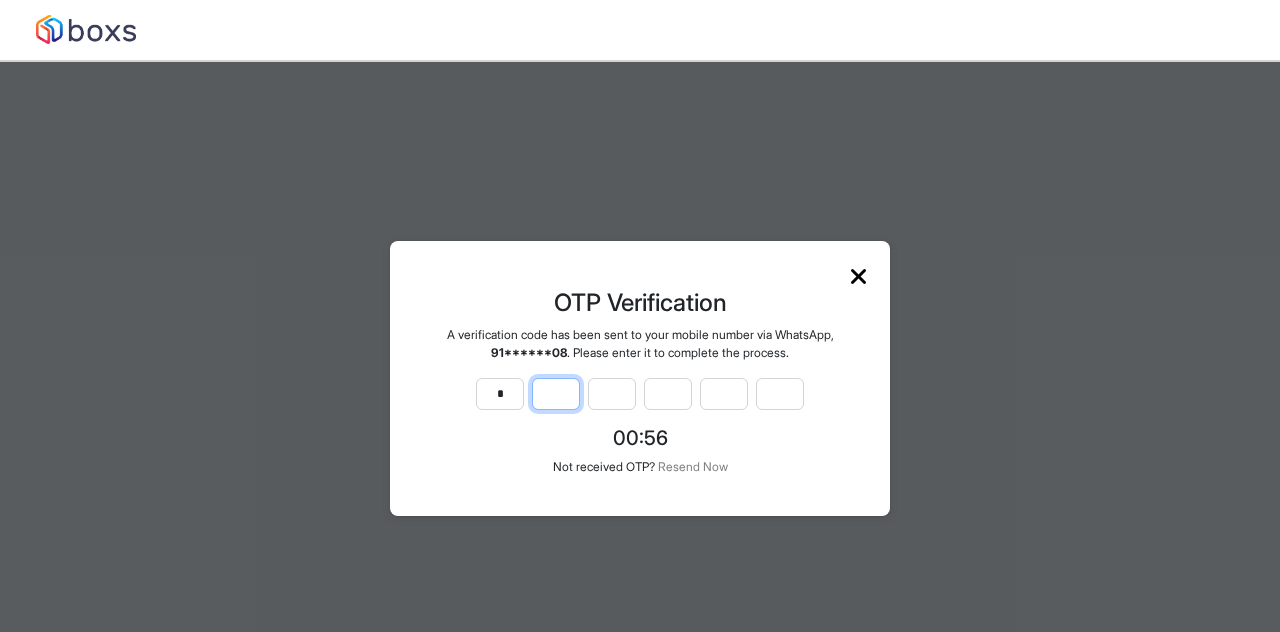 type on "*" 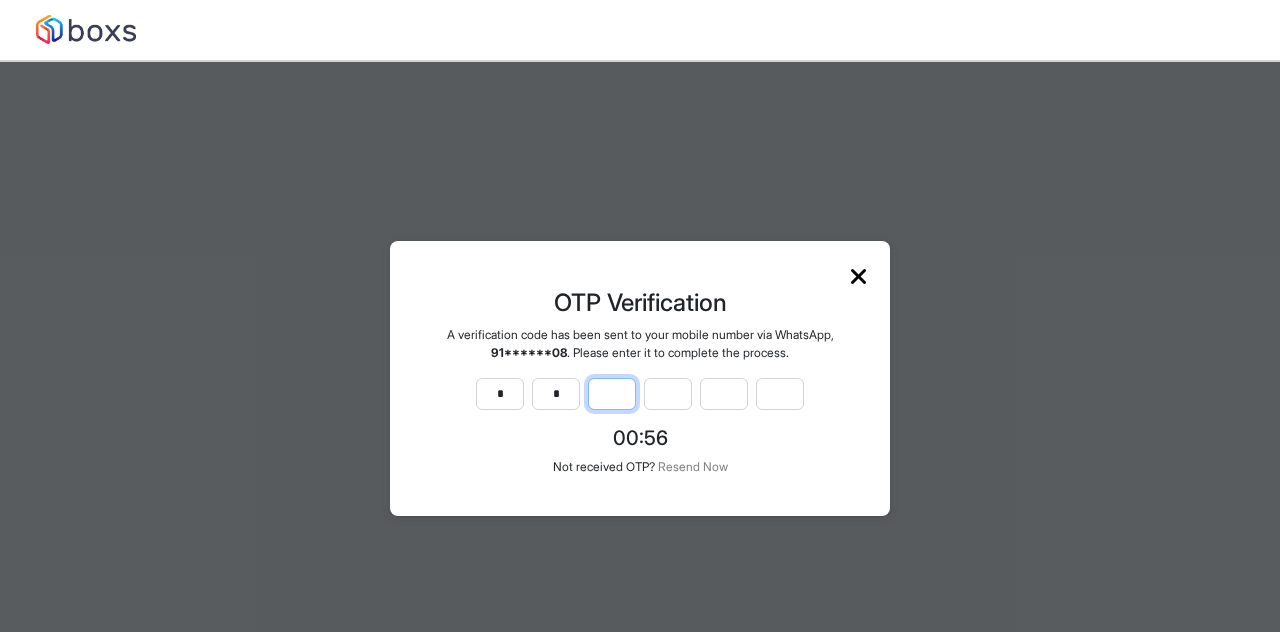 type on "*" 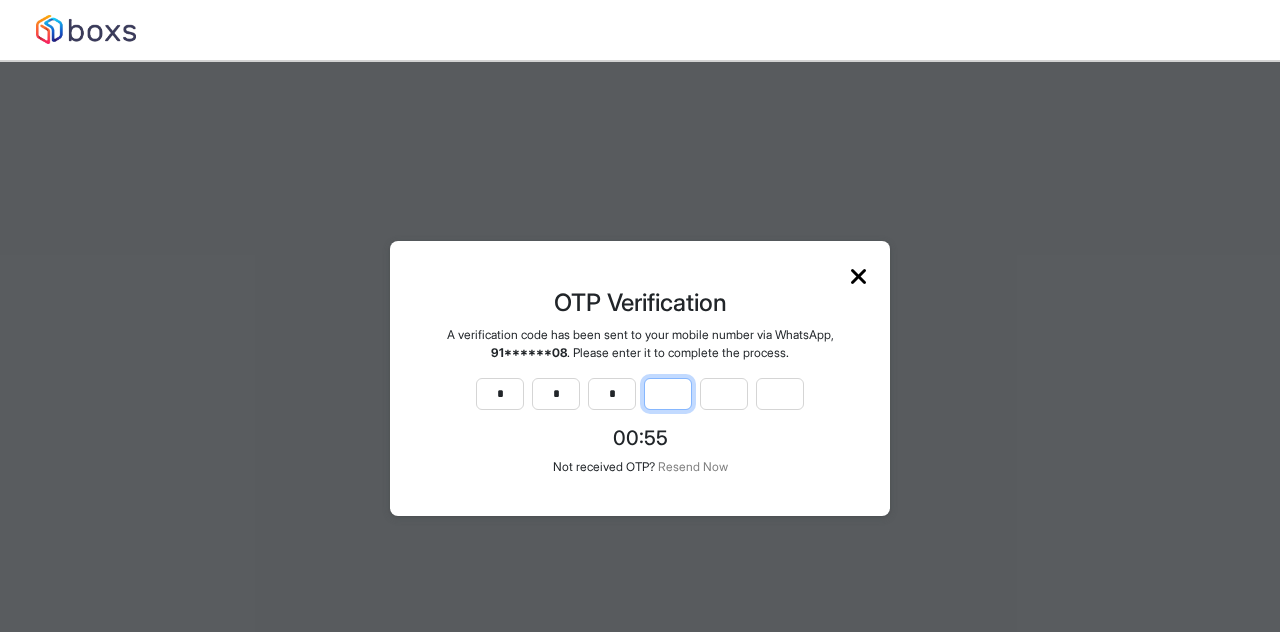type on "*" 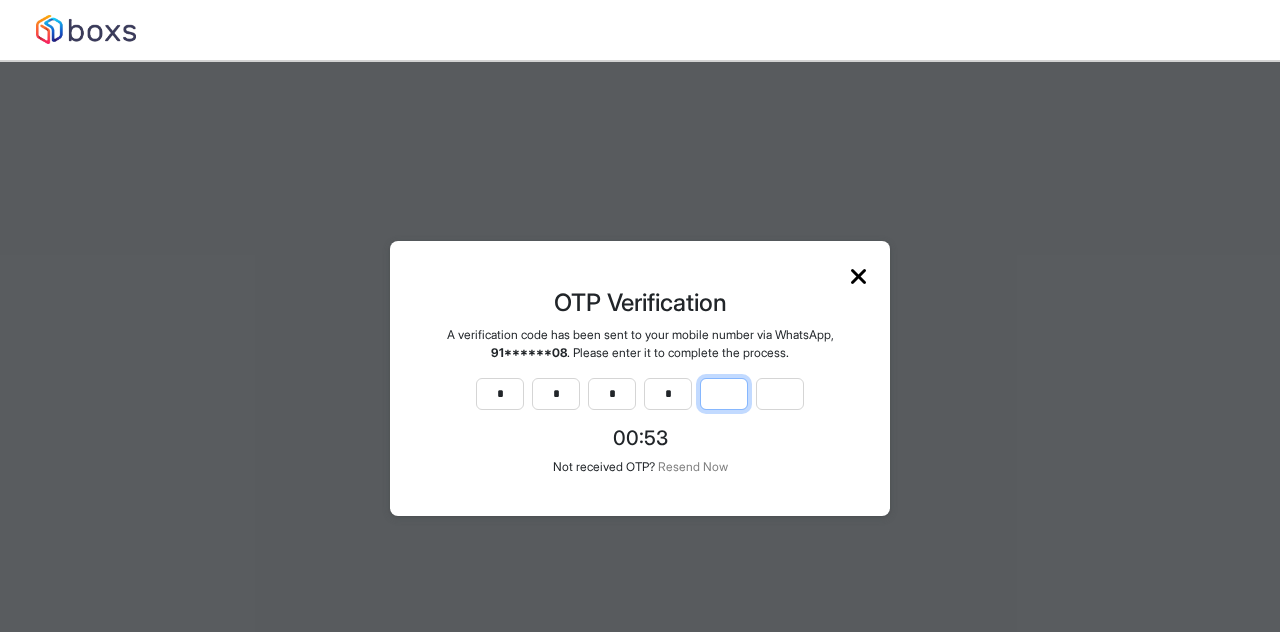 type on "*" 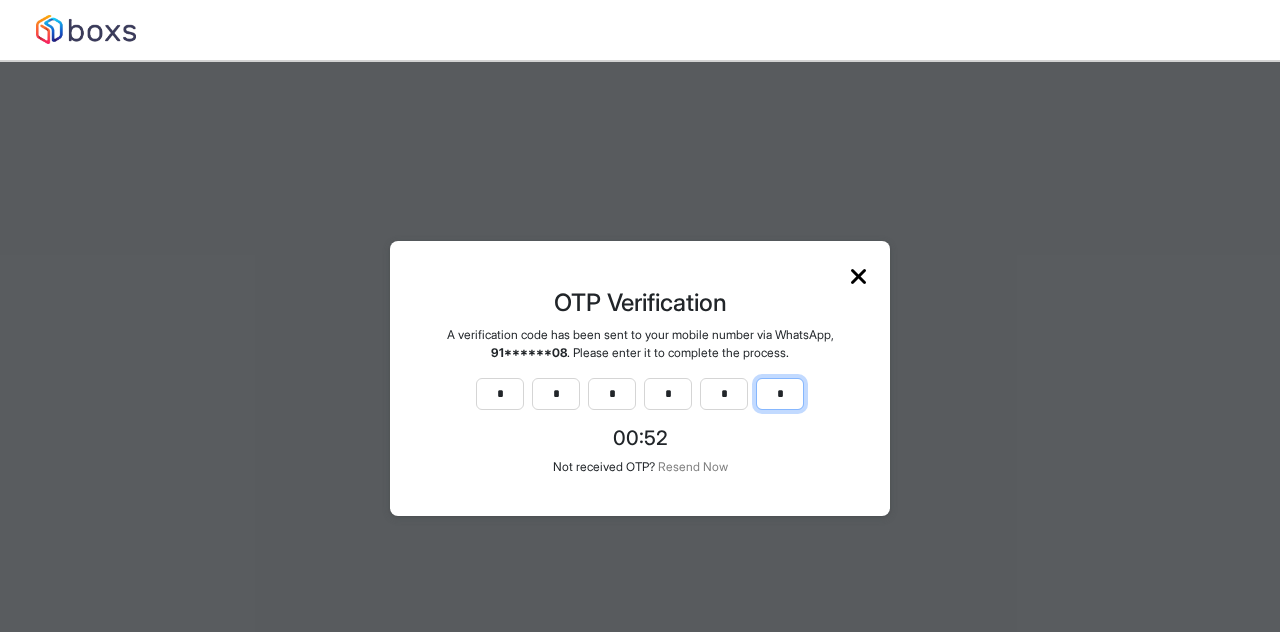 type on "*" 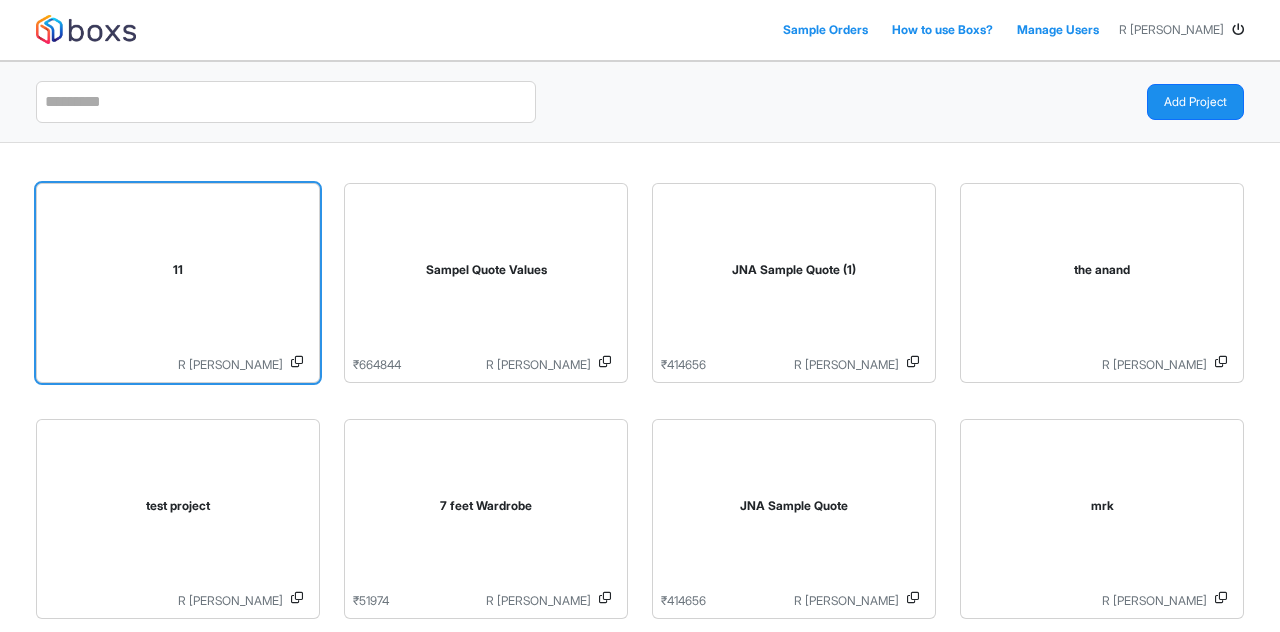 click on "11" at bounding box center [178, 274] 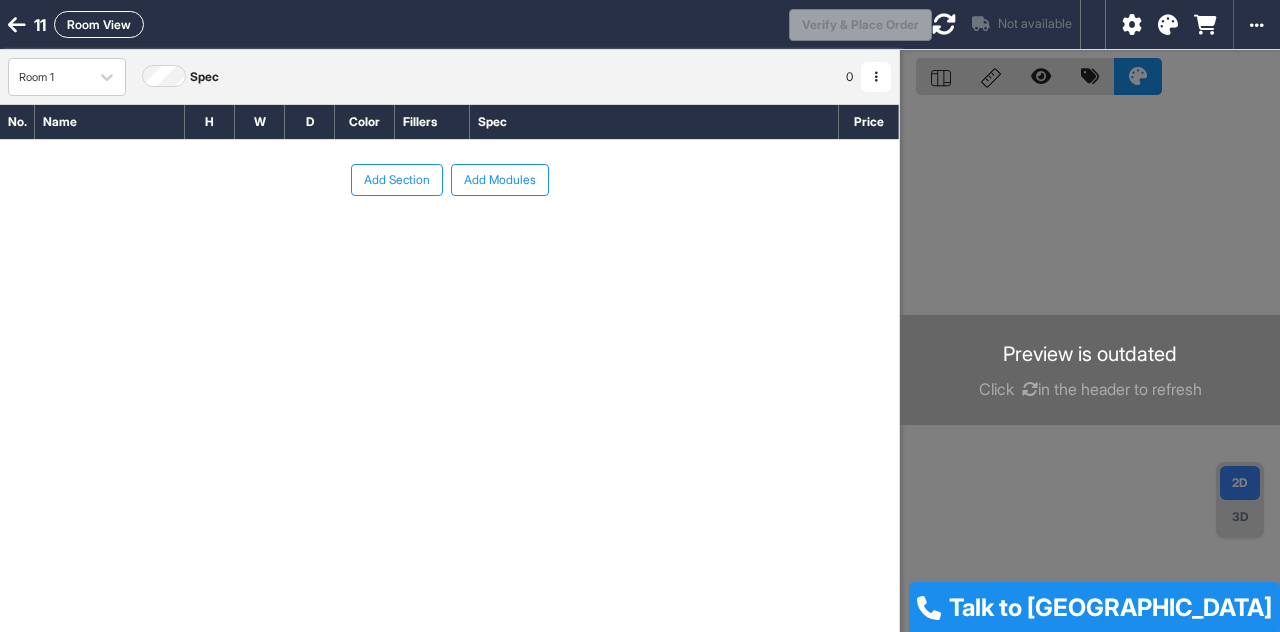 click at bounding box center (1030, 389) 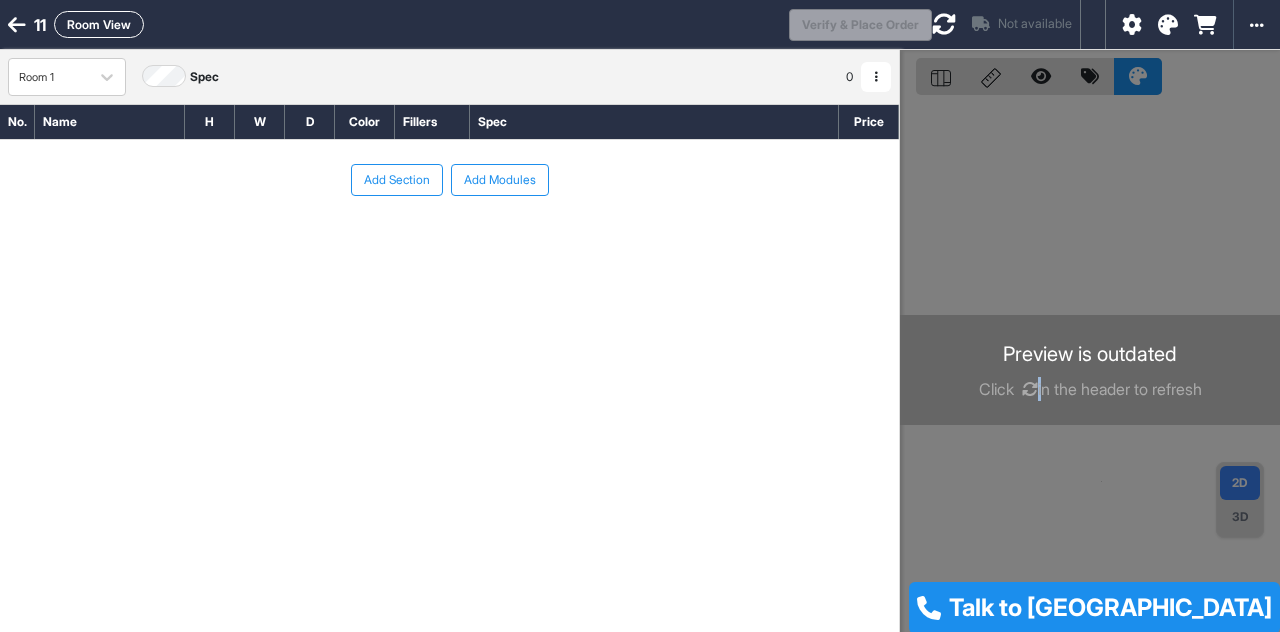 click at bounding box center (1030, 389) 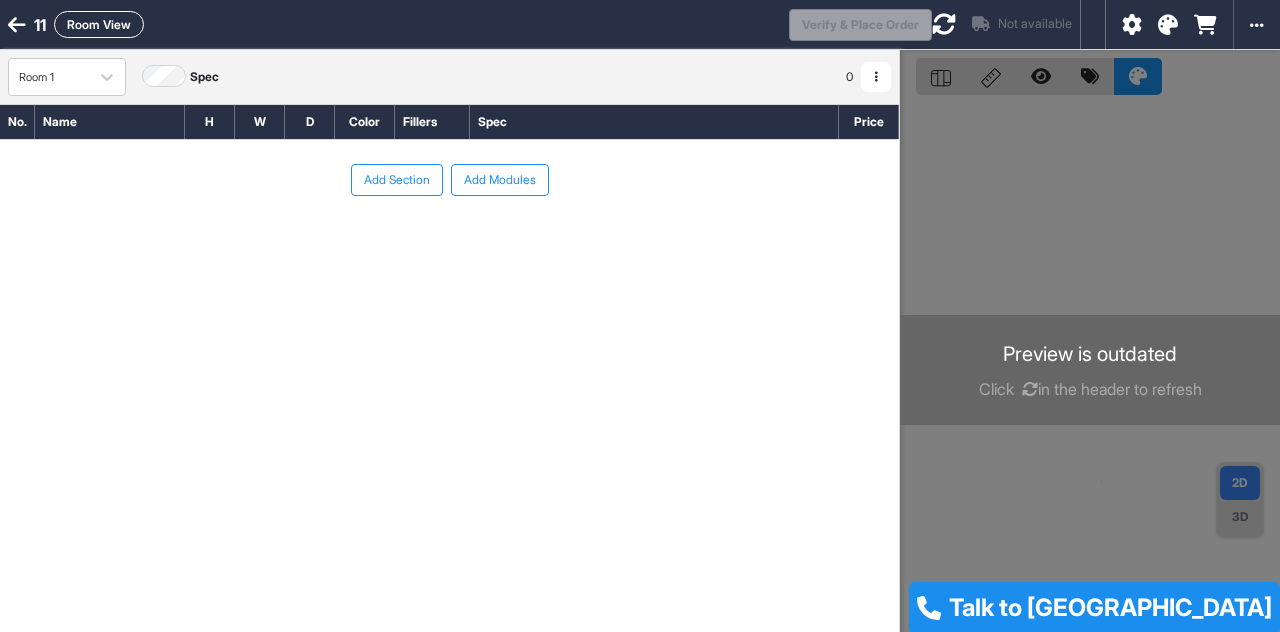 click at bounding box center [17, 25] 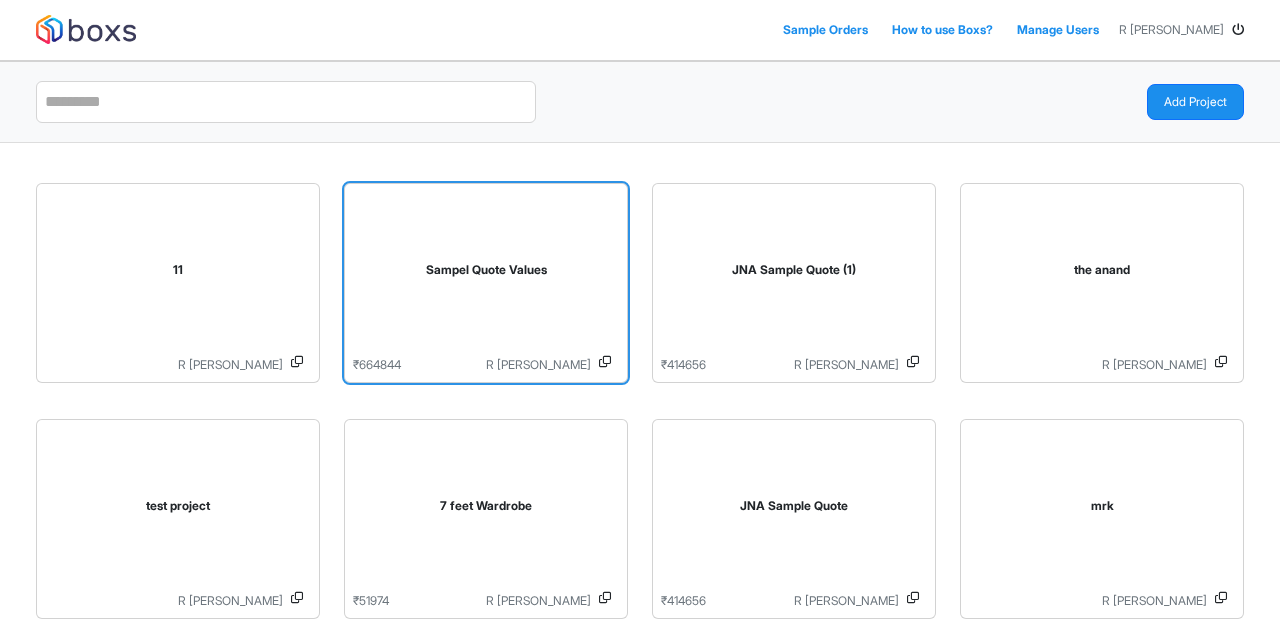click on "Sampel Quote Values" at bounding box center (486, 270) 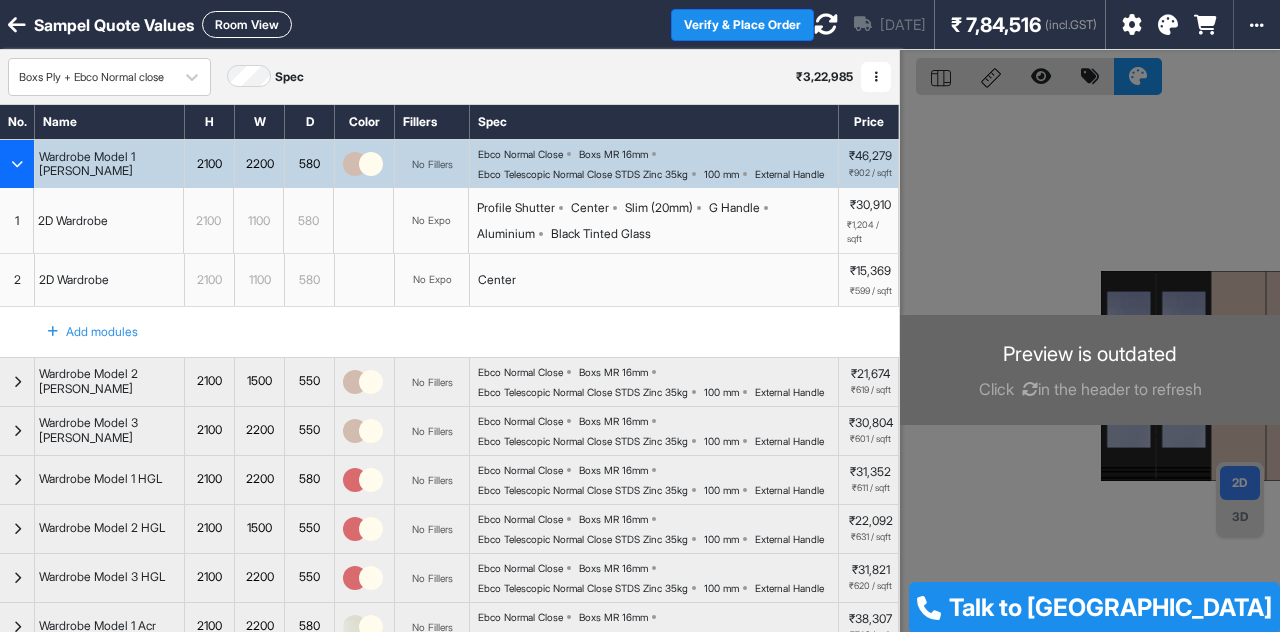 click on "Click   in the header to refresh" at bounding box center [1090, 389] 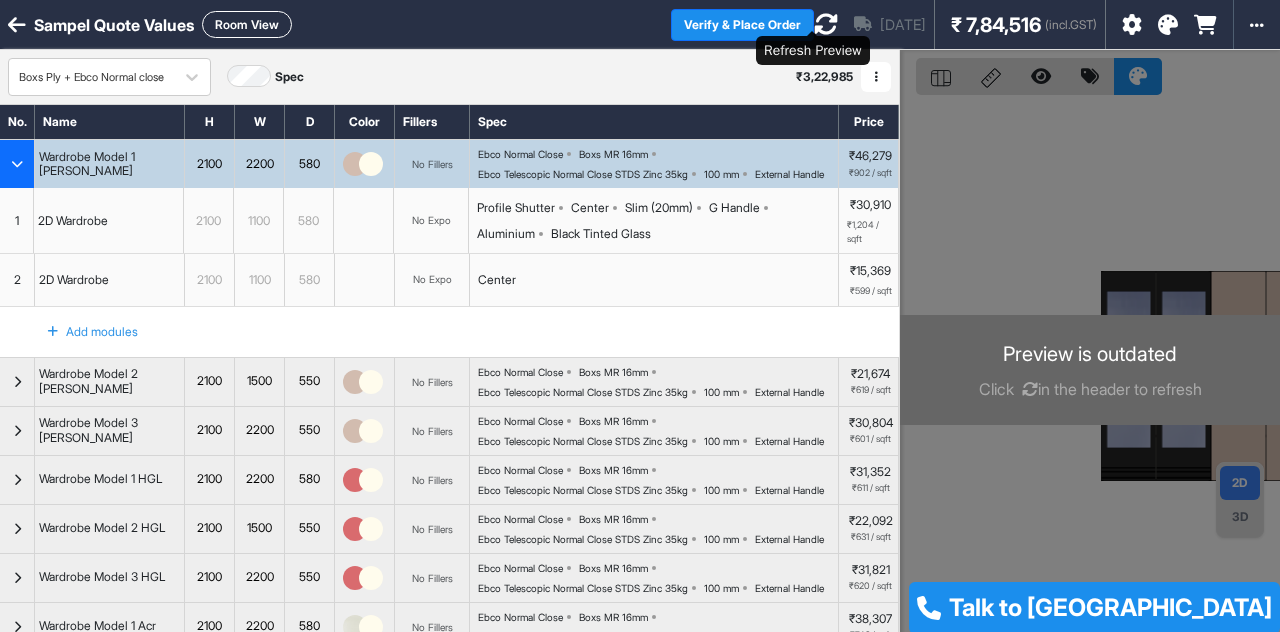 click at bounding box center (826, 24) 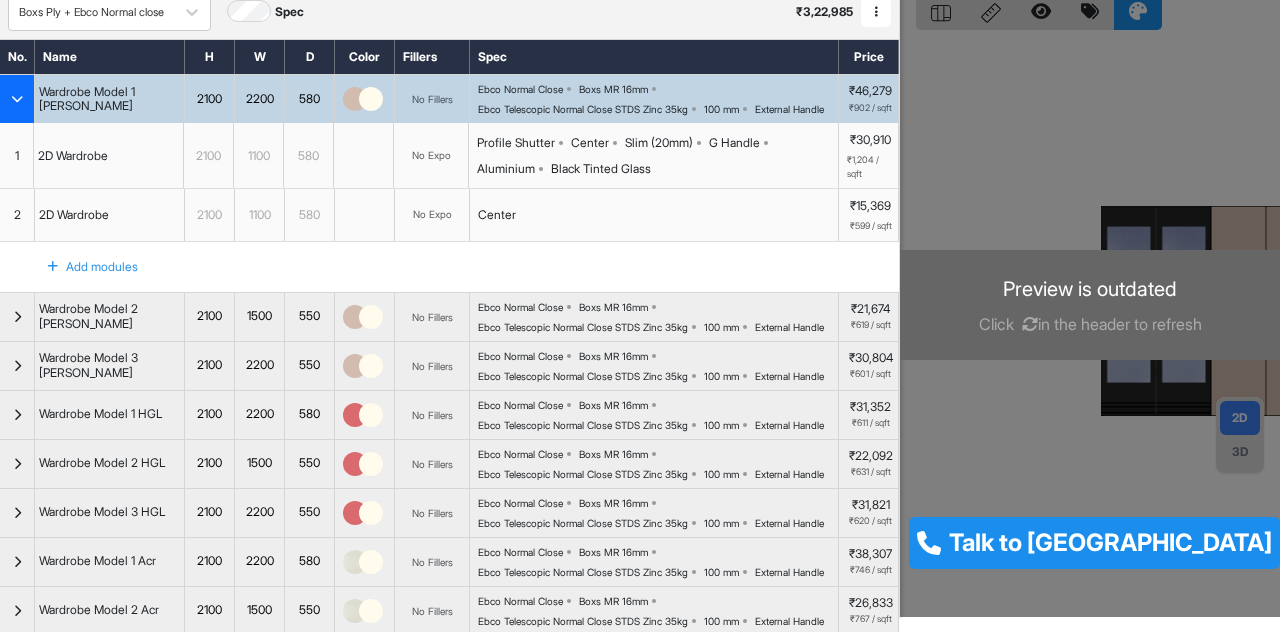scroll, scrollTop: 0, scrollLeft: 0, axis: both 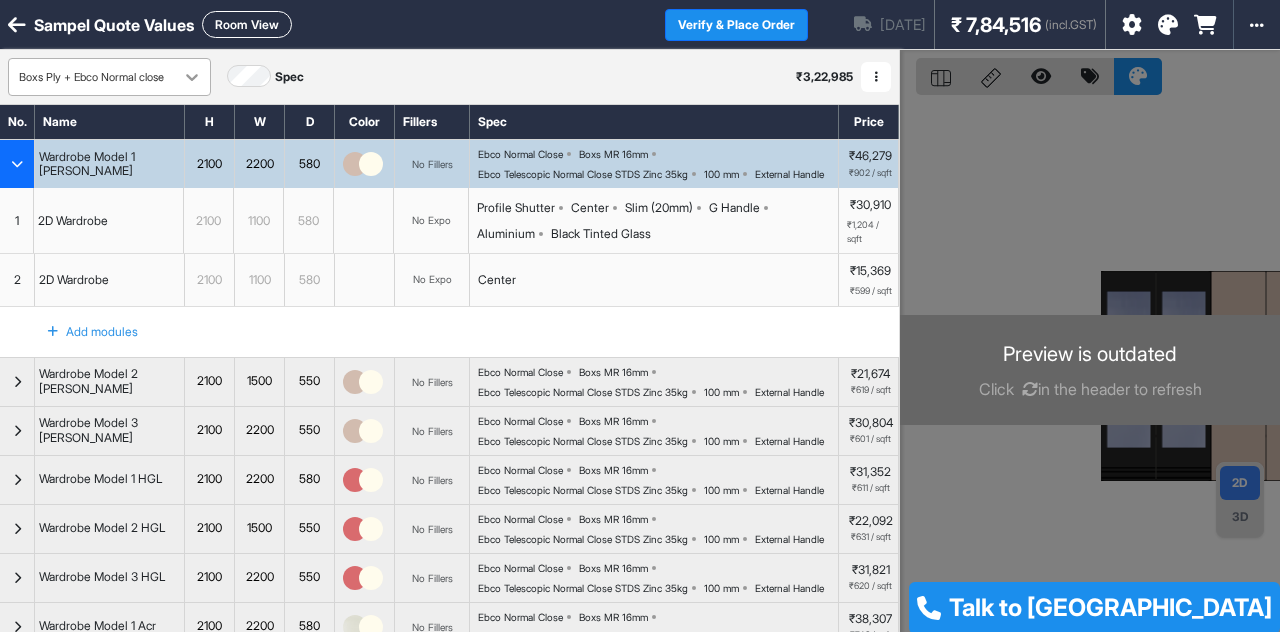 click 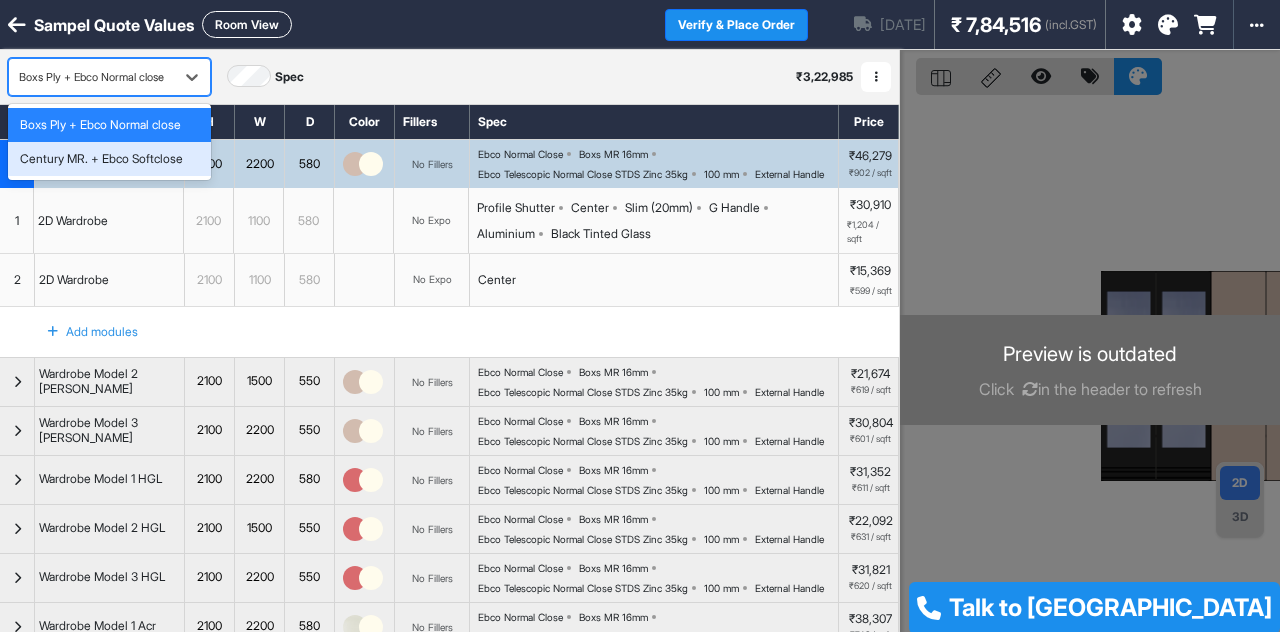 click on "Century MR. + Ebco Softclose" at bounding box center [109, 159] 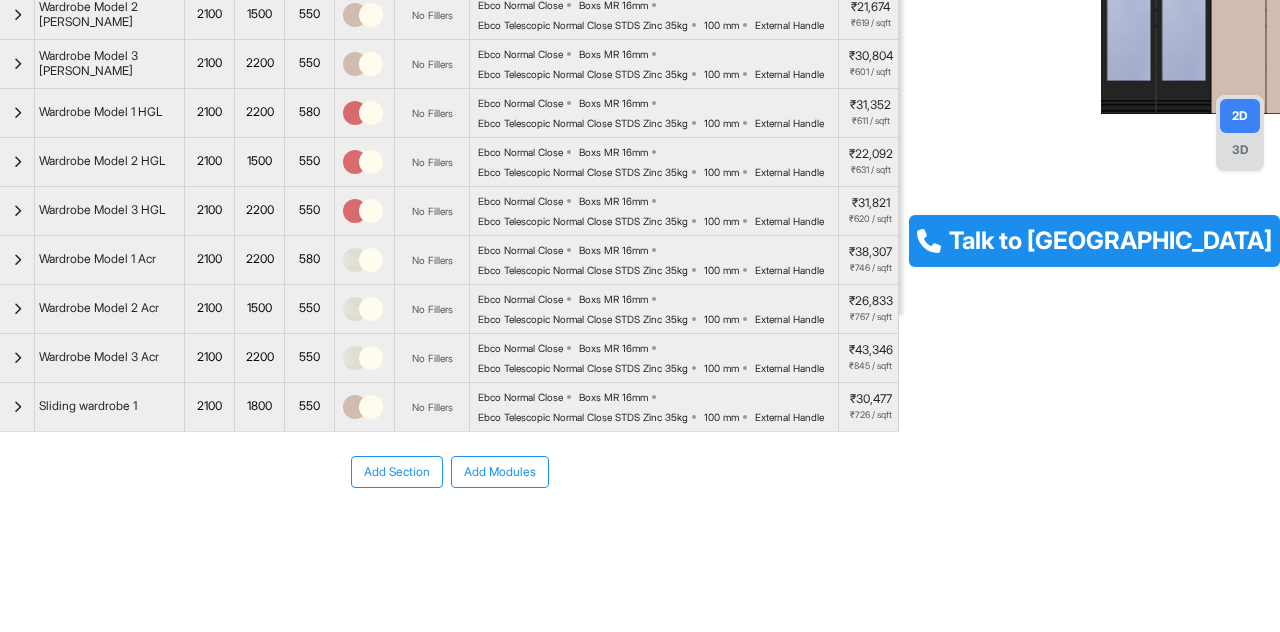 scroll, scrollTop: 562, scrollLeft: 0, axis: vertical 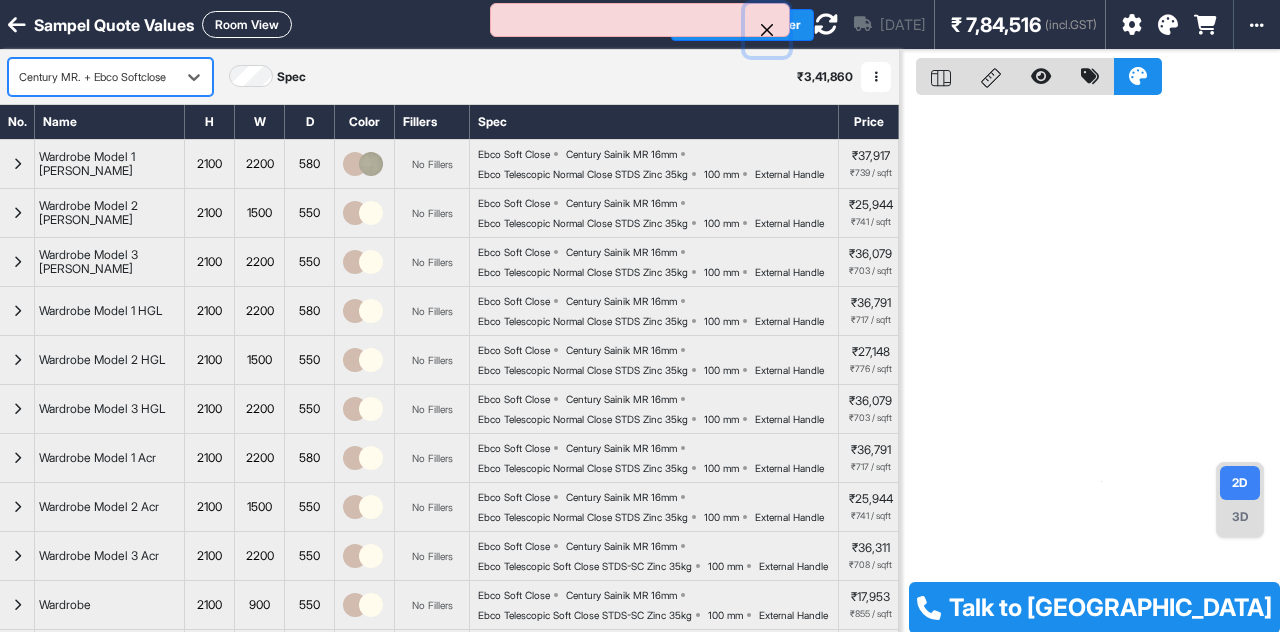 click at bounding box center (767, 30) 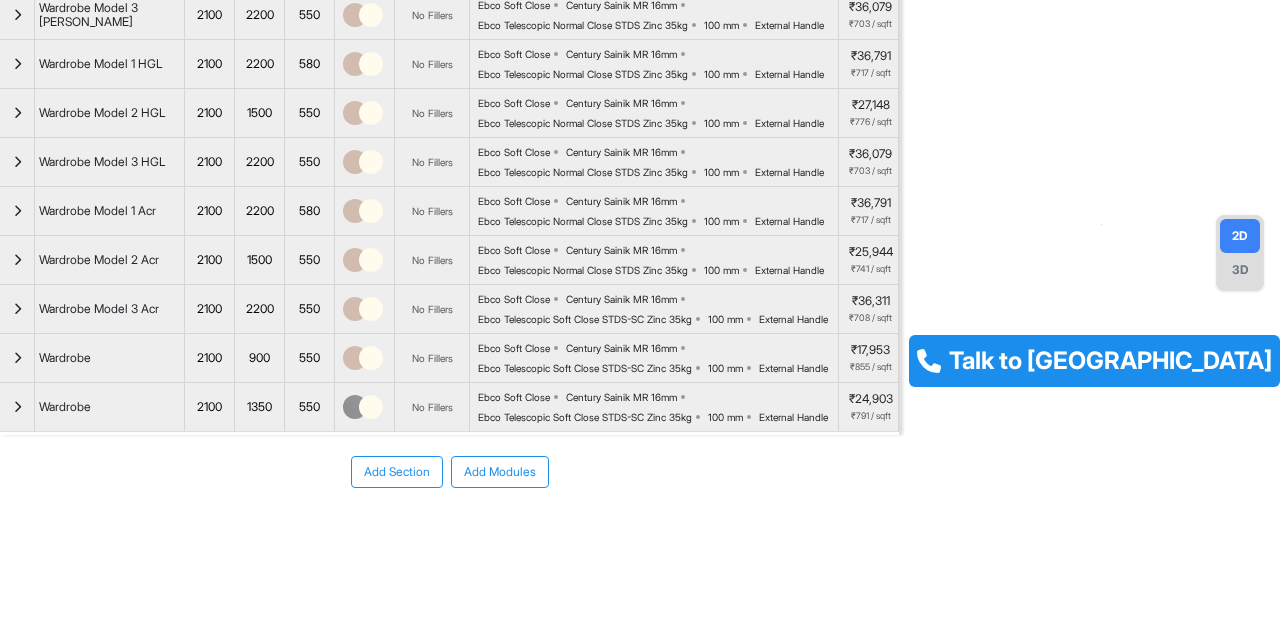 scroll, scrollTop: 462, scrollLeft: 0, axis: vertical 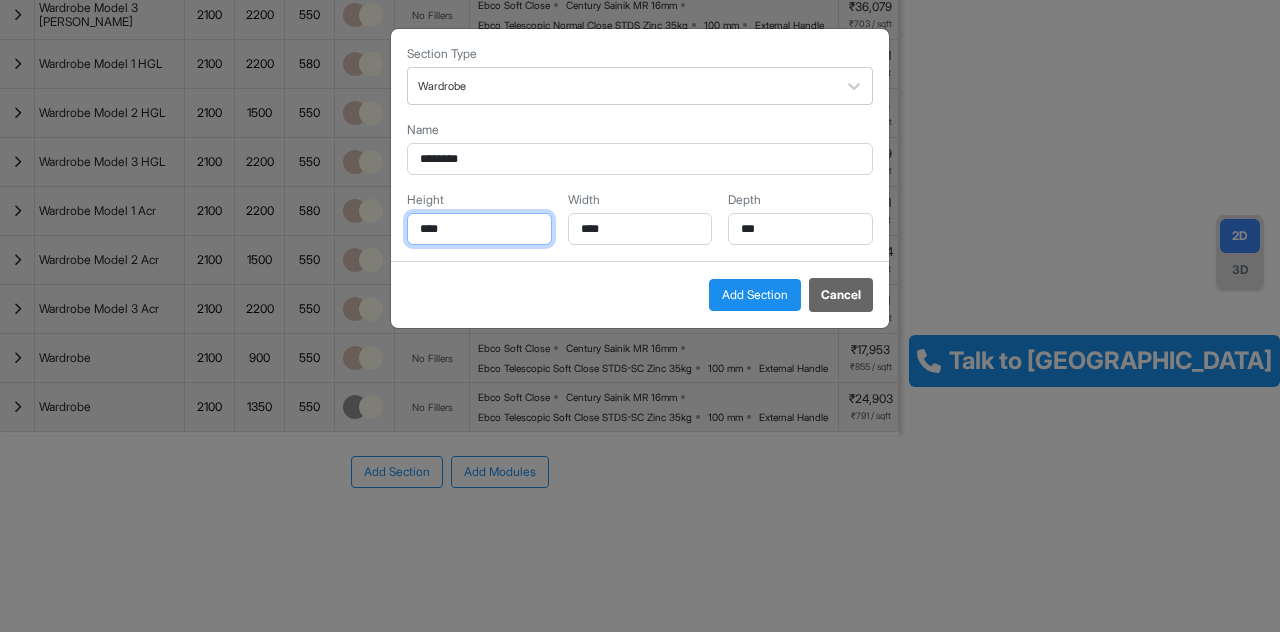 click on "****" at bounding box center [479, 229] 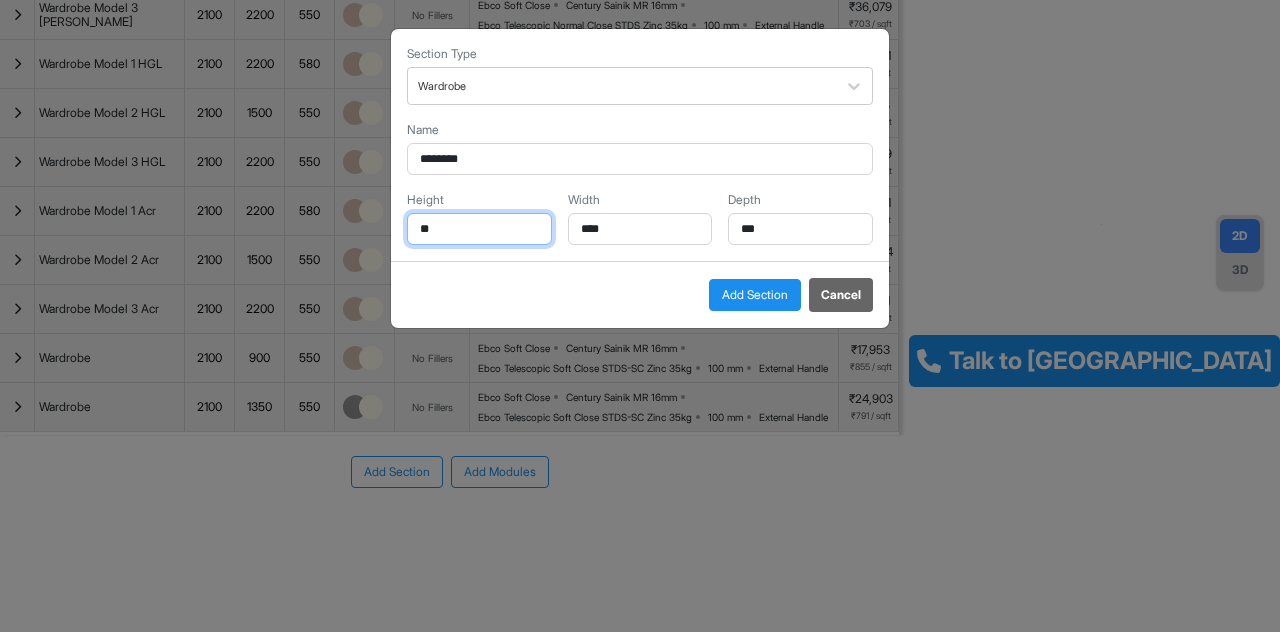 type on "*" 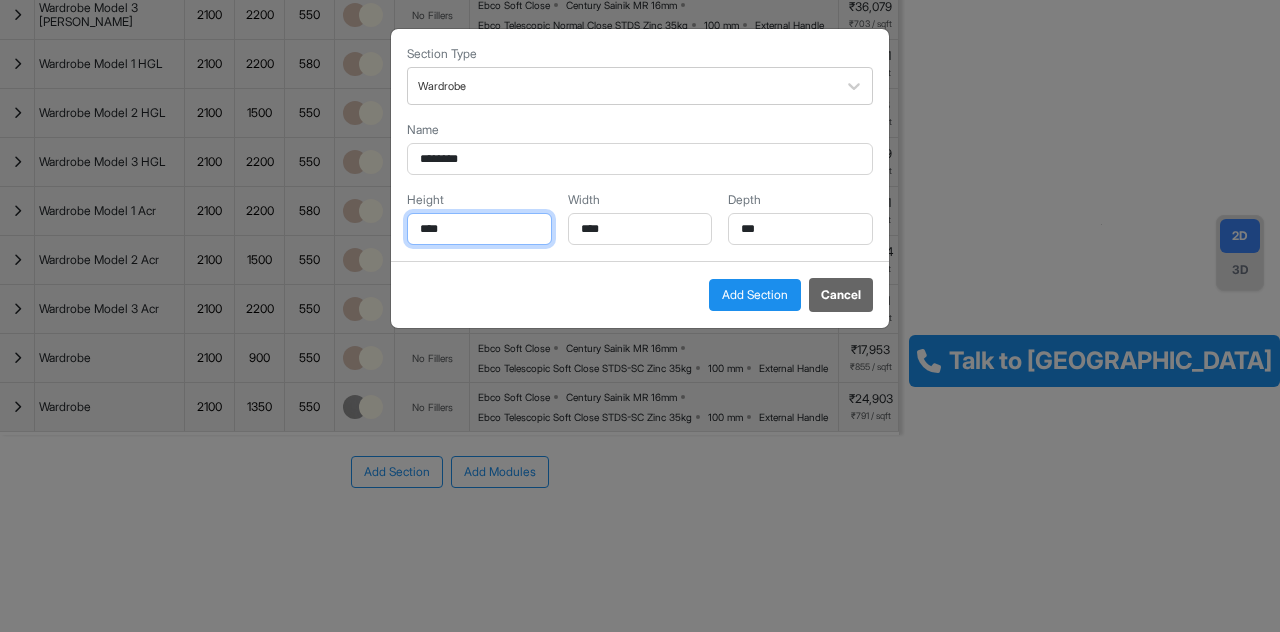 type on "****" 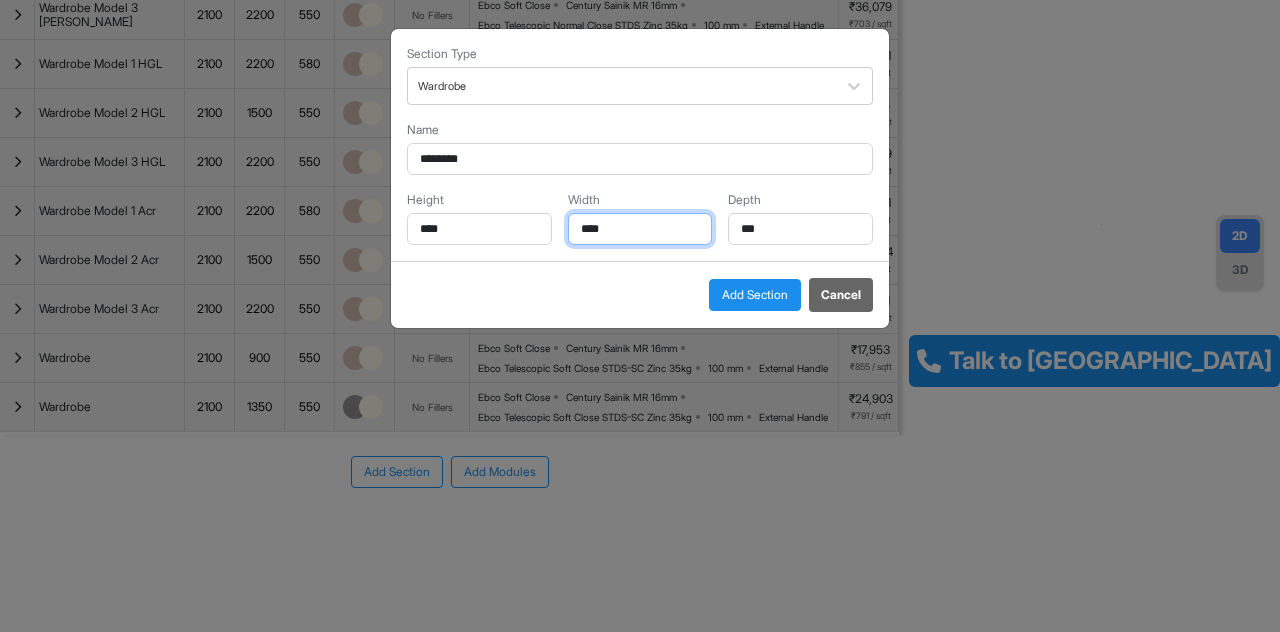 click on "****" at bounding box center (640, 229) 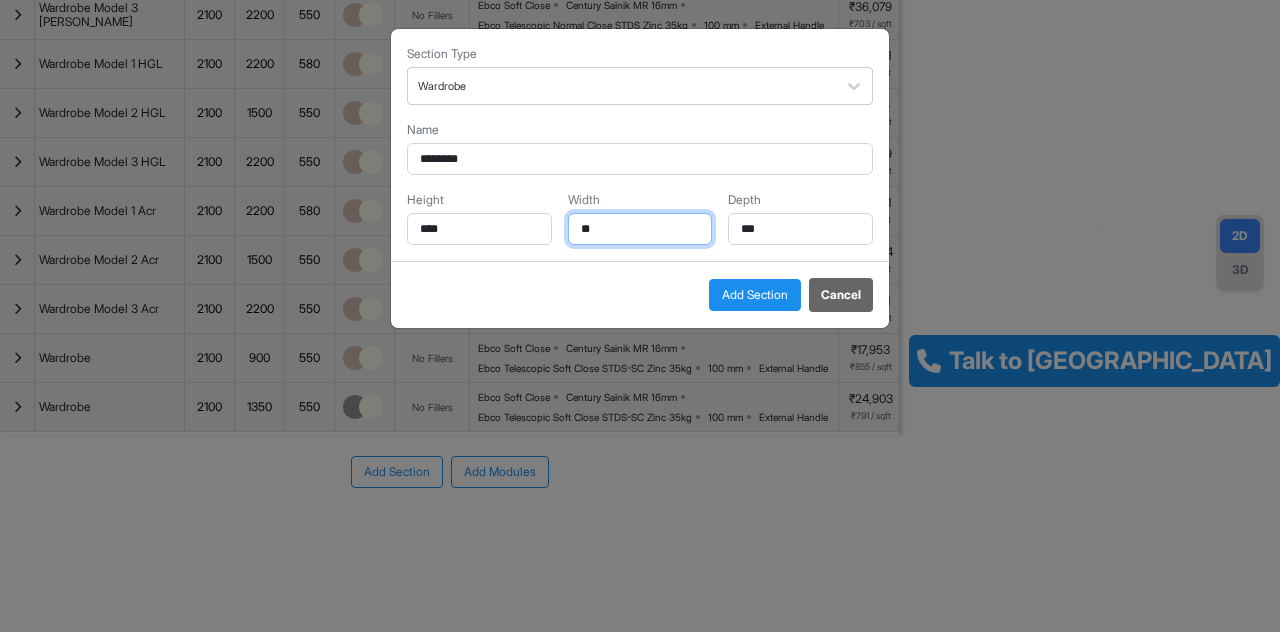 type on "*" 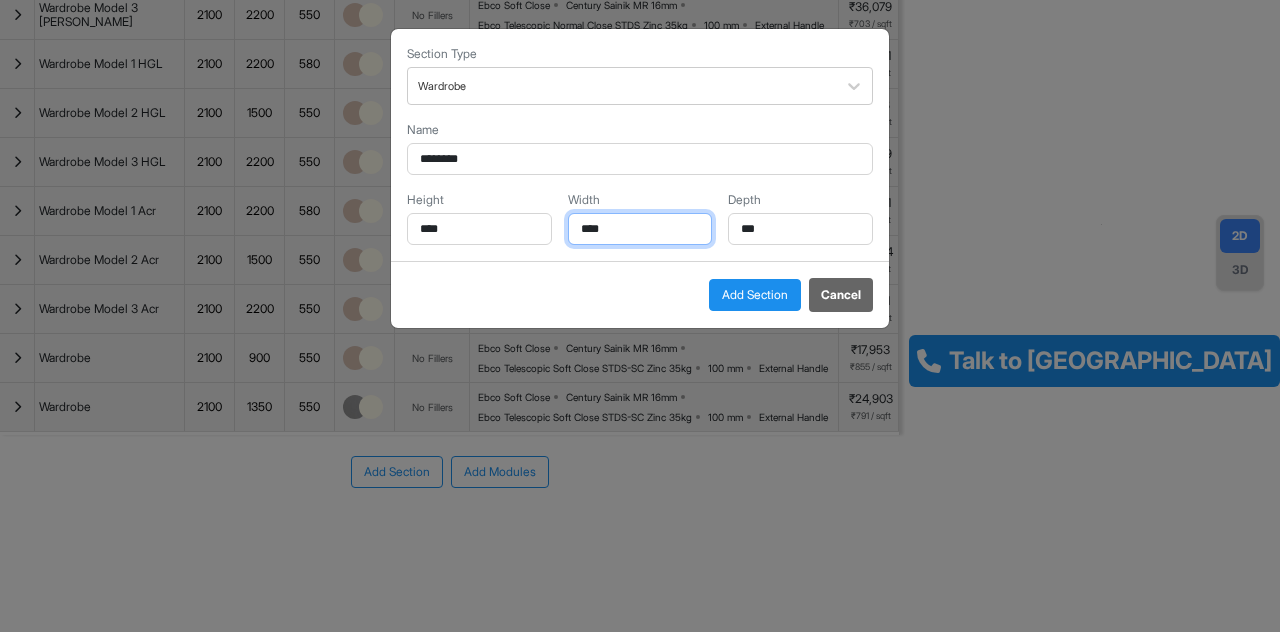 type on "****" 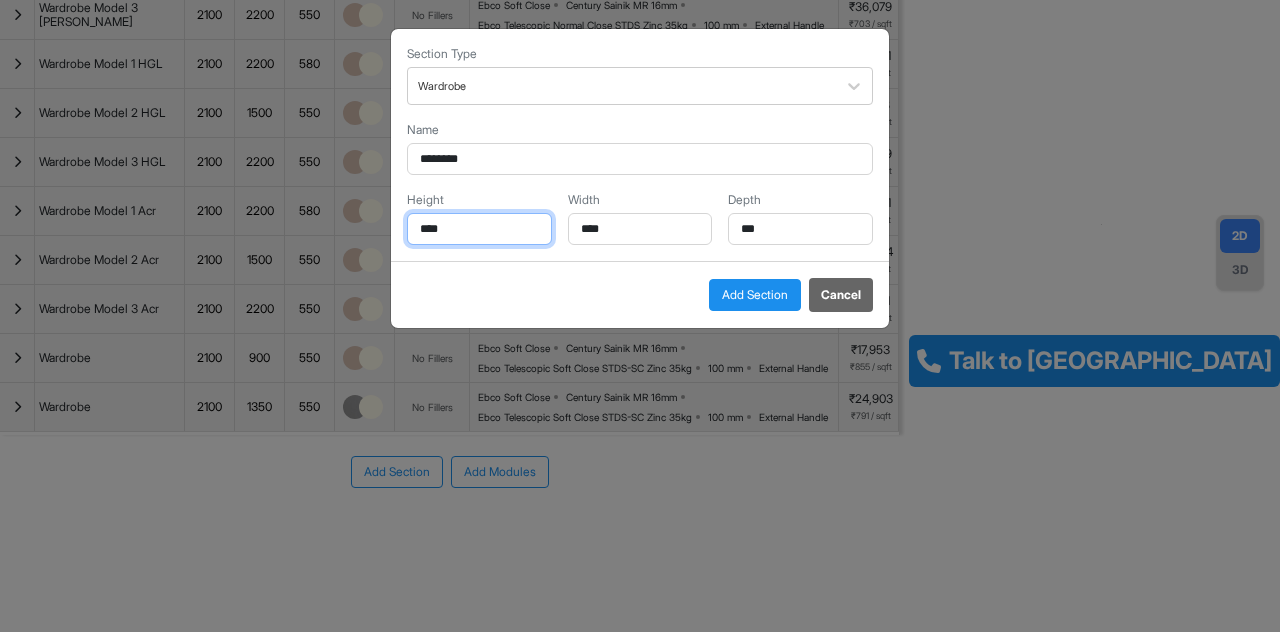 click on "****" at bounding box center [479, 229] 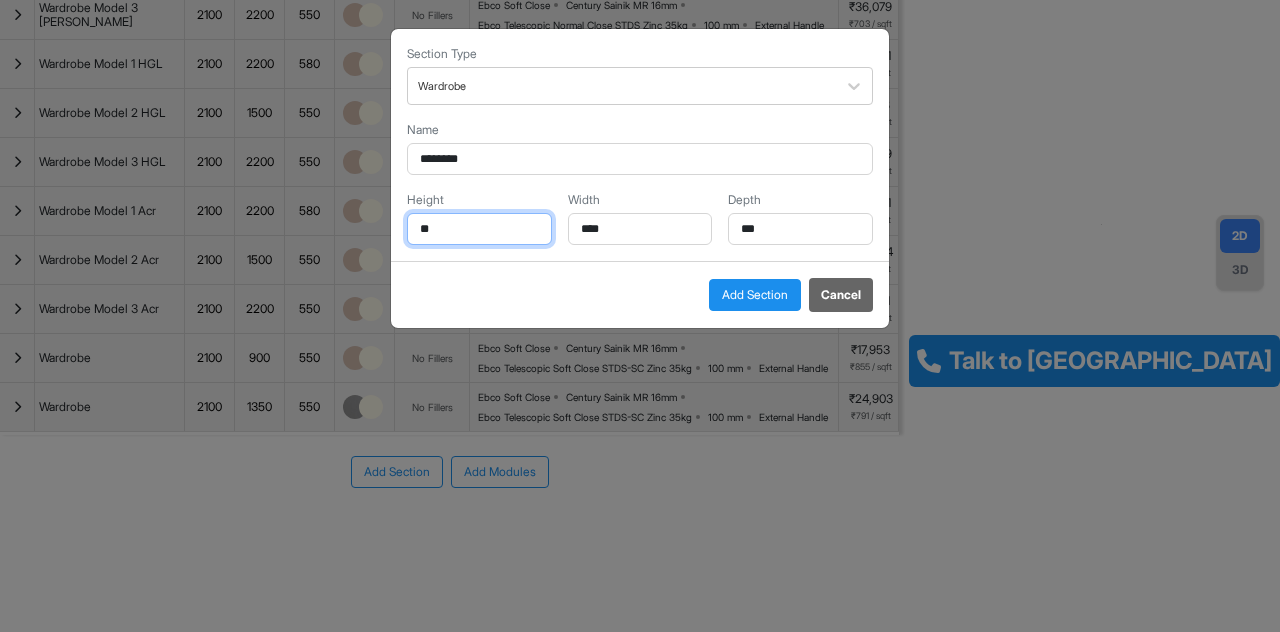 type on "*" 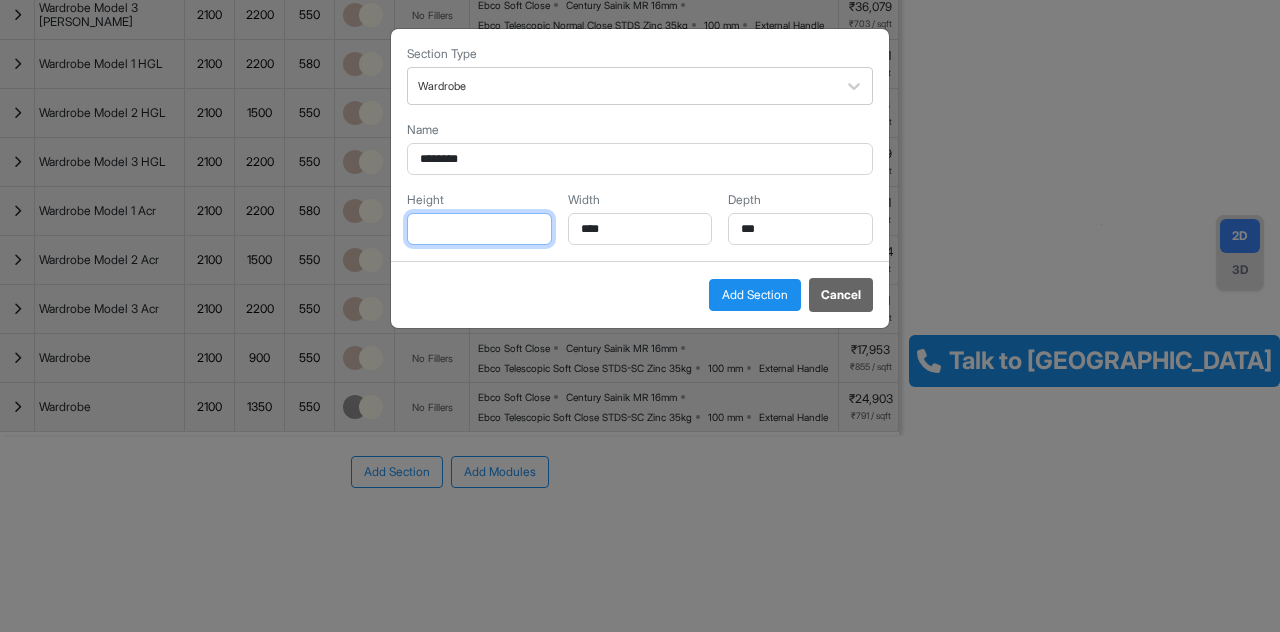 type on "*" 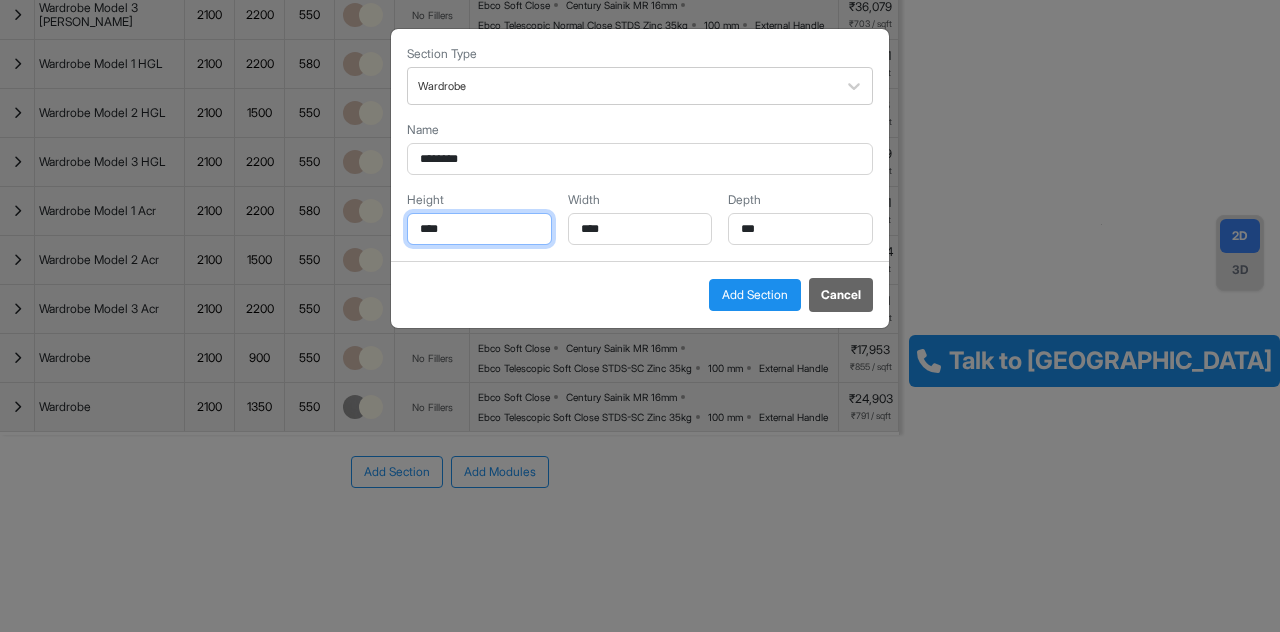 type on "****" 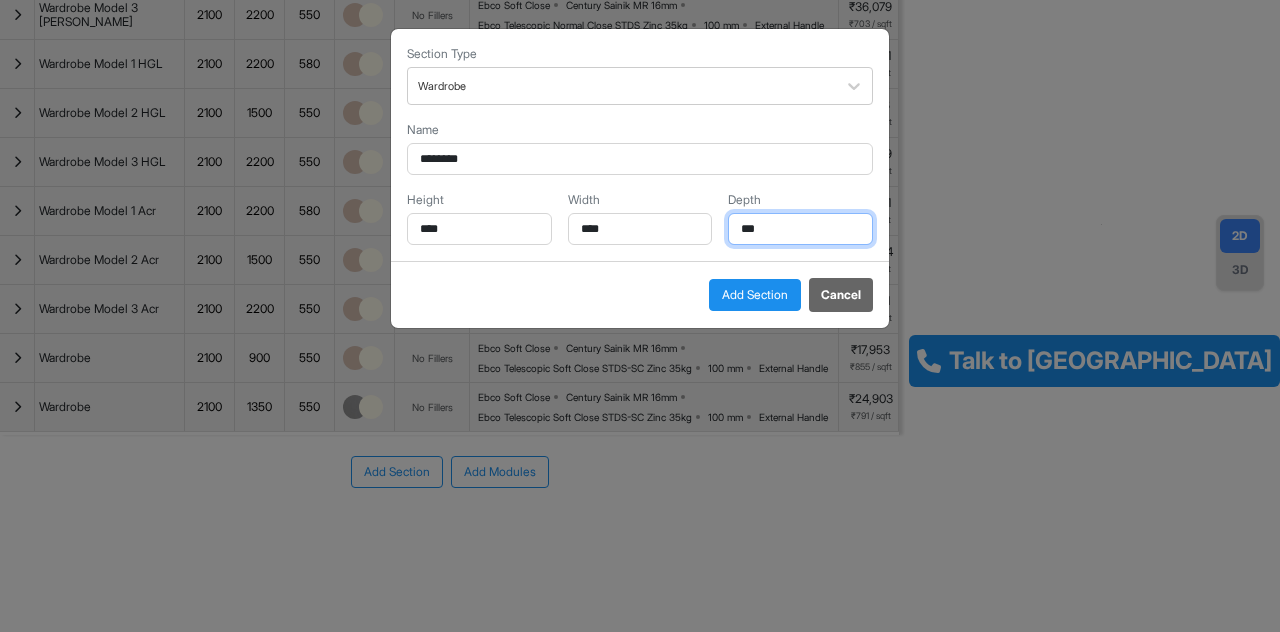 click on "***" at bounding box center [800, 229] 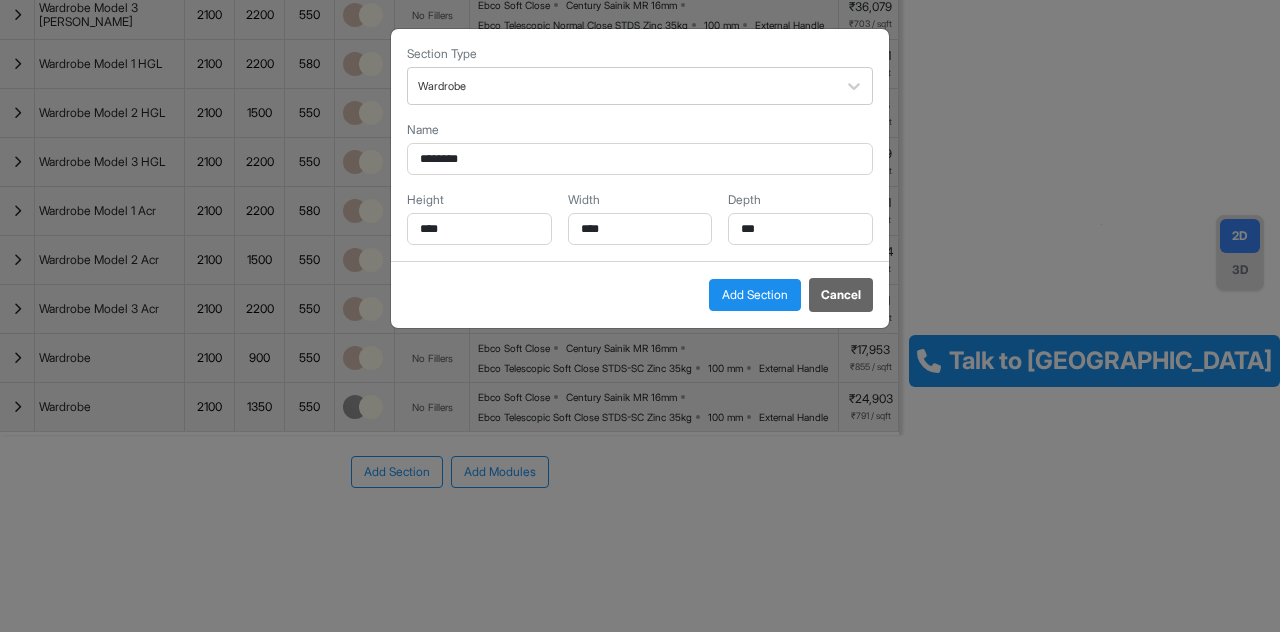 click on "Add Section" at bounding box center (755, 295) 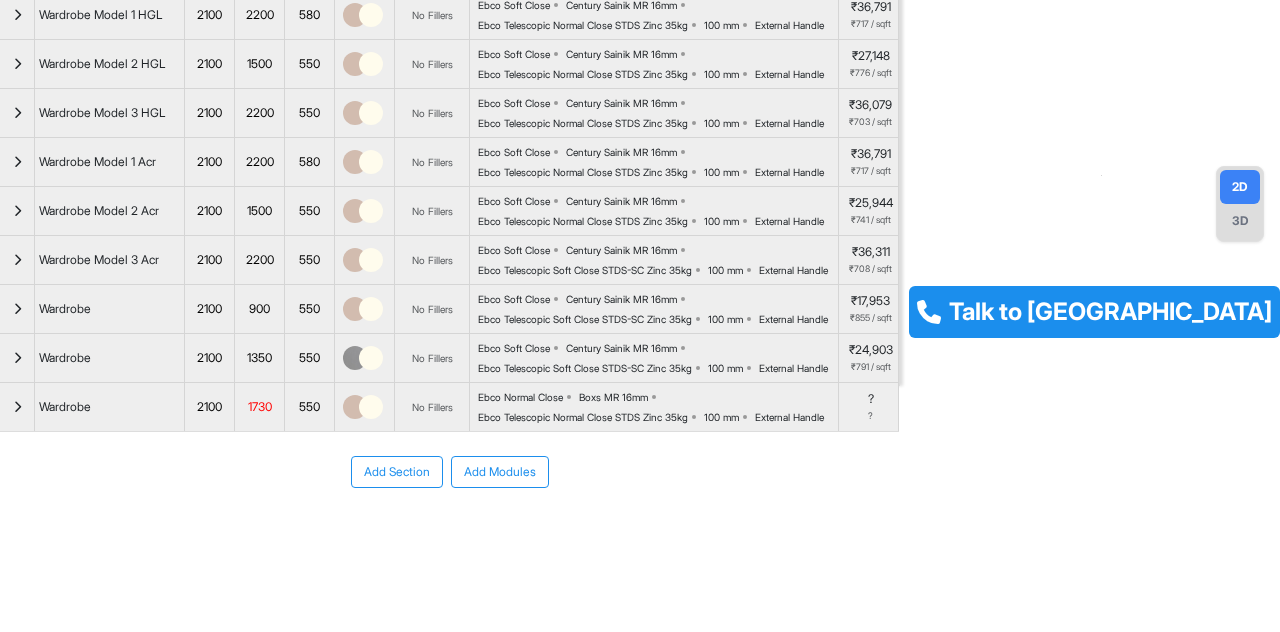 scroll, scrollTop: 531, scrollLeft: 0, axis: vertical 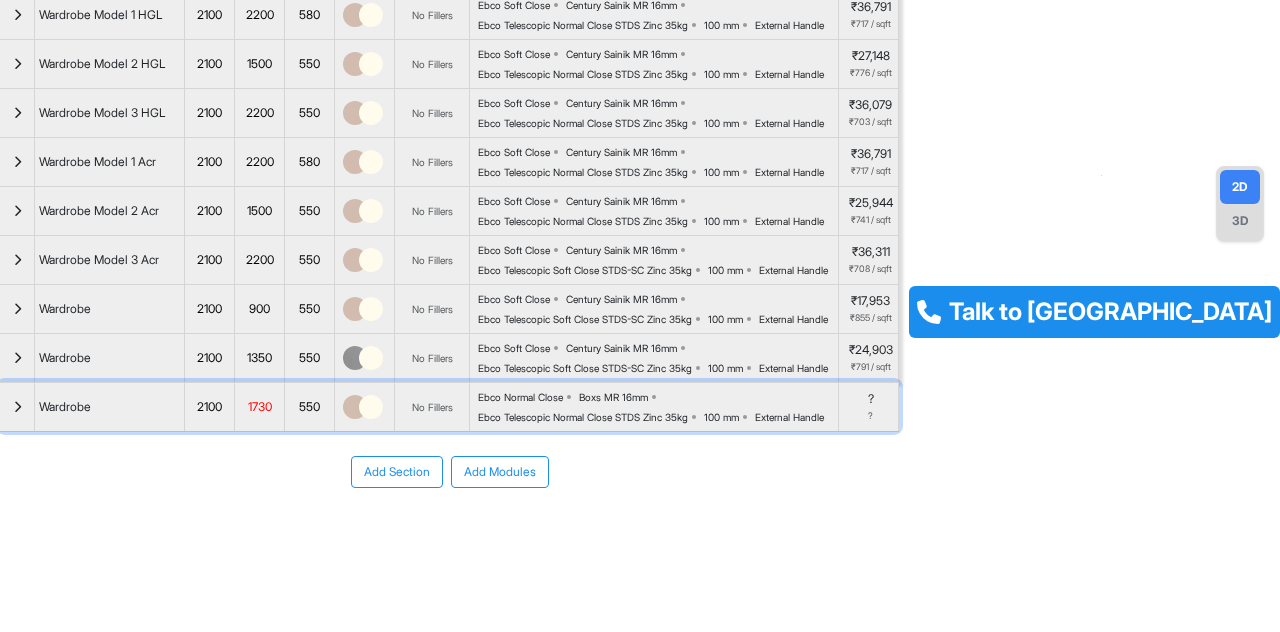 click at bounding box center (17, 407) 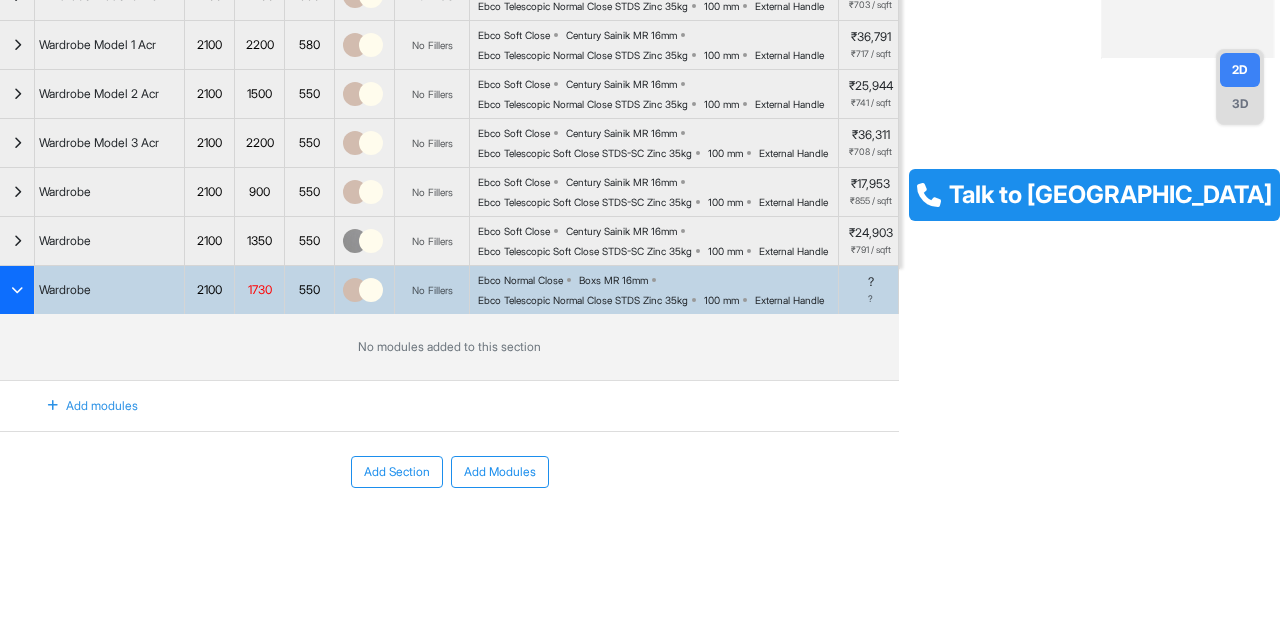 click on "Add modules" at bounding box center (81, 406) 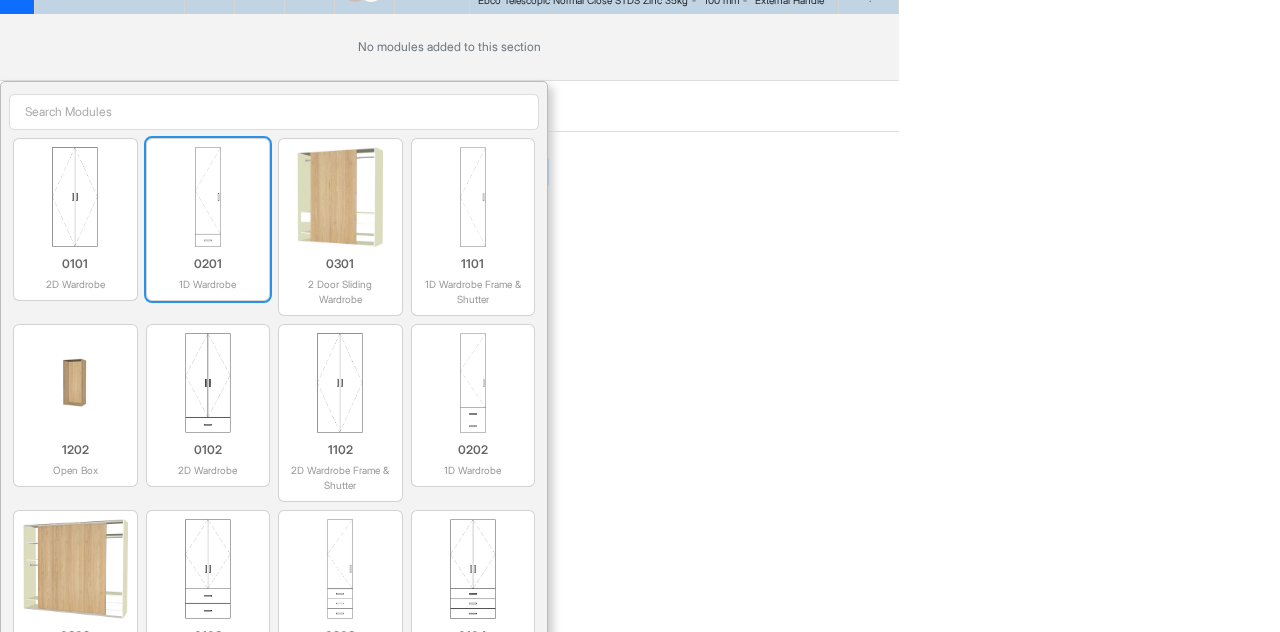 scroll, scrollTop: 731, scrollLeft: 0, axis: vertical 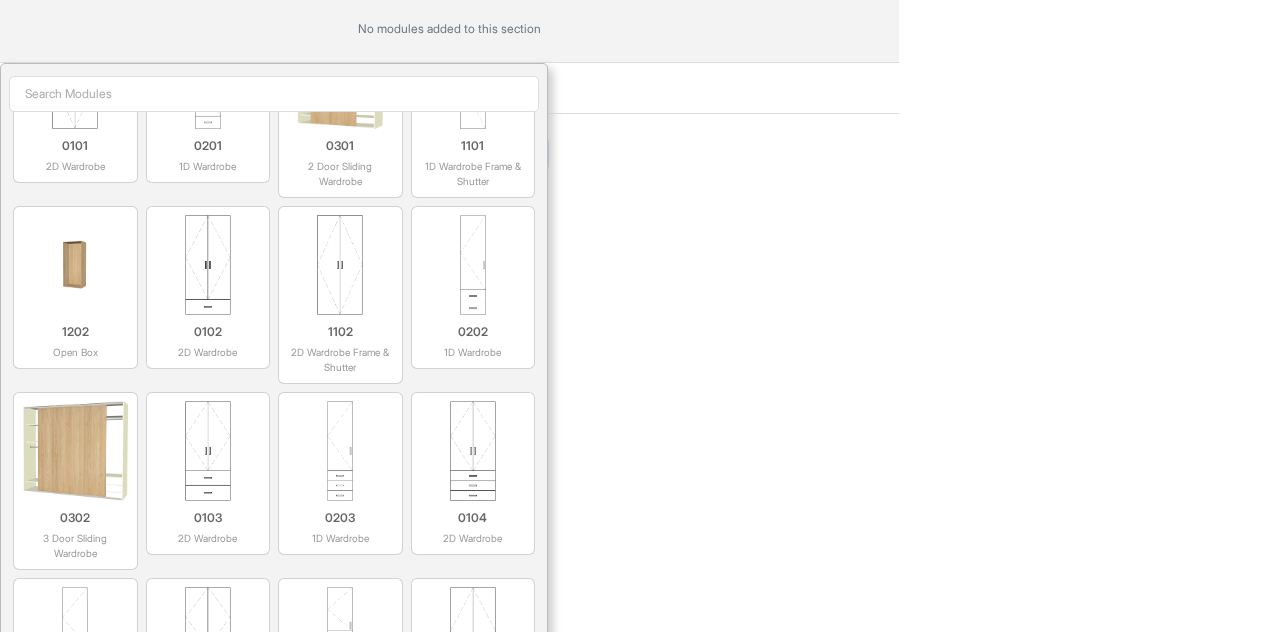 click on "550" at bounding box center (309, -28) 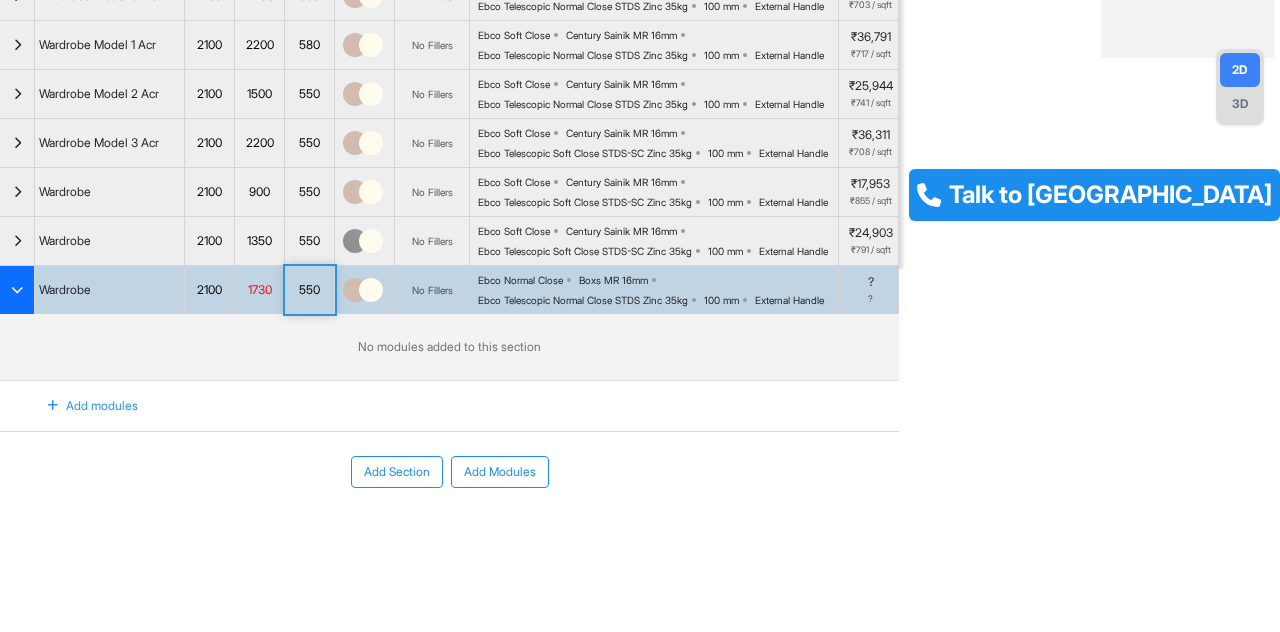 scroll, scrollTop: 648, scrollLeft: 0, axis: vertical 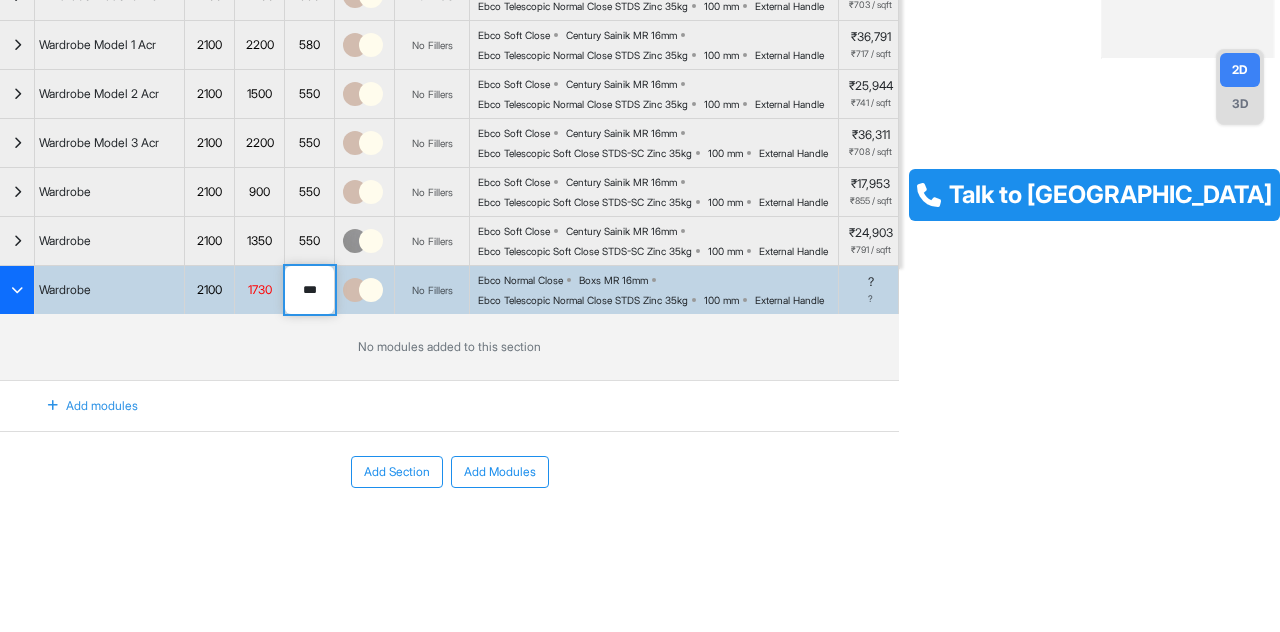 type on "***" 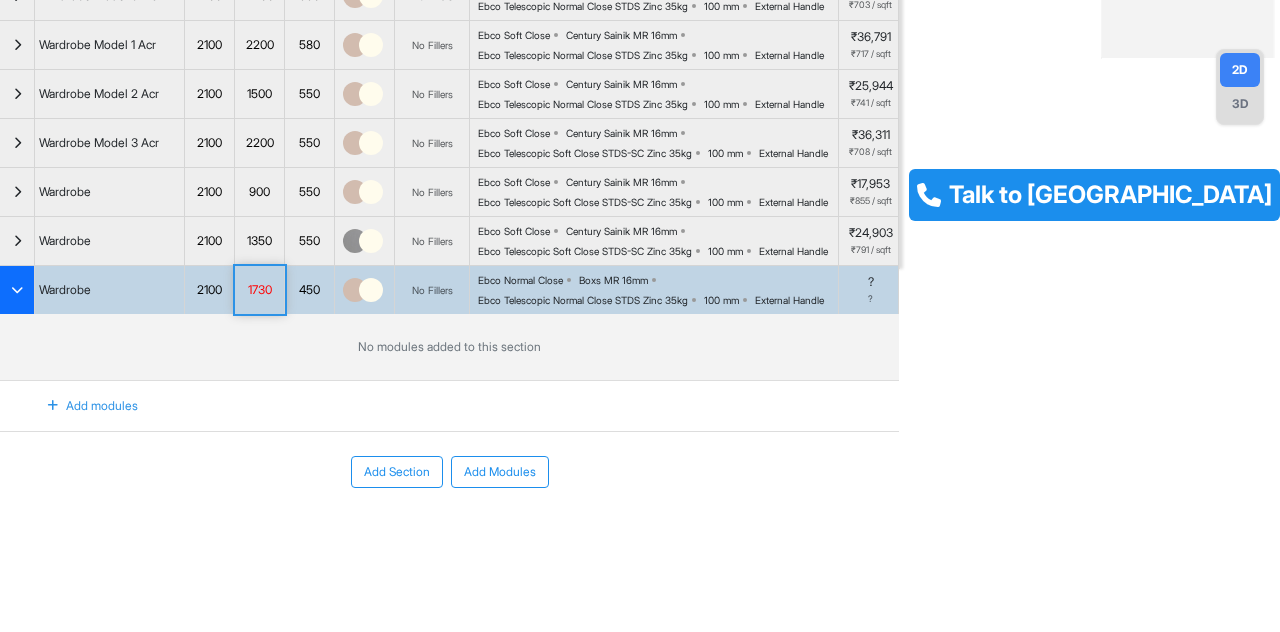 click on "2100" at bounding box center (210, 290) 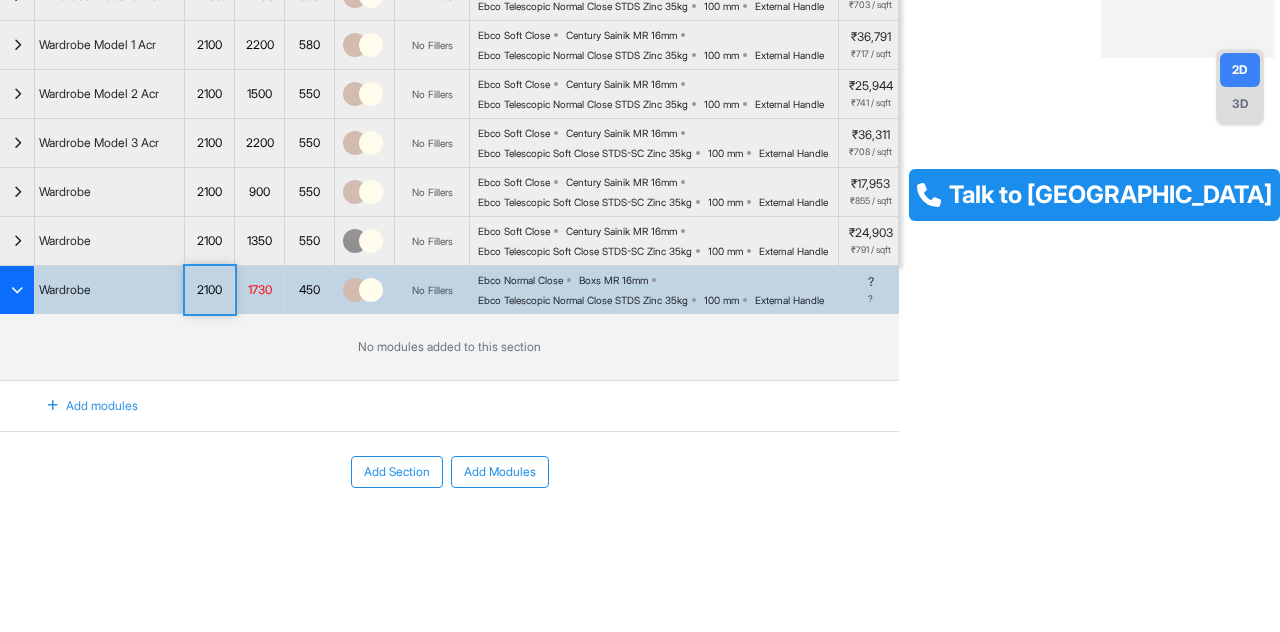 click on "Add modules" at bounding box center [81, 406] 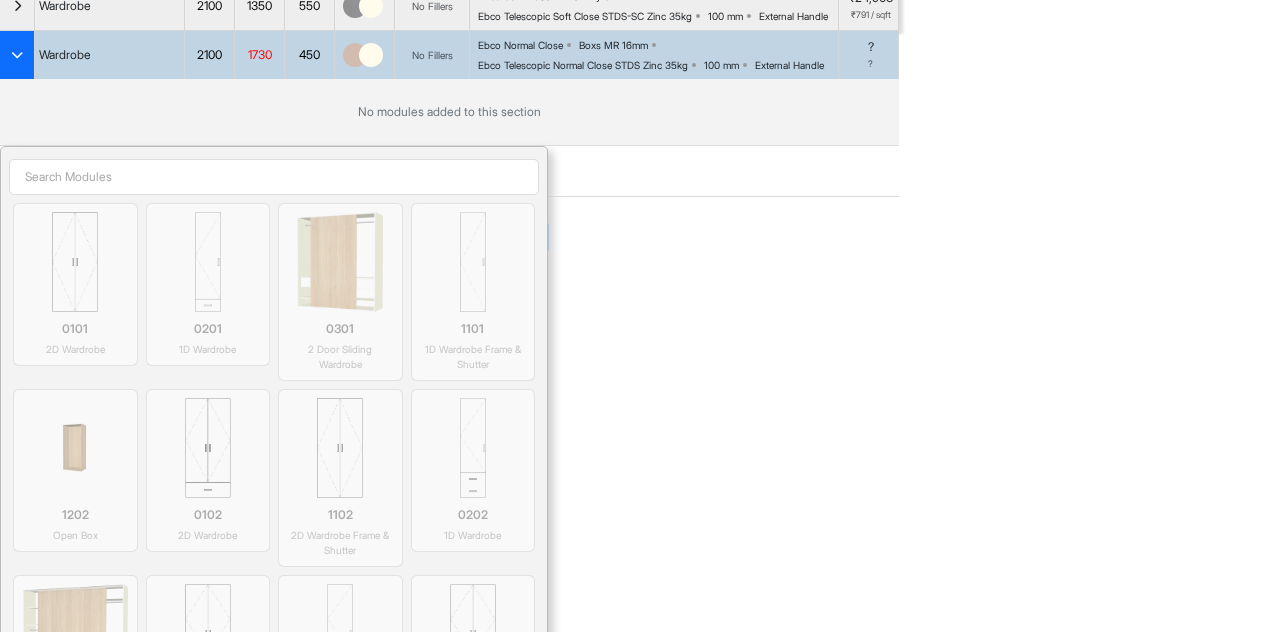 scroll, scrollTop: 848, scrollLeft: 0, axis: vertical 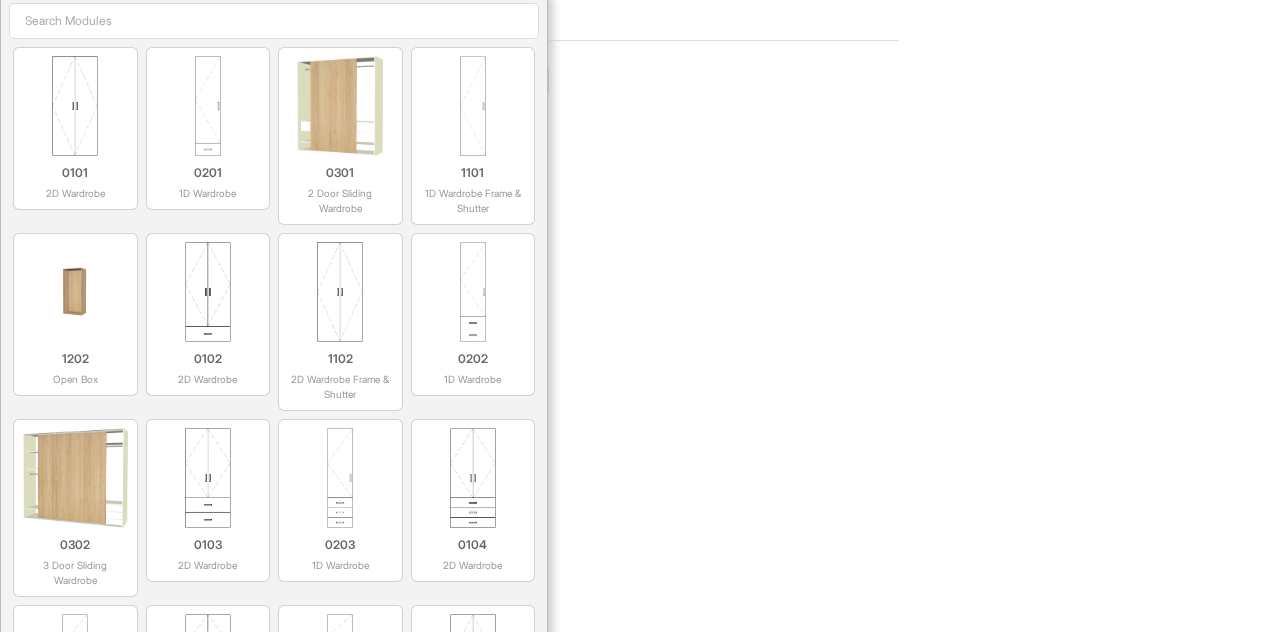click on "0101 2D Wardrobe" at bounding box center (75, 178) 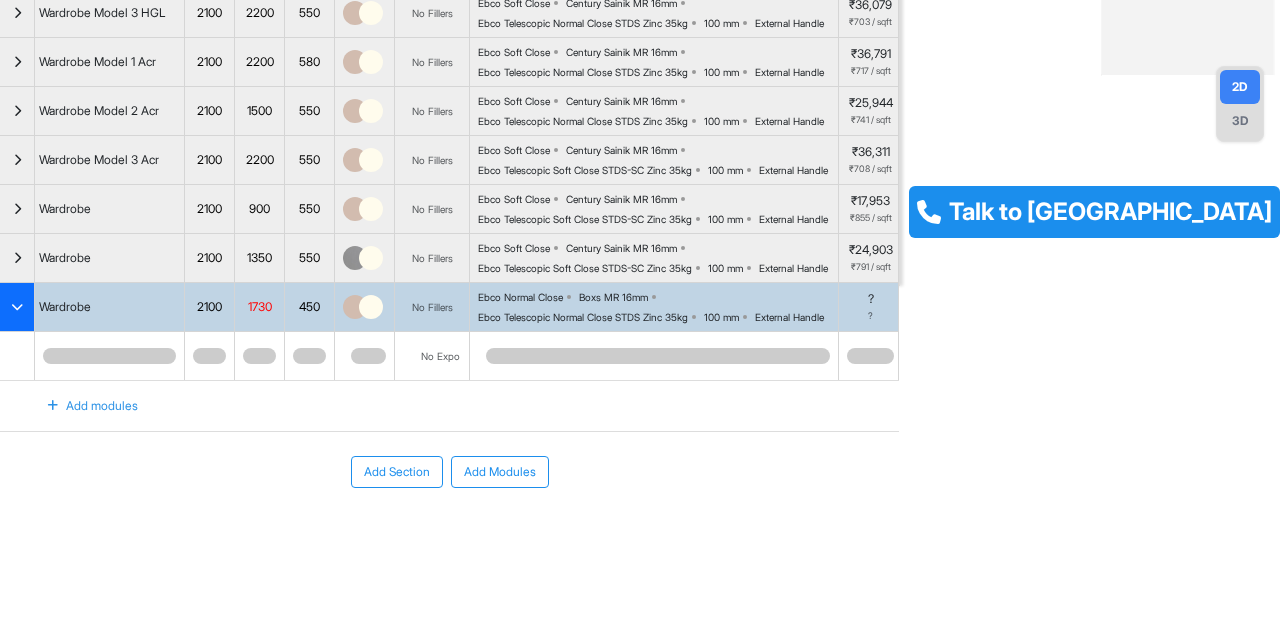 click on "Add modules" at bounding box center (81, 406) 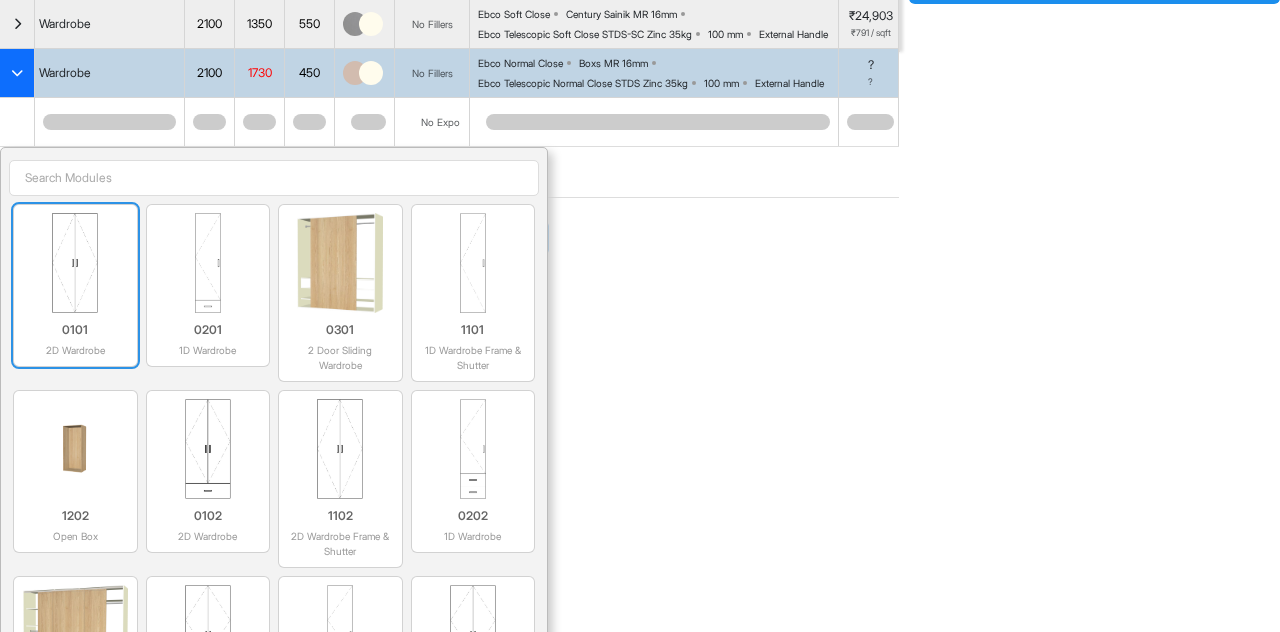 click at bounding box center (75, 263) 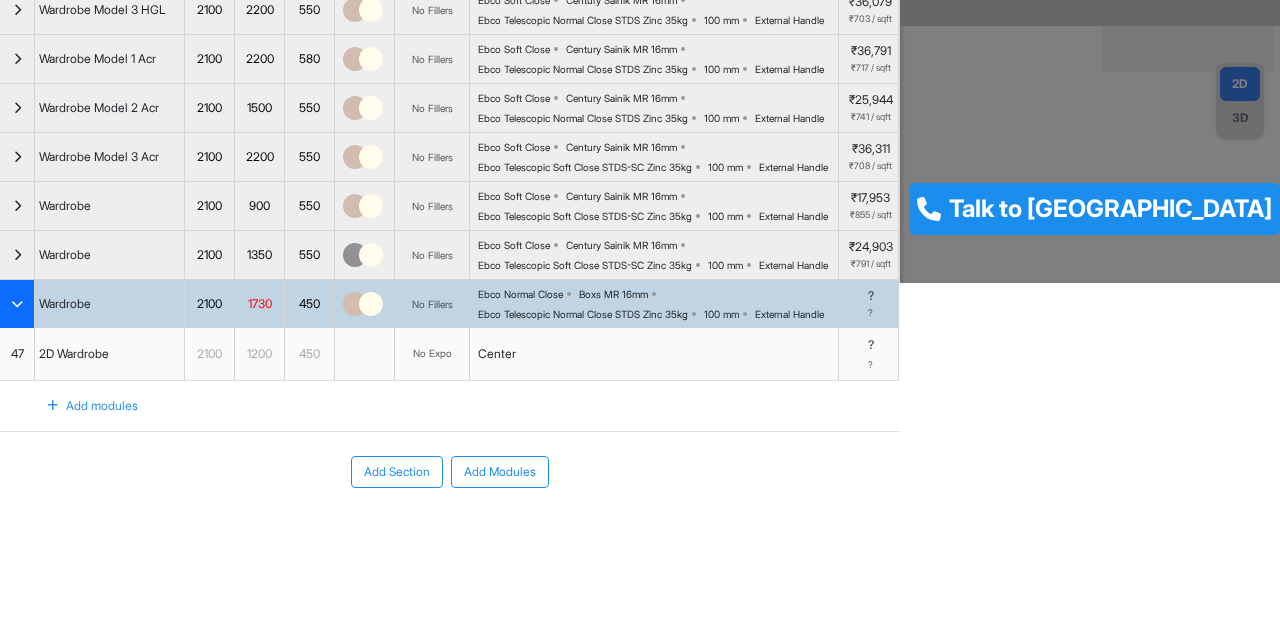 click on "Add modules" at bounding box center (81, 406) 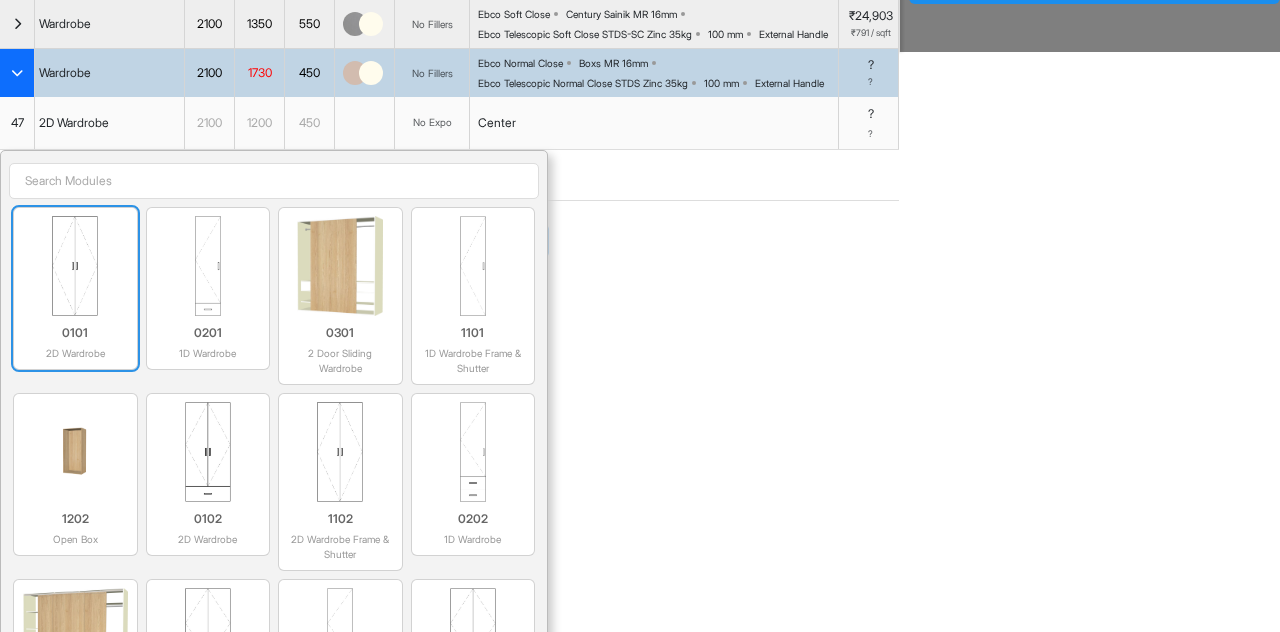 click at bounding box center (75, 266) 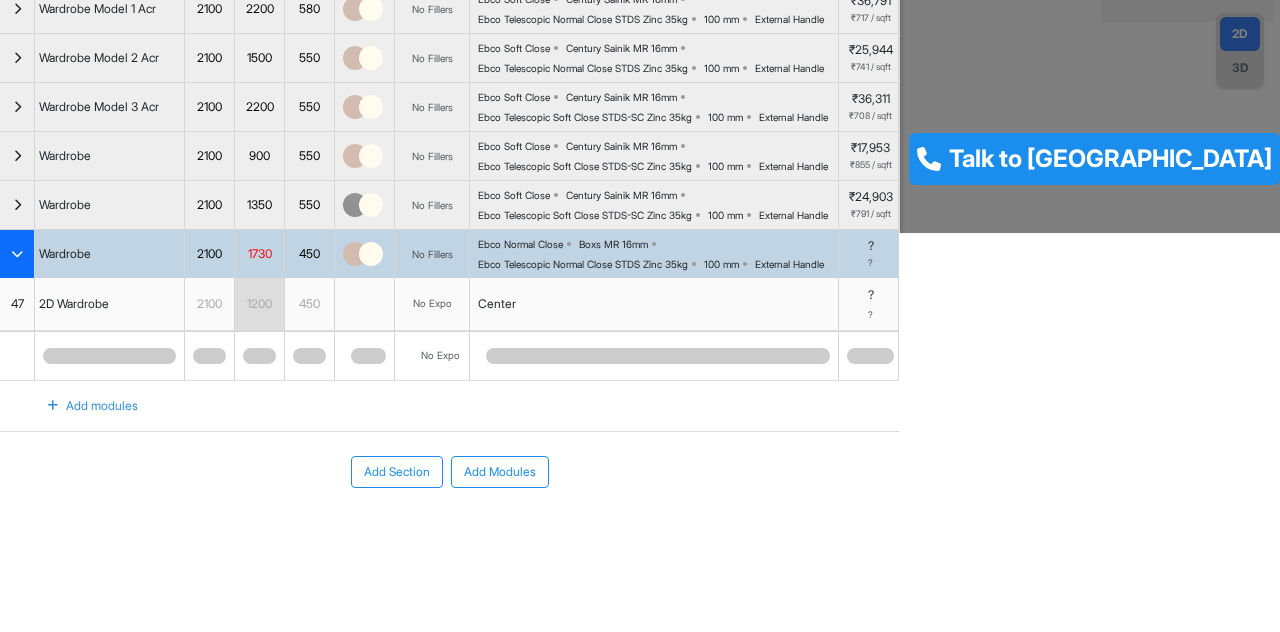 click at bounding box center (17, 254) 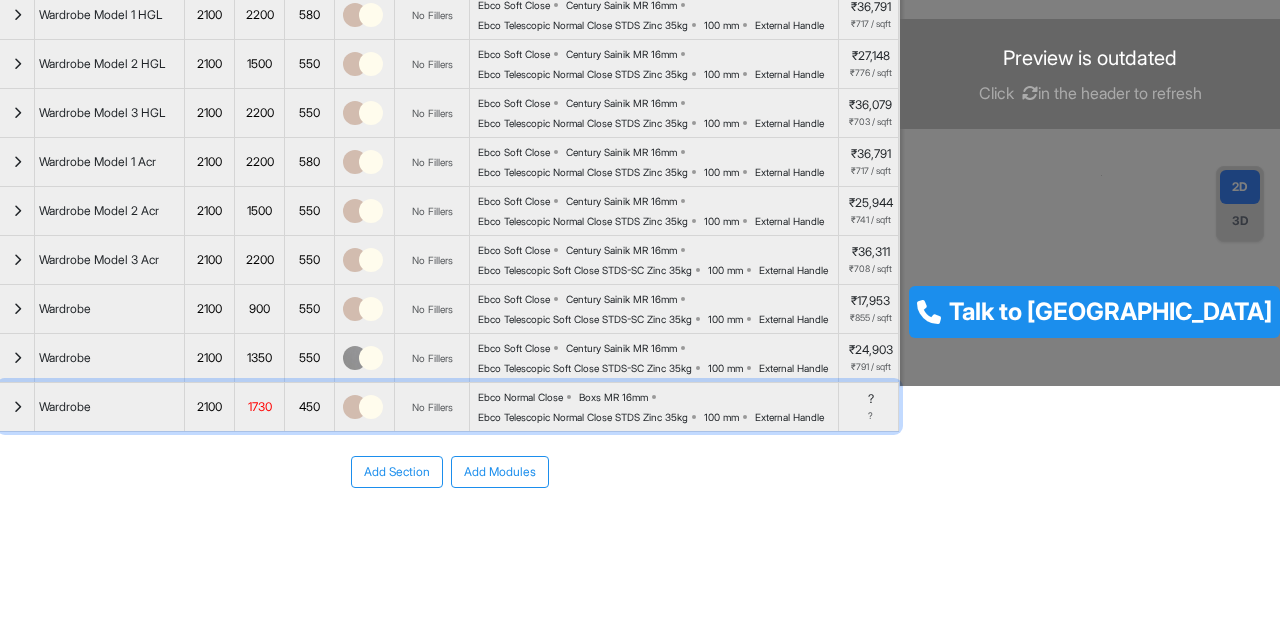 click at bounding box center (17, 407) 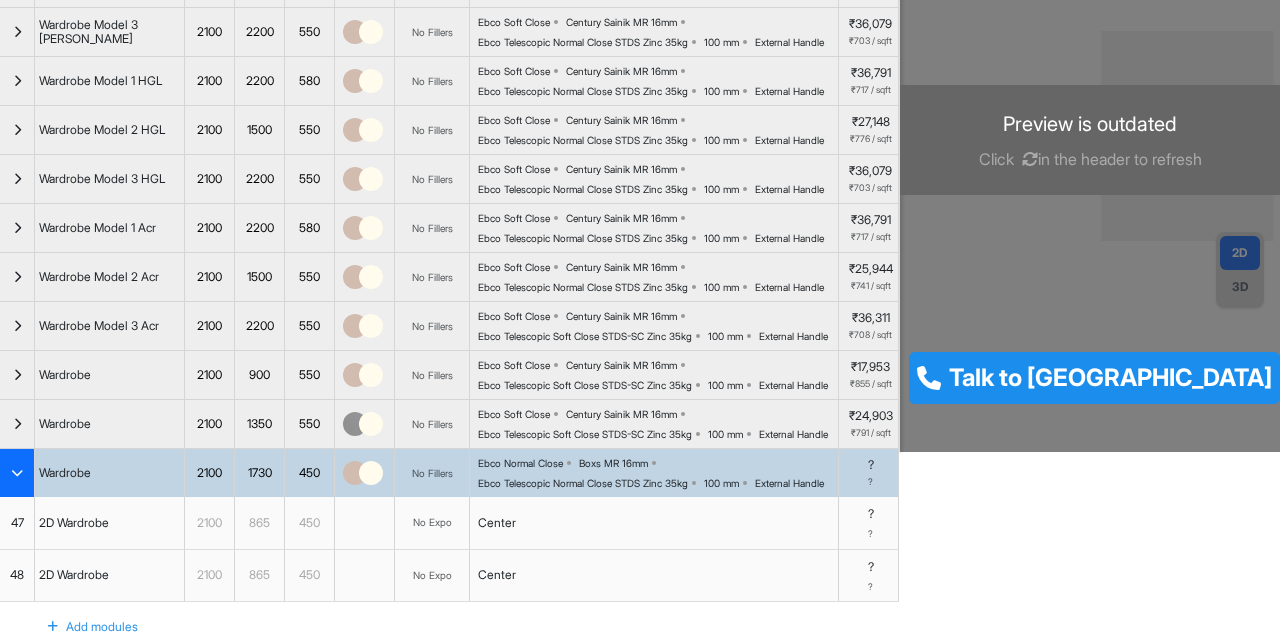 scroll, scrollTop: 30, scrollLeft: 0, axis: vertical 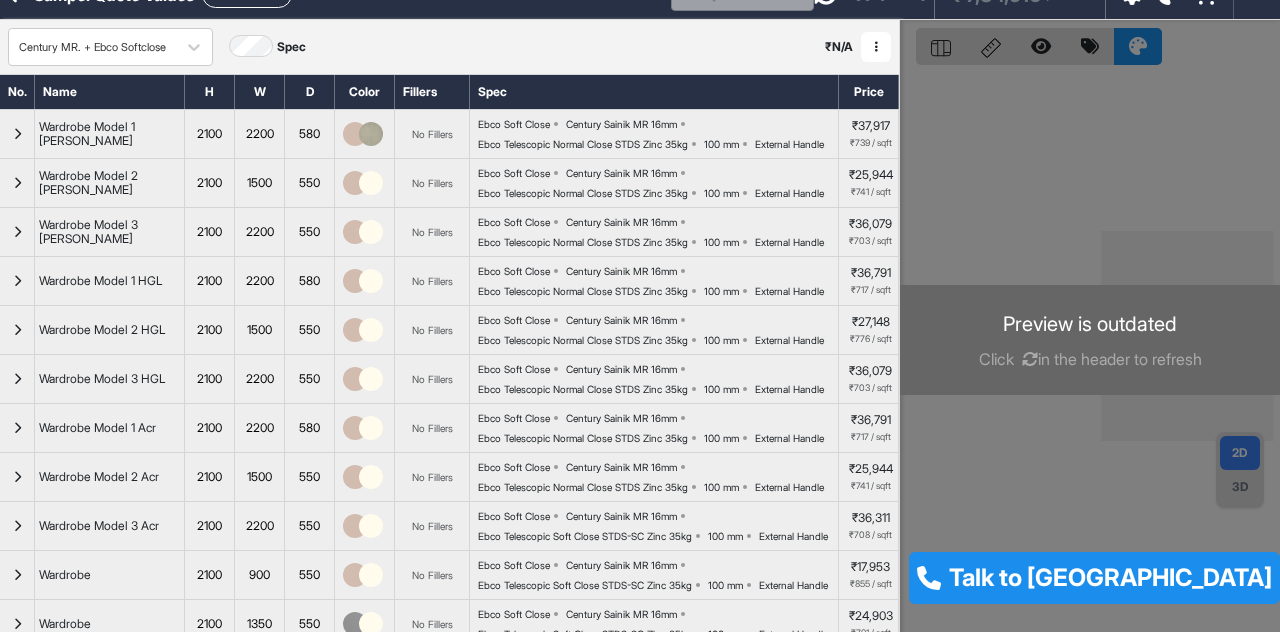 click at bounding box center [1030, 359] 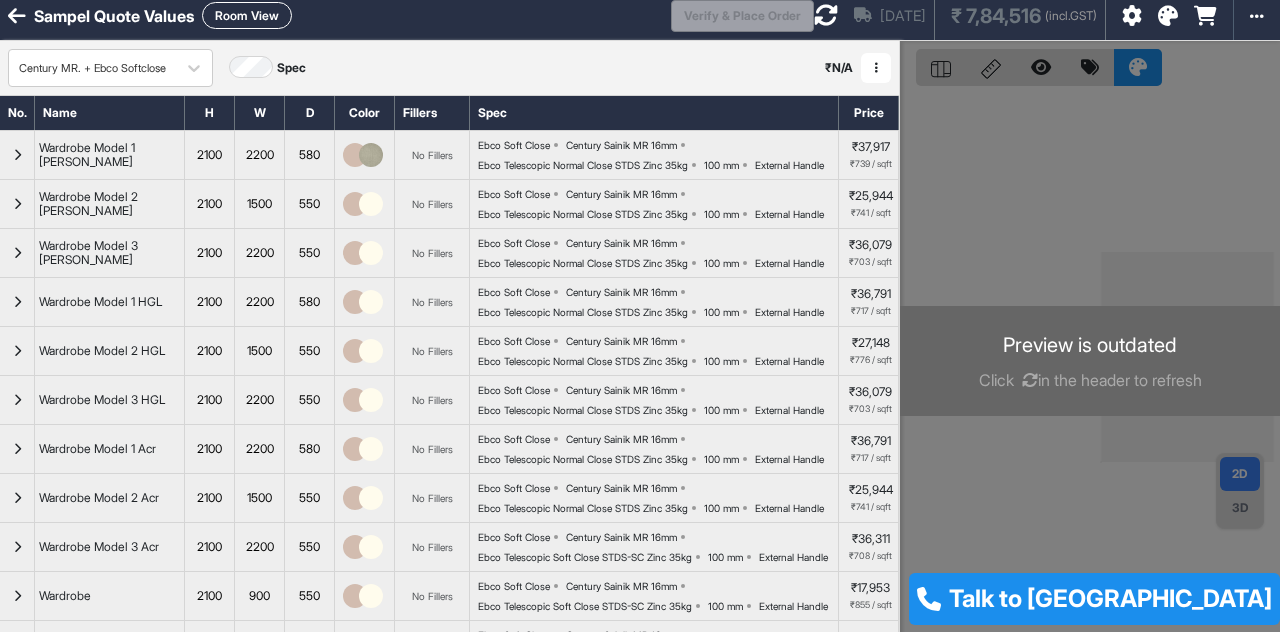 scroll, scrollTop: 0, scrollLeft: 0, axis: both 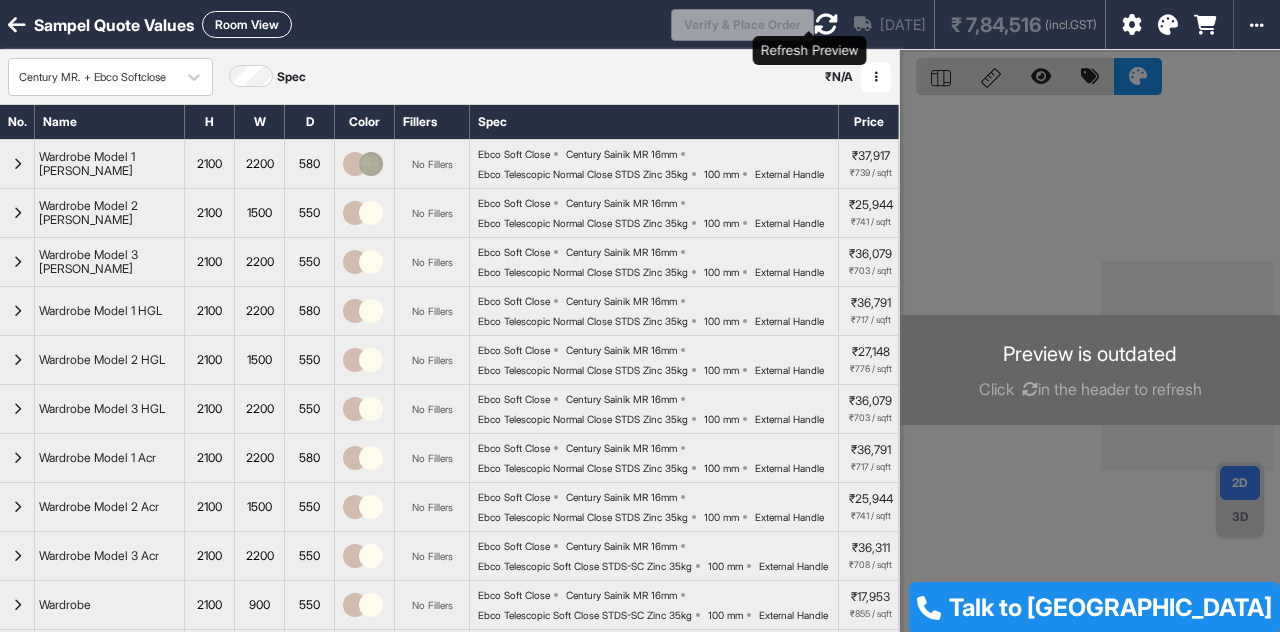 click at bounding box center (826, 24) 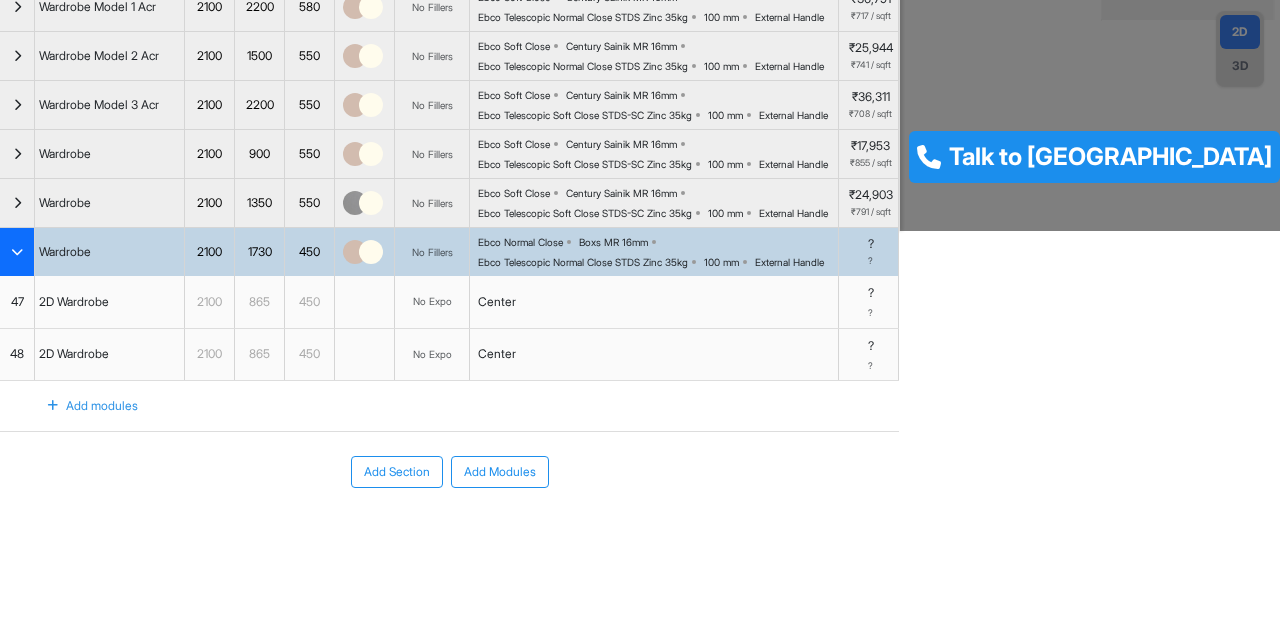 scroll, scrollTop: 186, scrollLeft: 0, axis: vertical 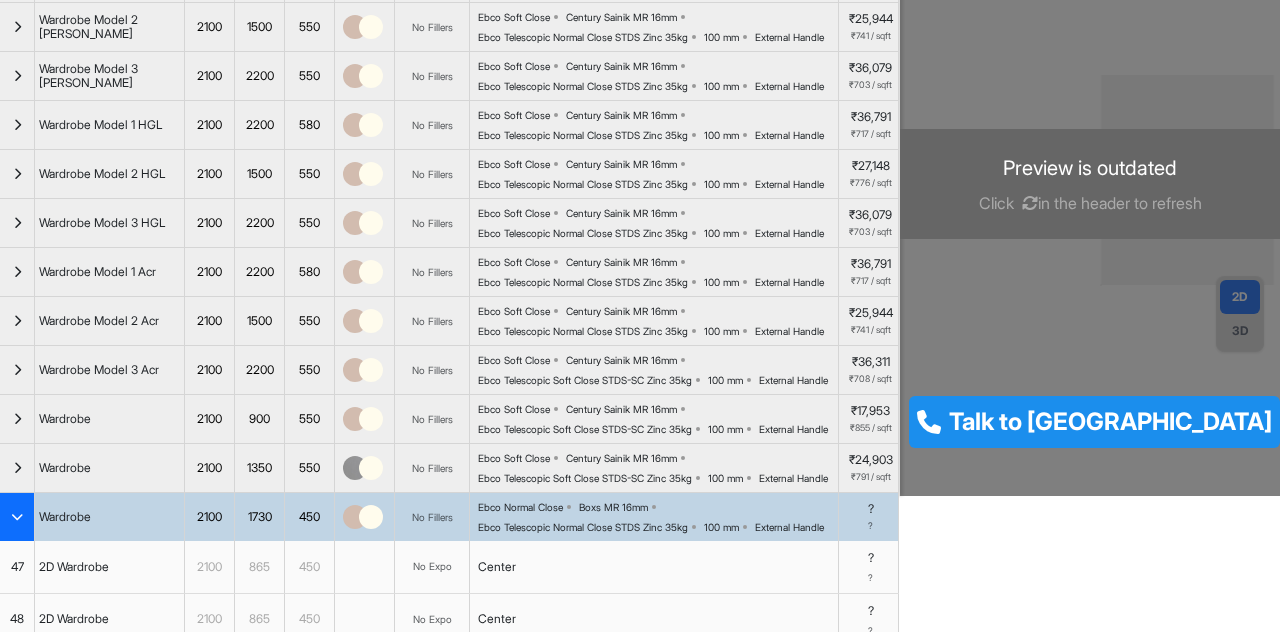 click on "Click   in the header to refresh" at bounding box center [1090, 203] 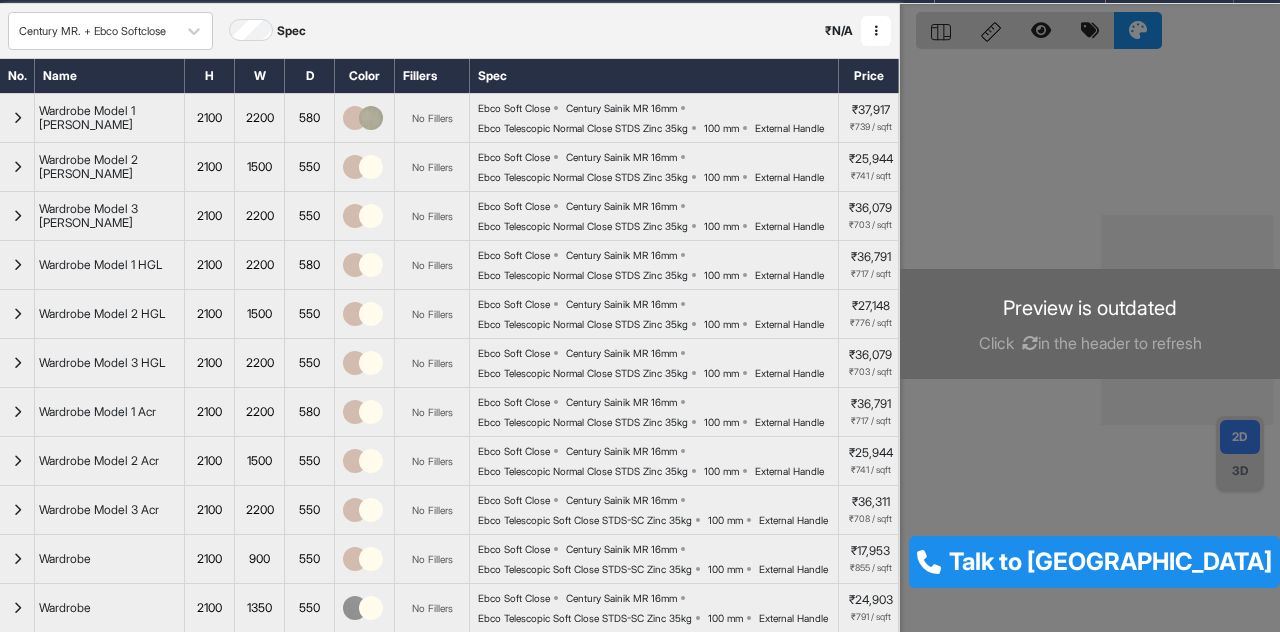 scroll, scrollTop: 0, scrollLeft: 0, axis: both 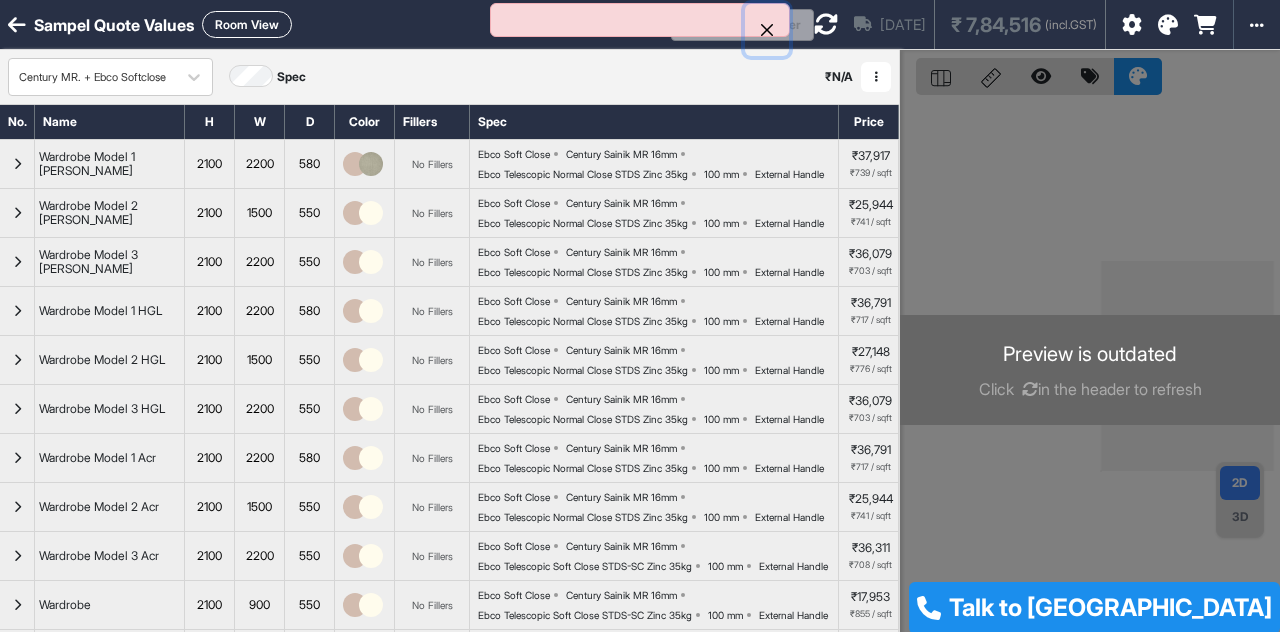 click at bounding box center (767, 30) 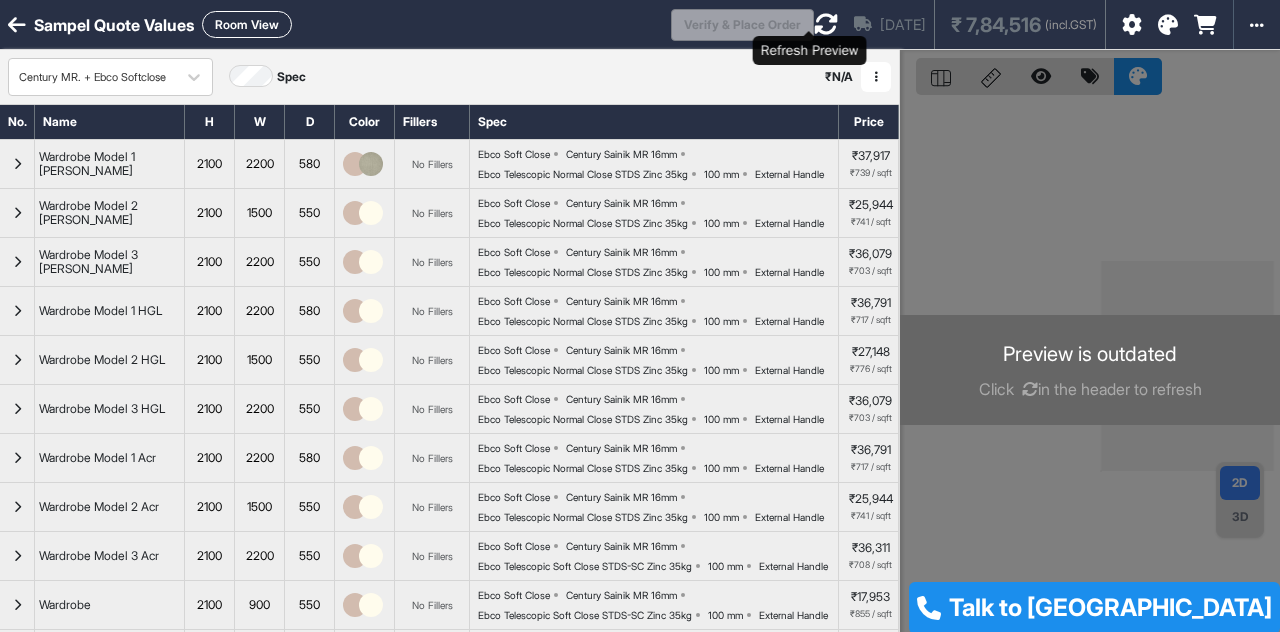 click at bounding box center [826, 24] 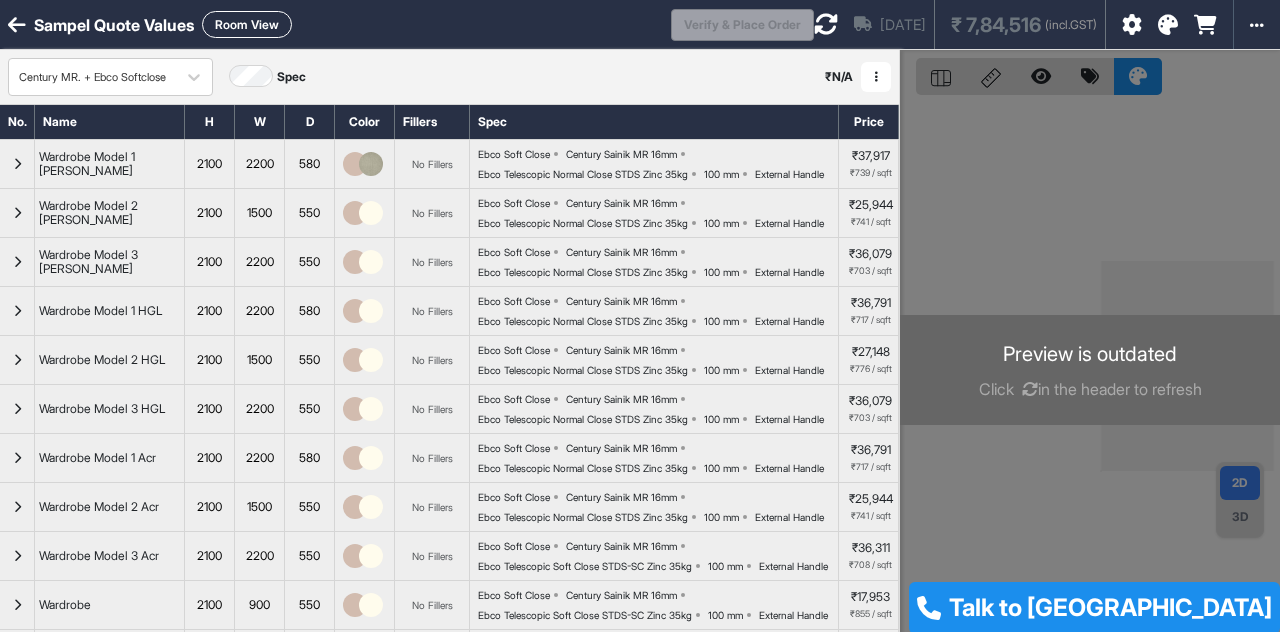 click at bounding box center (1030, 389) 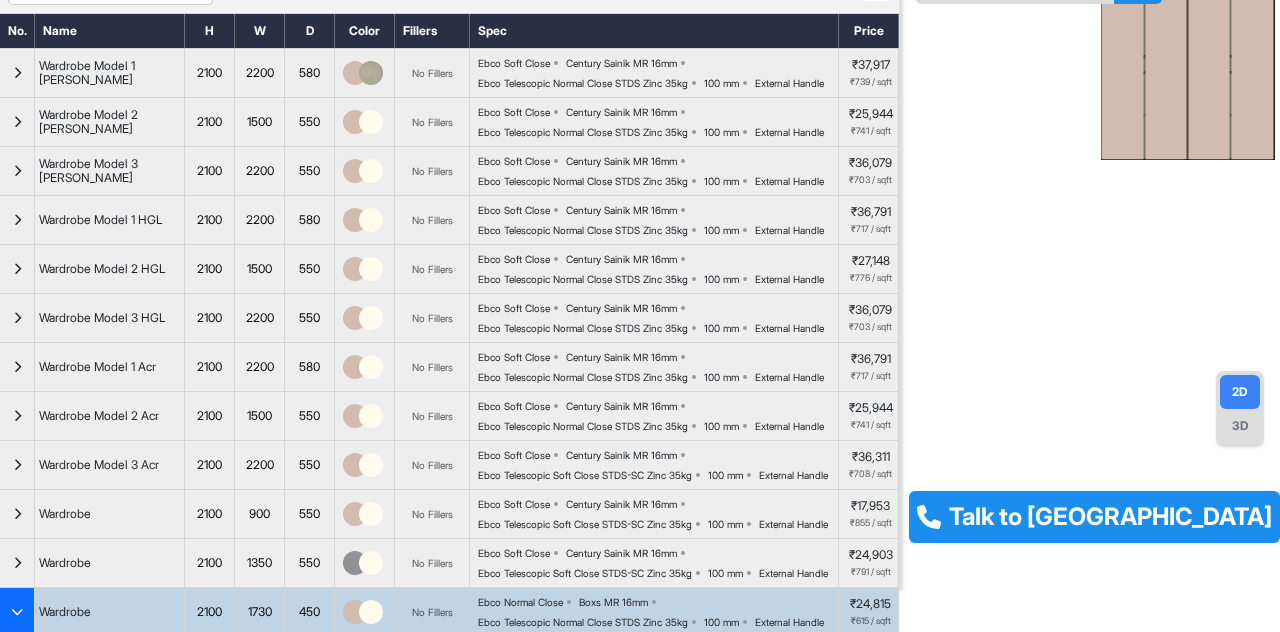 scroll, scrollTop: 0, scrollLeft: 0, axis: both 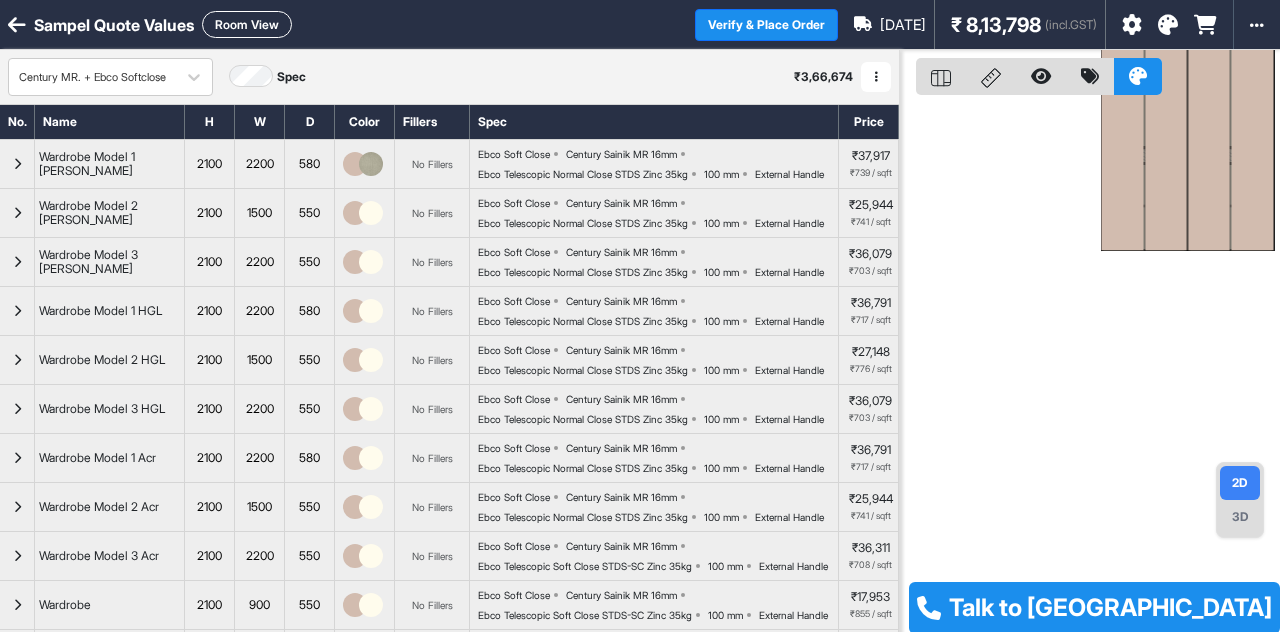 click on "3D" at bounding box center [1240, 517] 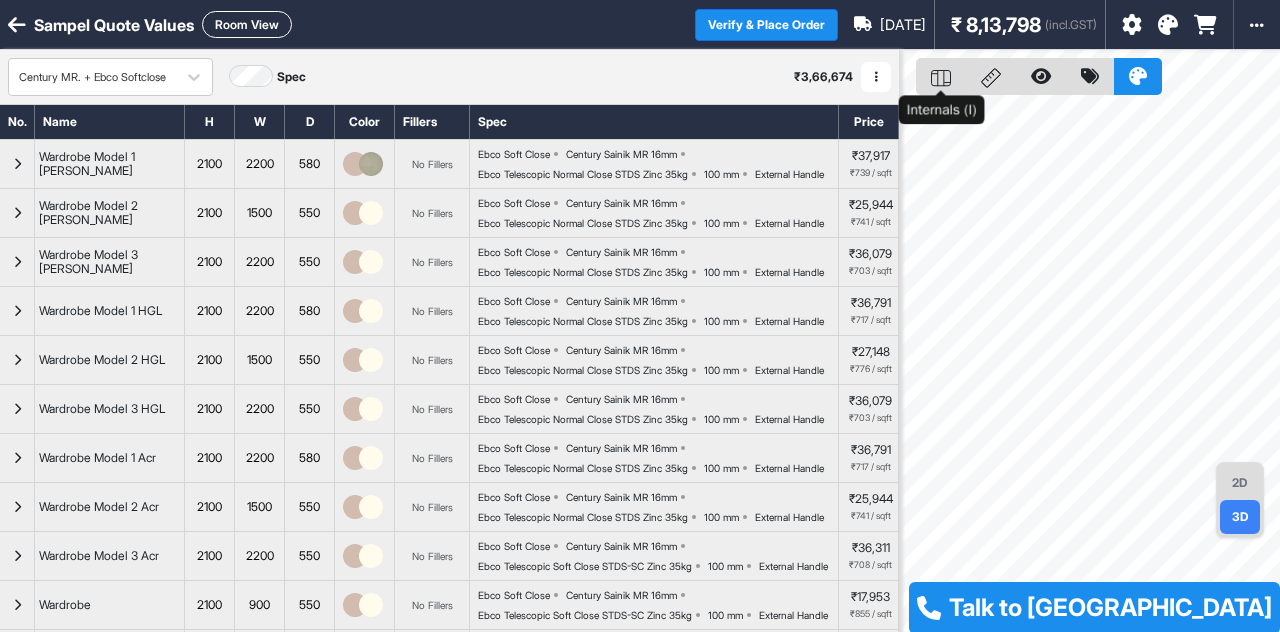 click 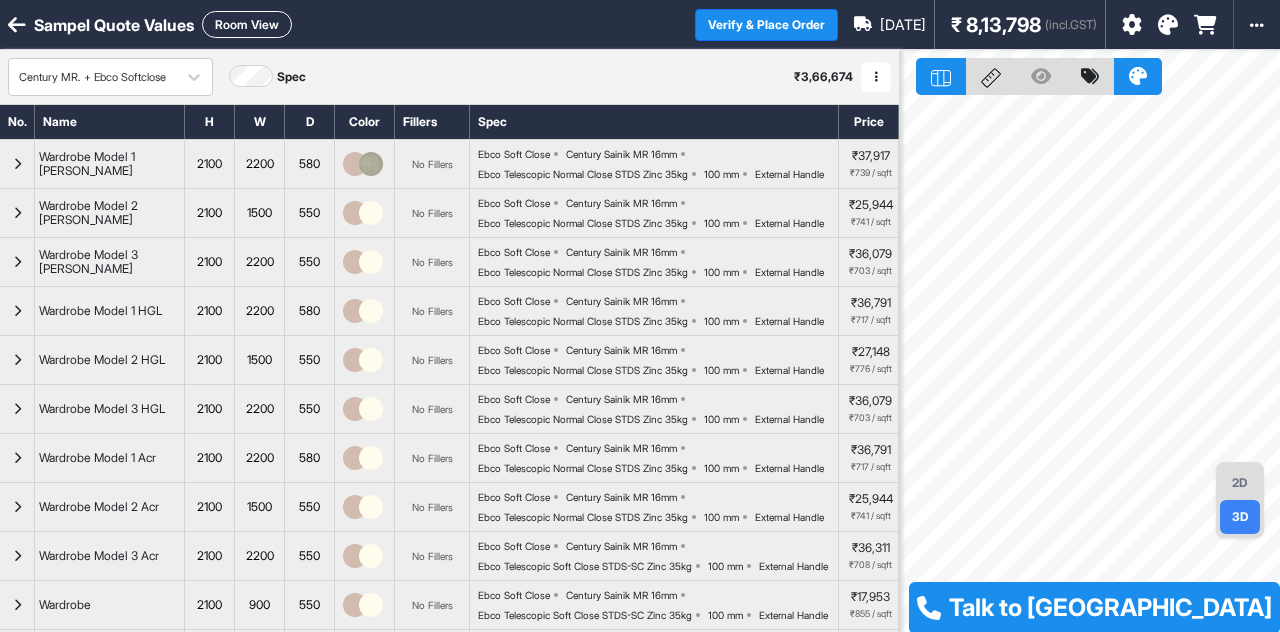click 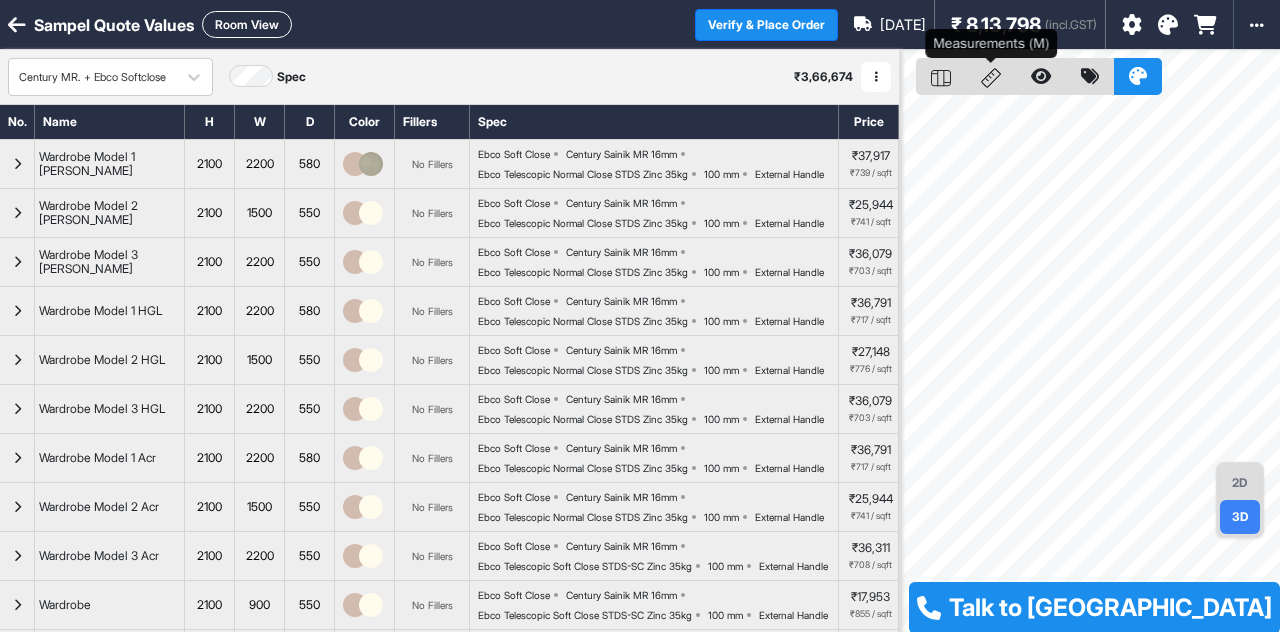 click 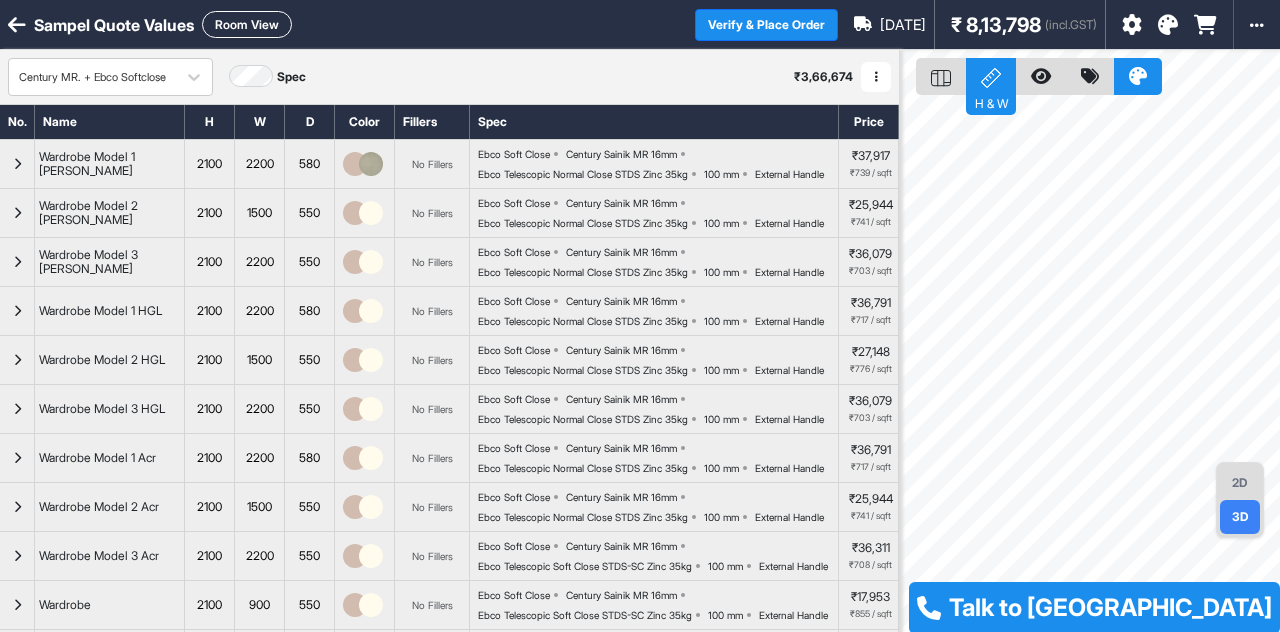 click 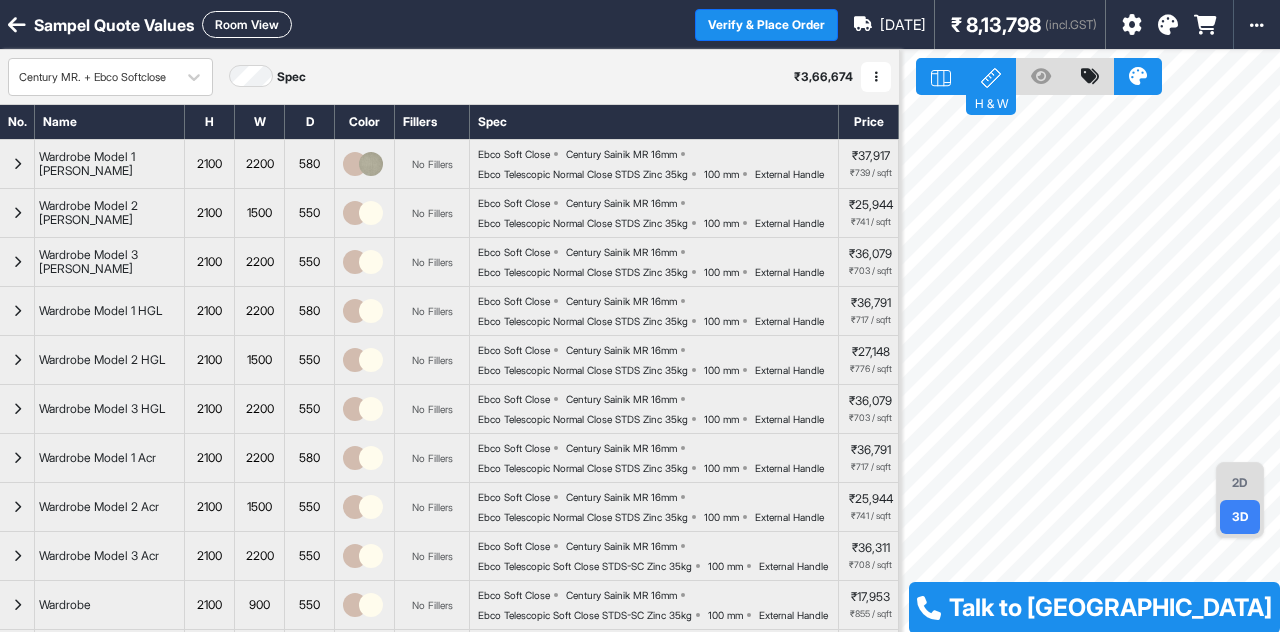 click on "2D" at bounding box center [1240, 483] 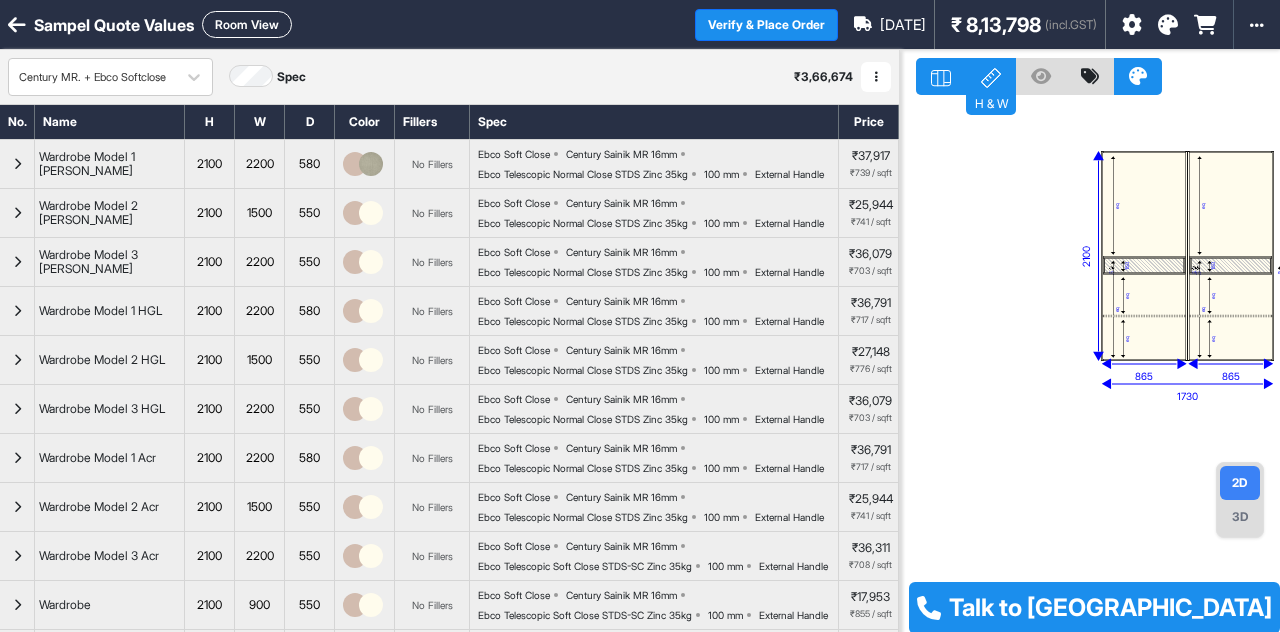 click on "eq eq eq 150 eq eq eq eq eq eq 150 eq eq eq 1730 2100 865 865" at bounding box center (1090, 366) 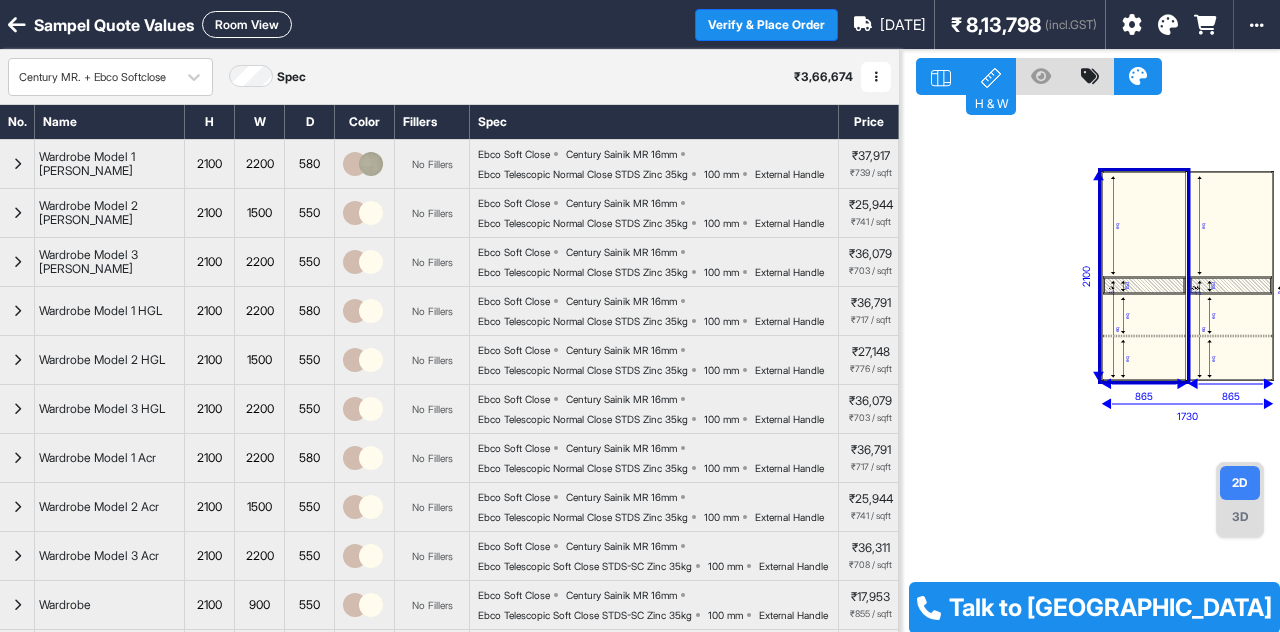 click on "eq" at bounding box center (1144, 315) 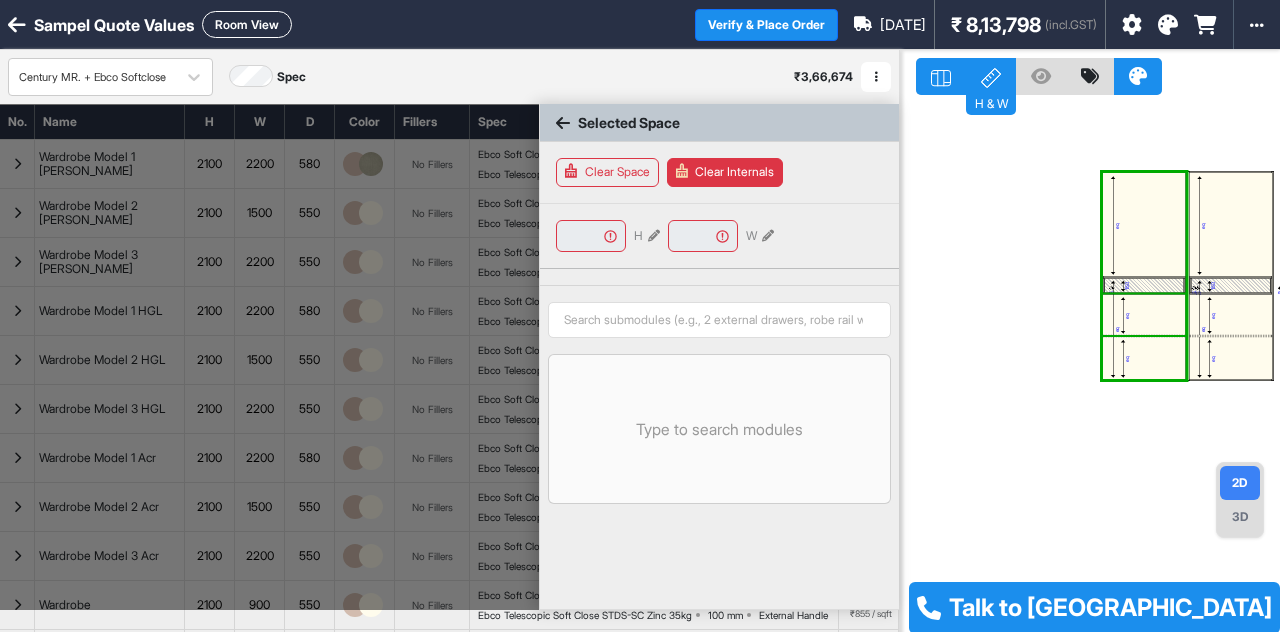 type on "****" 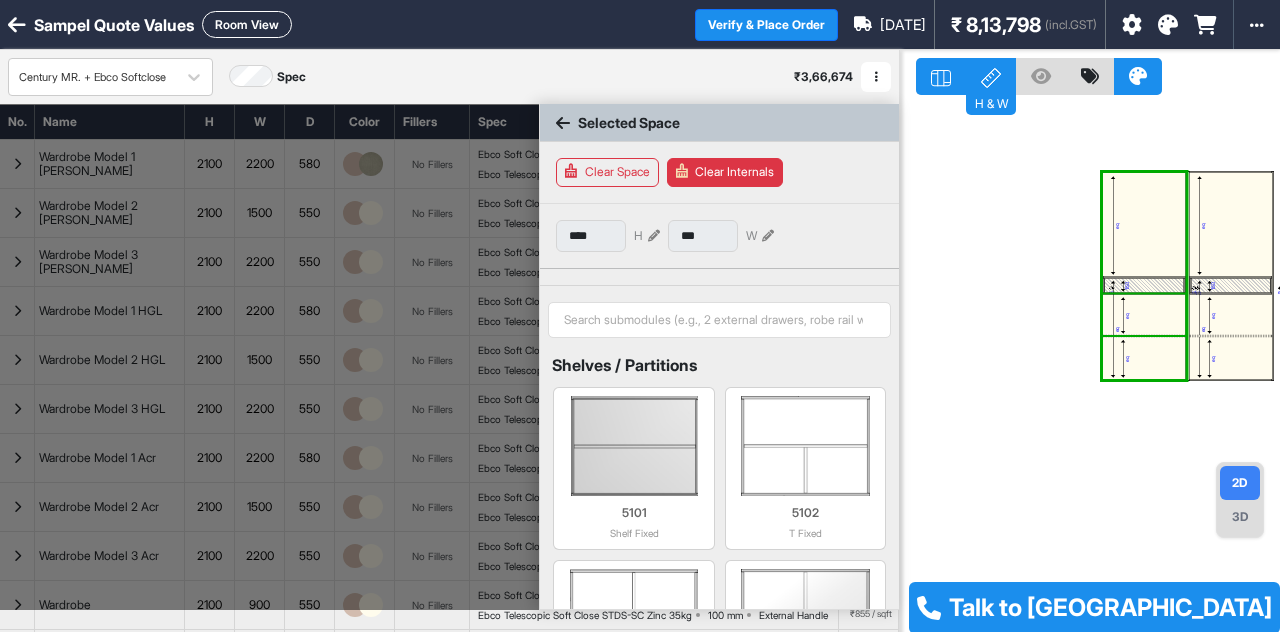 click on "eq" at bounding box center [1144, 315] 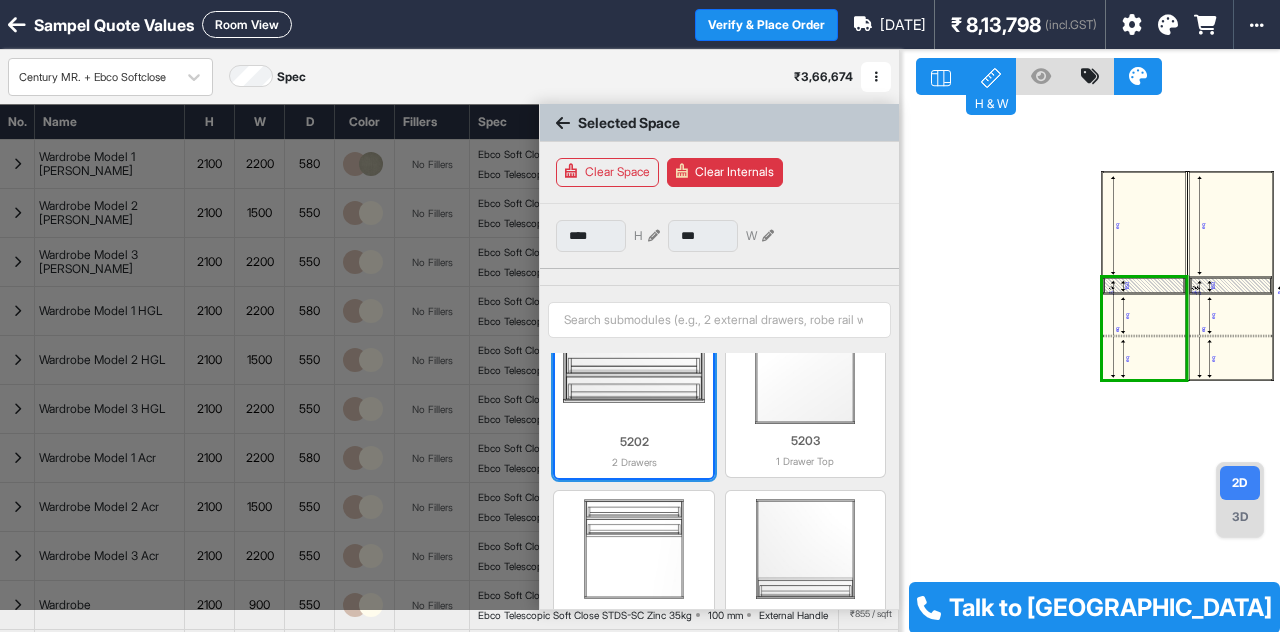 scroll, scrollTop: 1494, scrollLeft: 0, axis: vertical 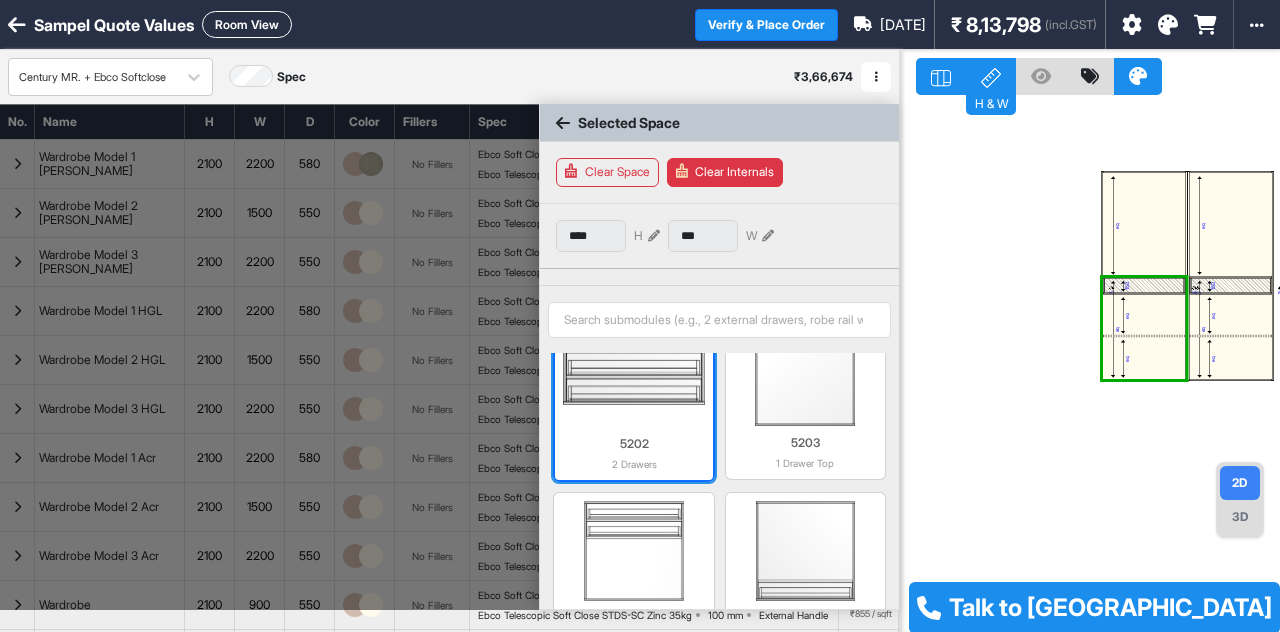 click on "5202" at bounding box center [633, 444] 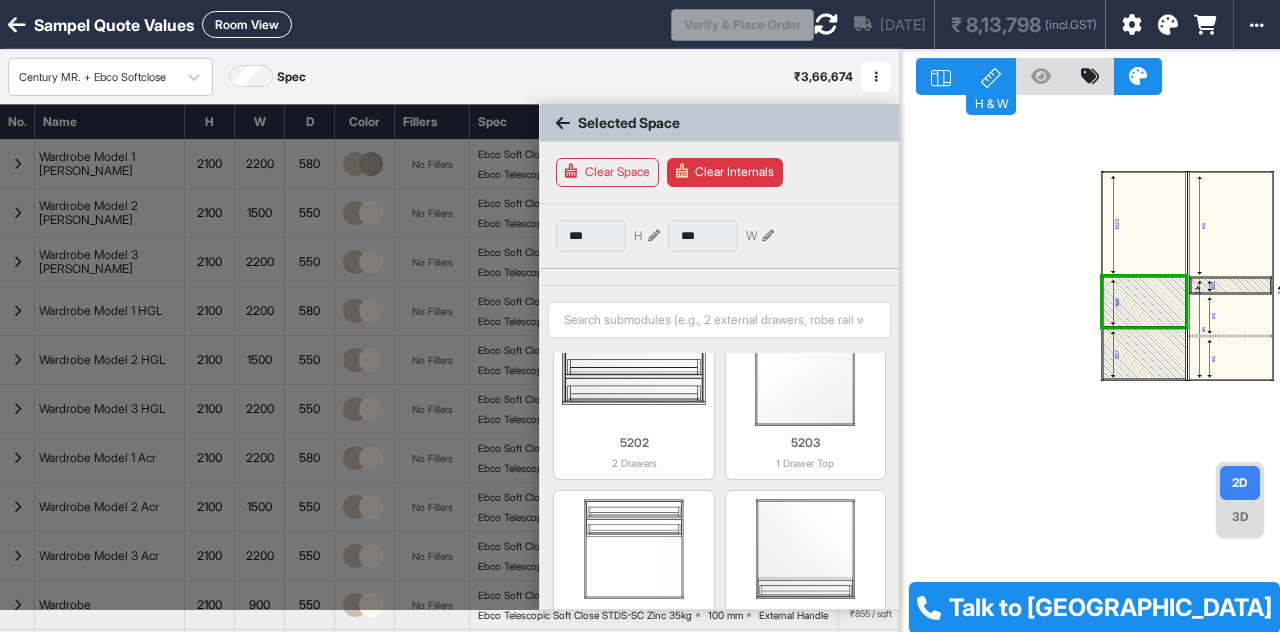 scroll, scrollTop: 1493, scrollLeft: 0, axis: vertical 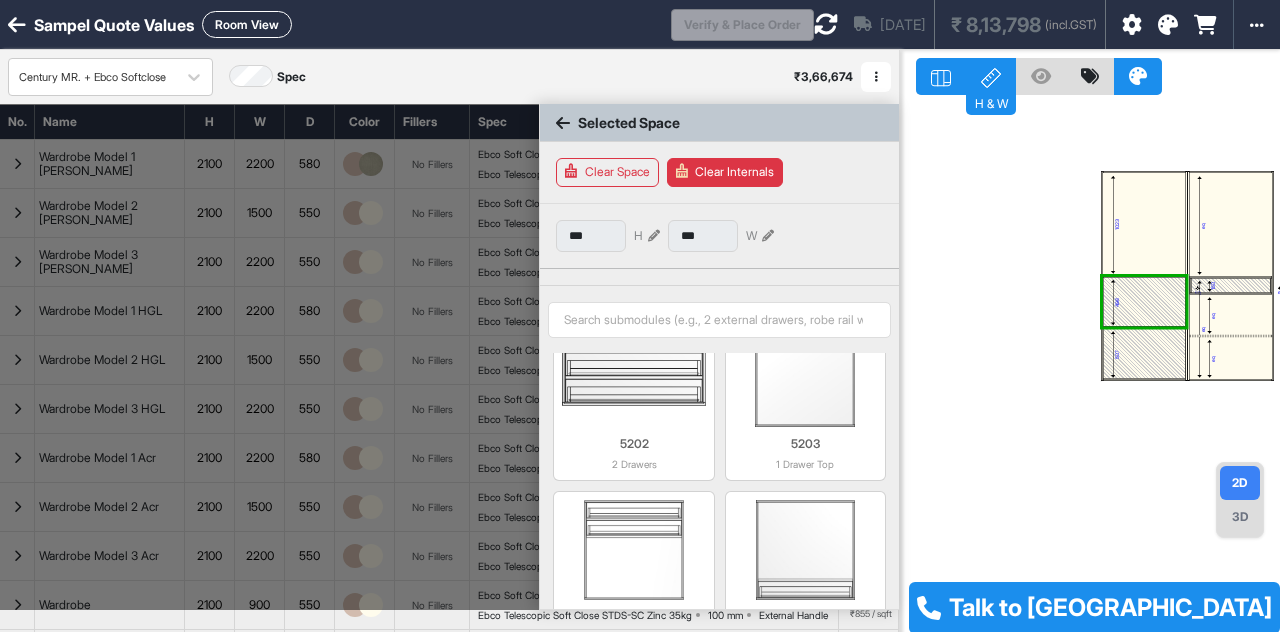 click on "Clear Space" at bounding box center [607, 172] 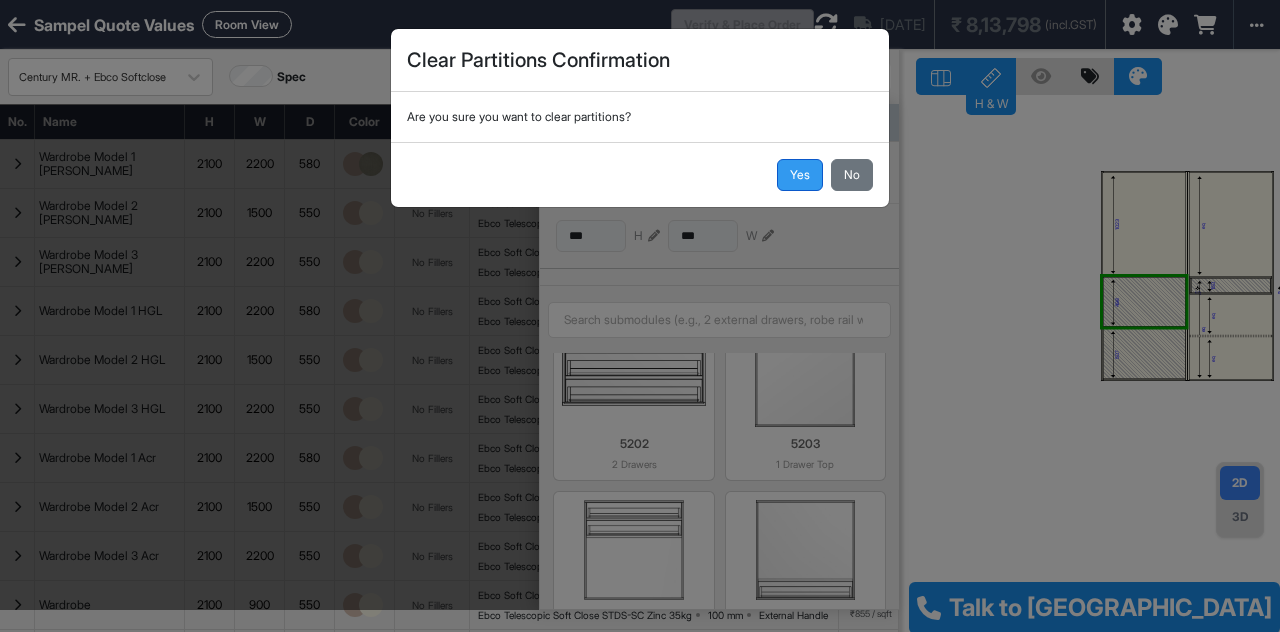 click on "Yes" at bounding box center (800, 175) 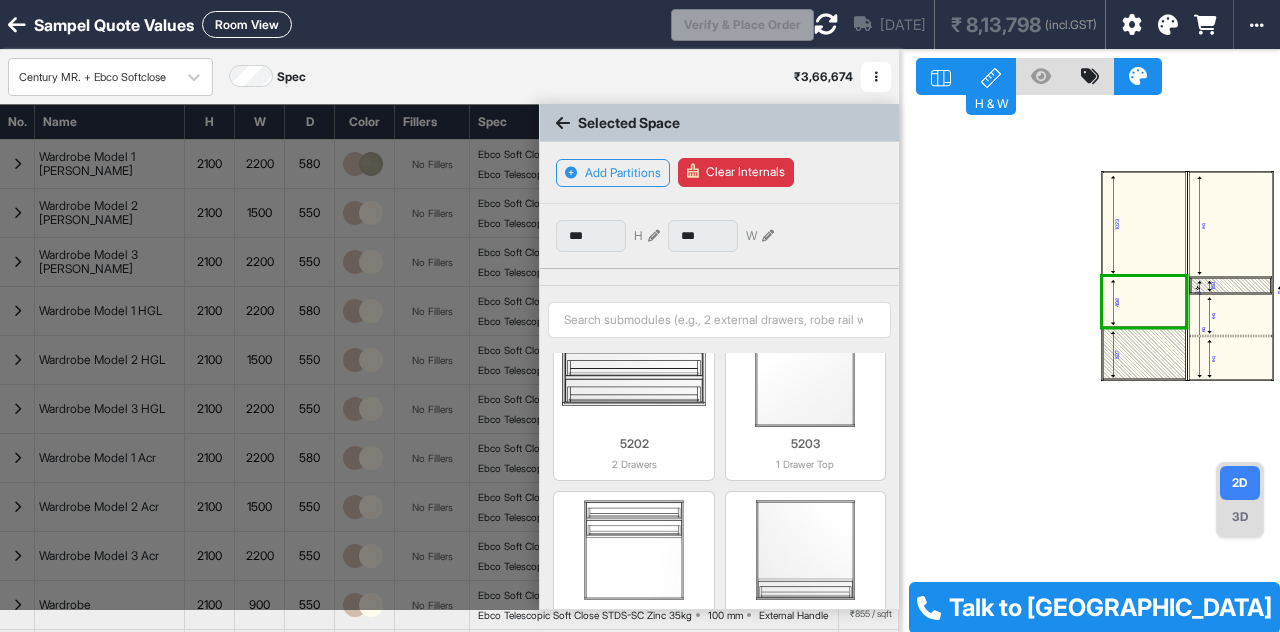 click at bounding box center [1144, 354] 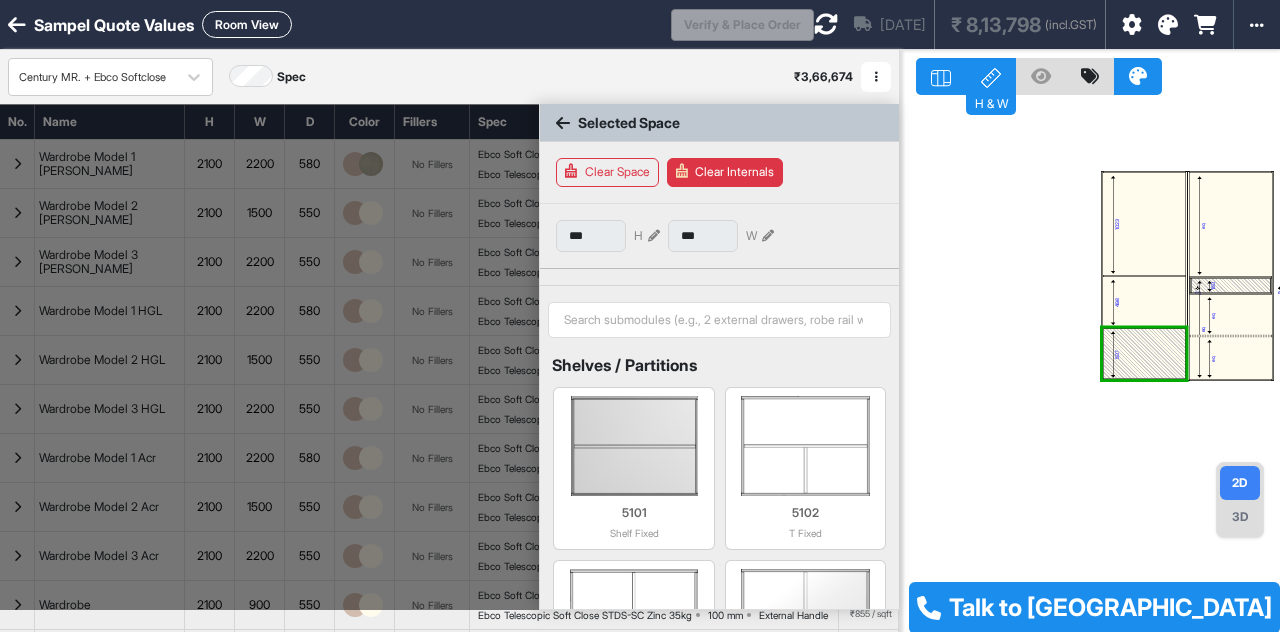 click on "Clear Space" at bounding box center (607, 172) 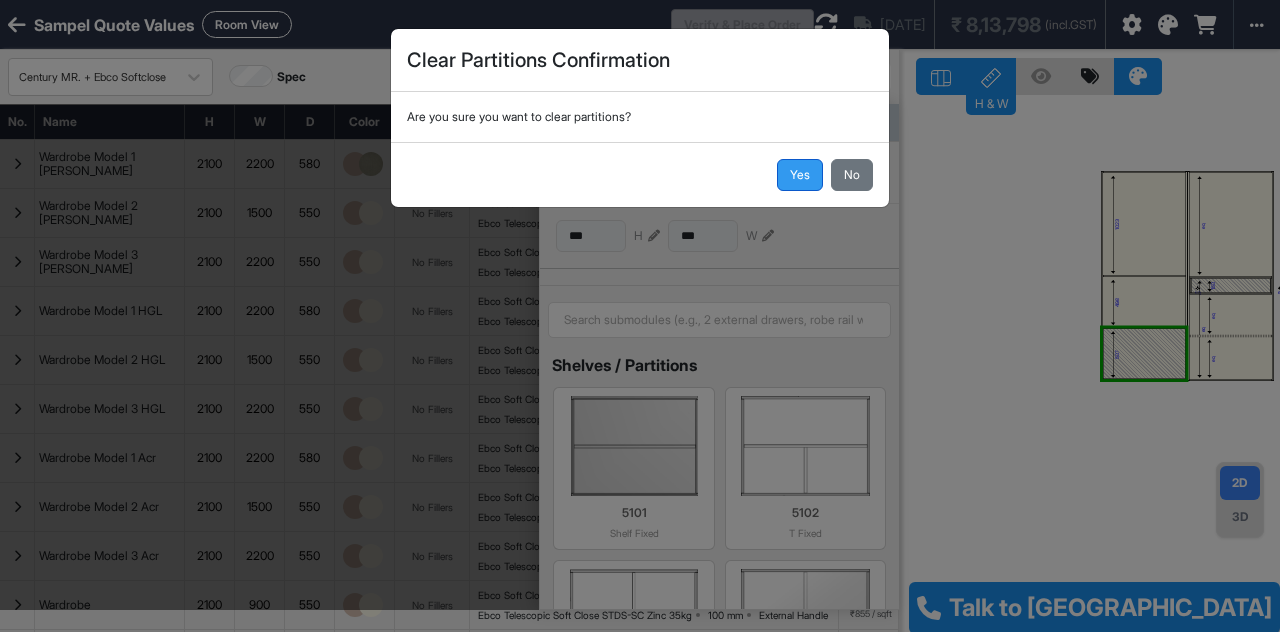 click on "Yes" at bounding box center (800, 175) 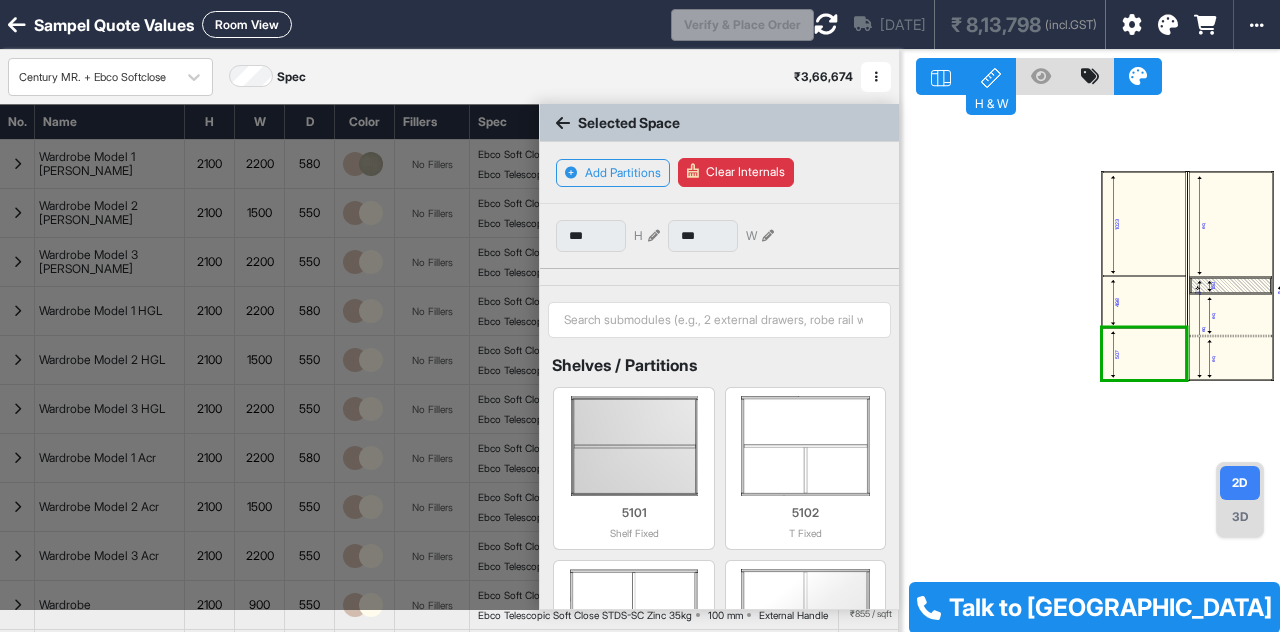 click on "498" at bounding box center (1144, 302) 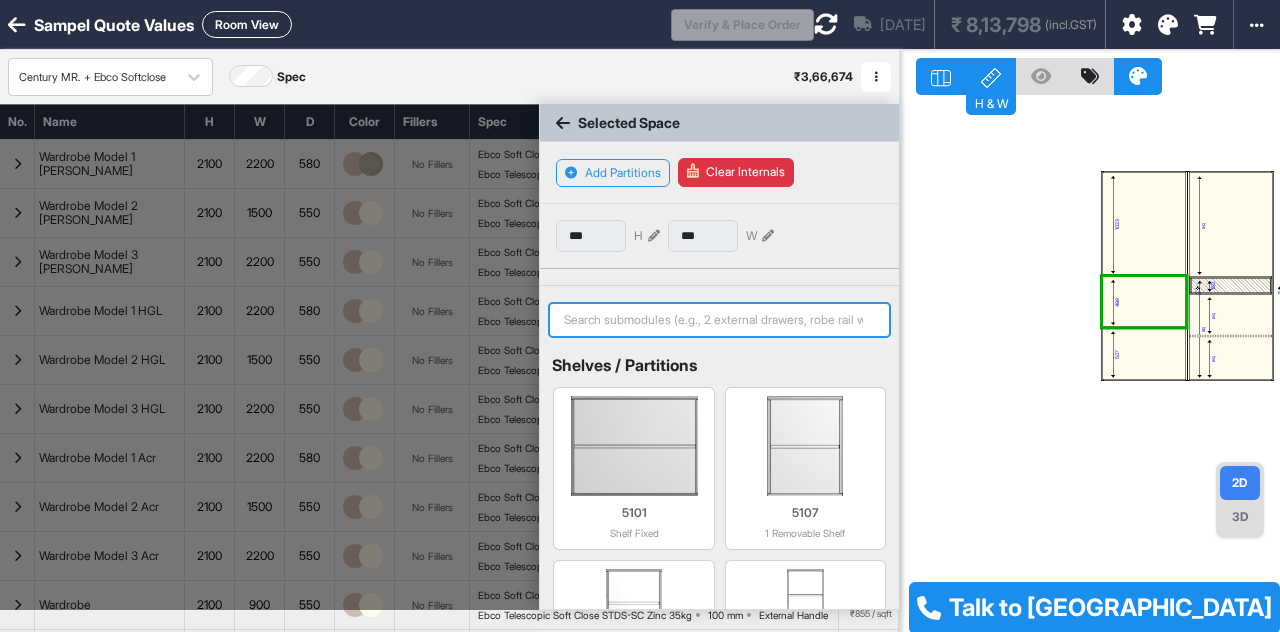 click at bounding box center (719, 320) 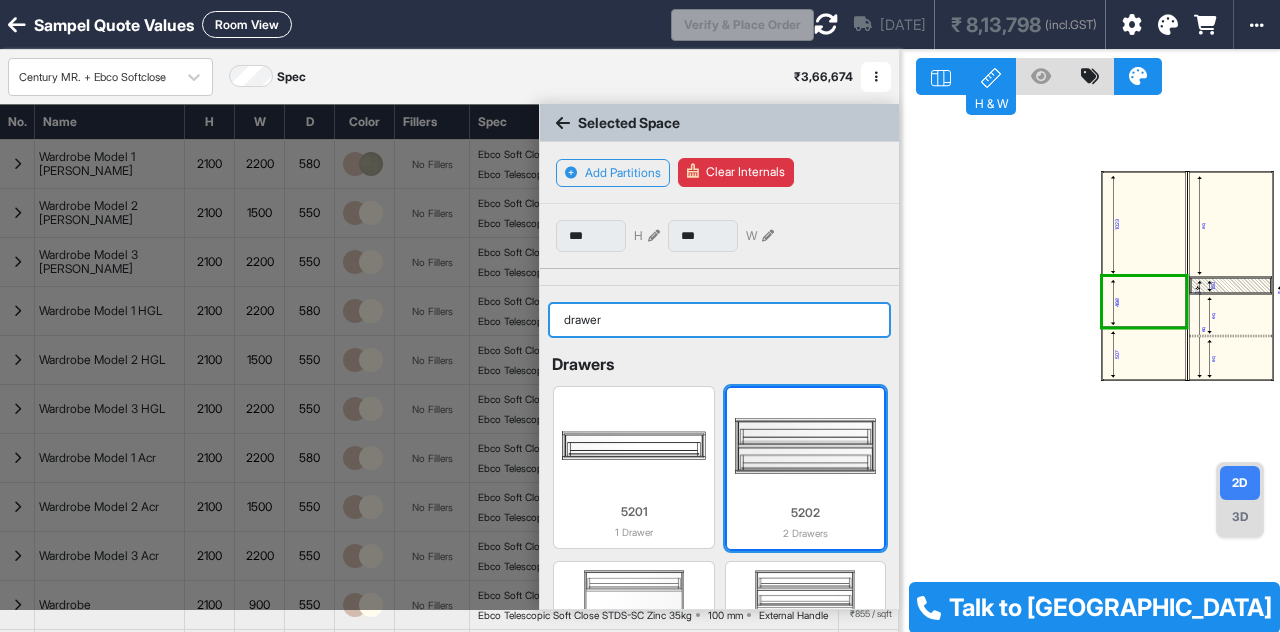 scroll, scrollTop: 0, scrollLeft: 0, axis: both 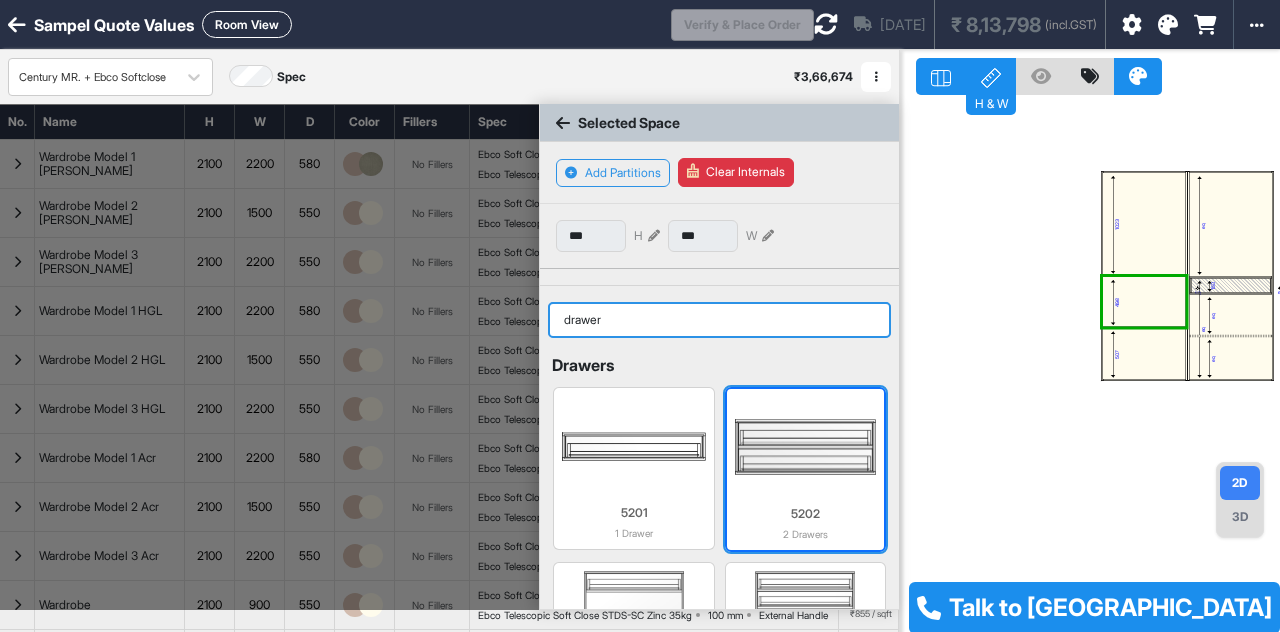 type on "drawer" 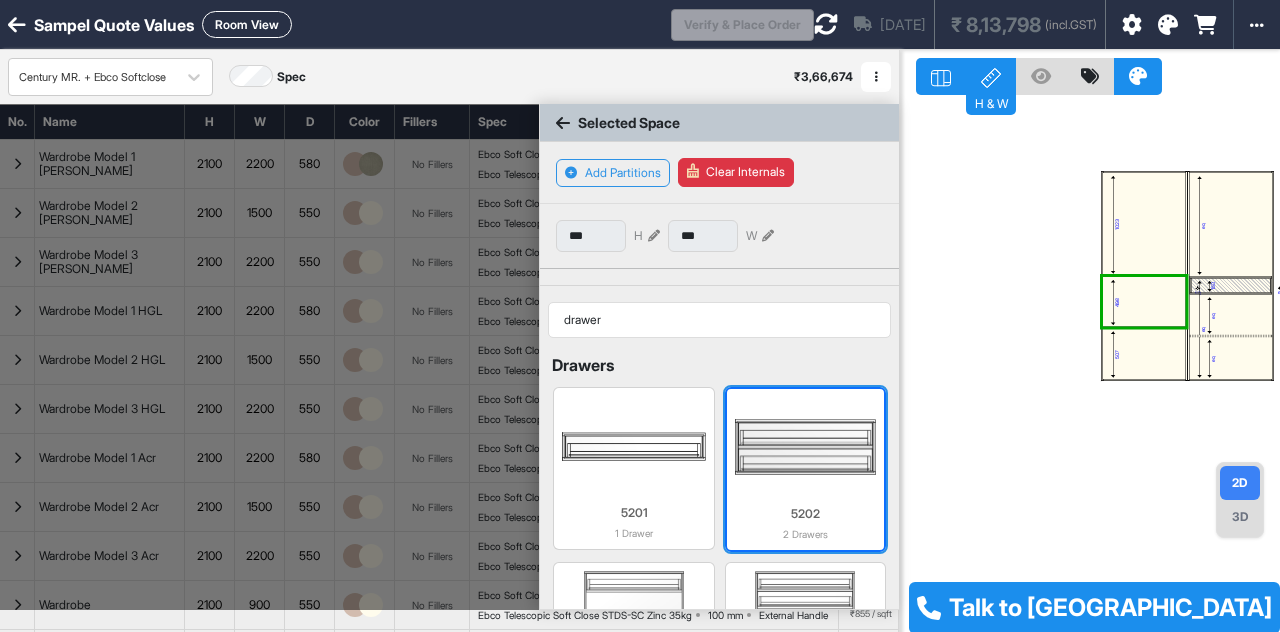 click at bounding box center (805, 447) 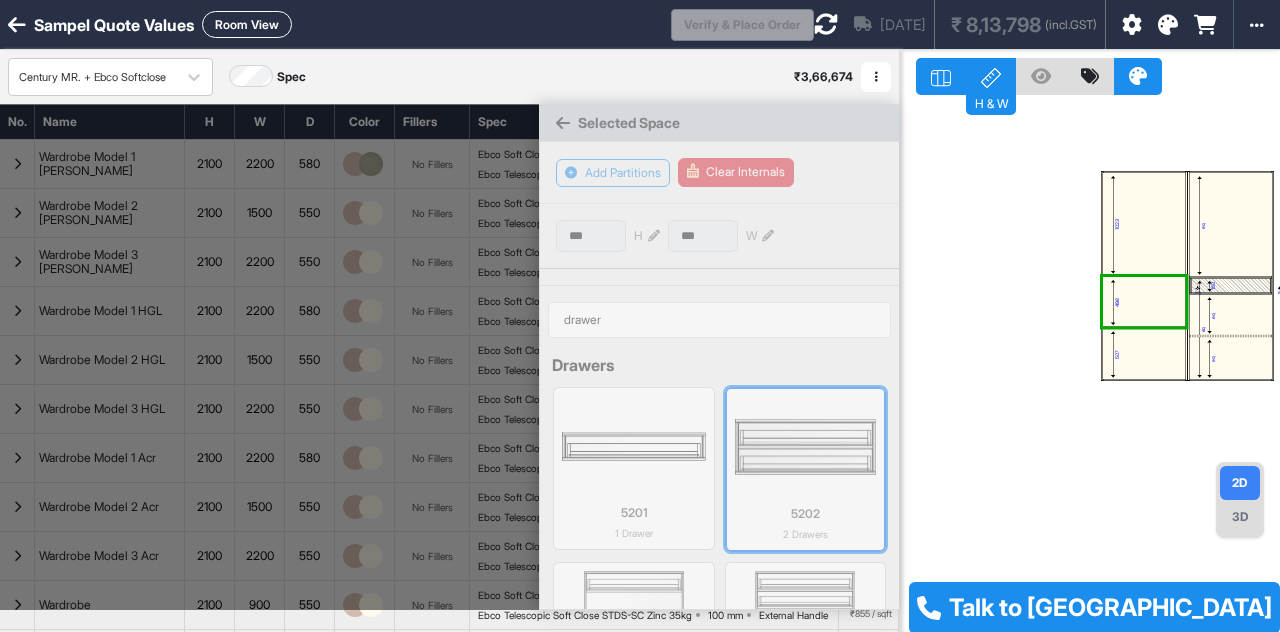 type on "***" 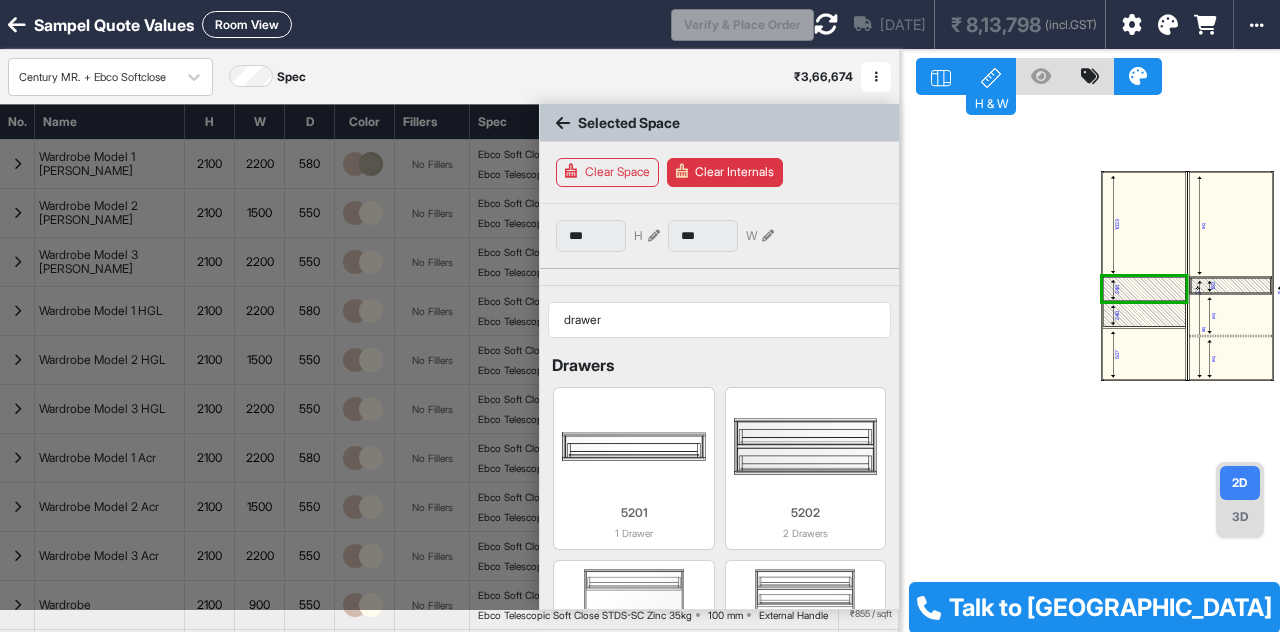 click at bounding box center [1144, 315] 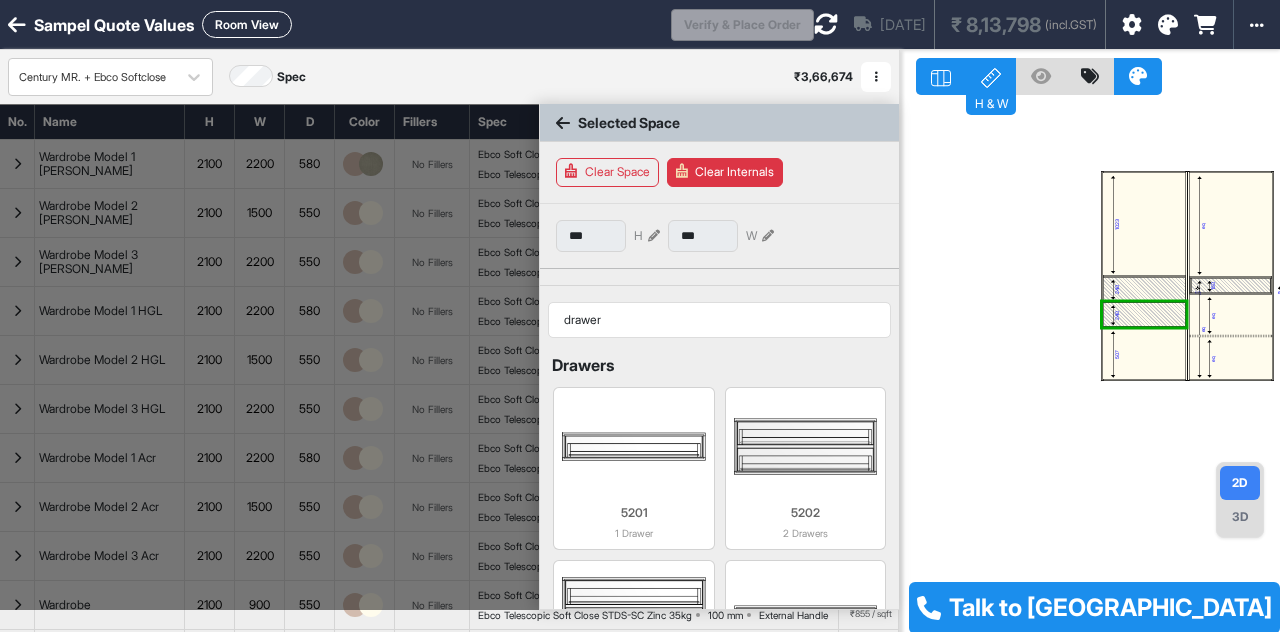 click at bounding box center (1144, 302) 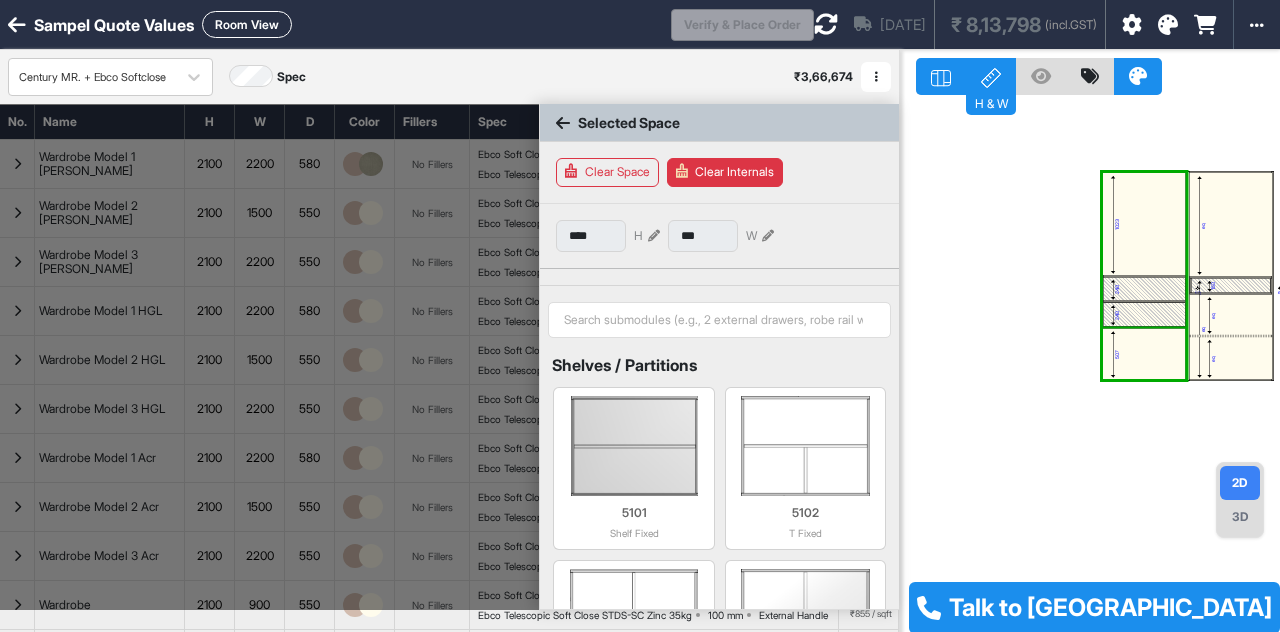 click on "507" at bounding box center [1144, 354] 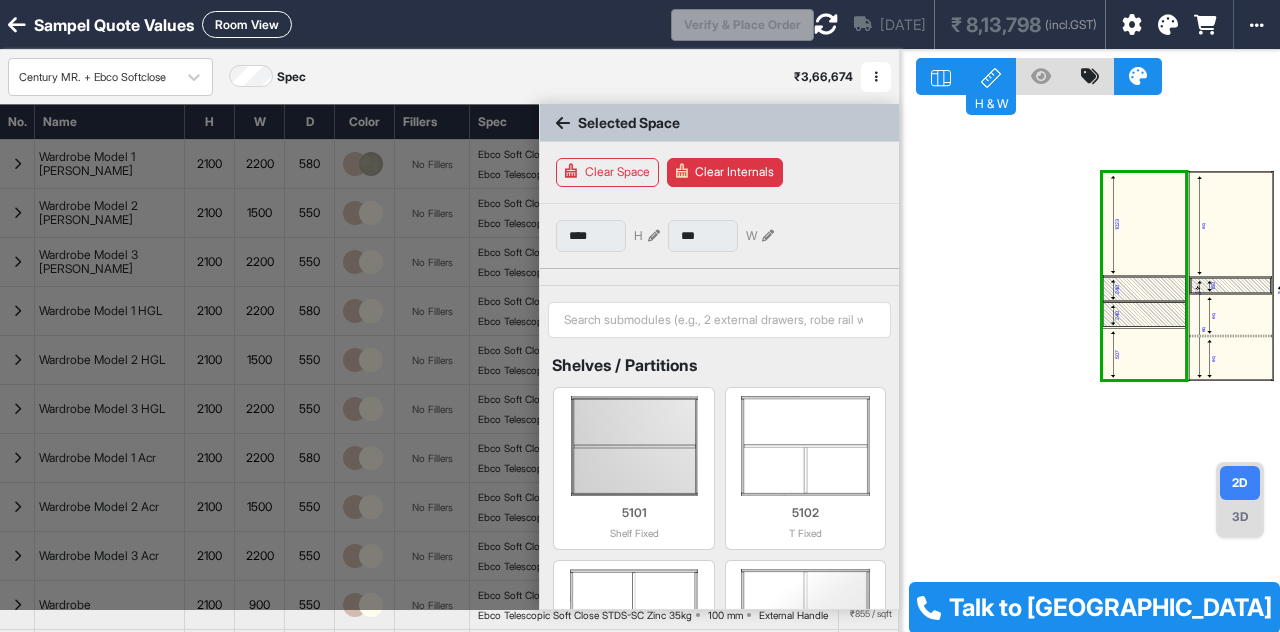 click at bounding box center (1144, 302) 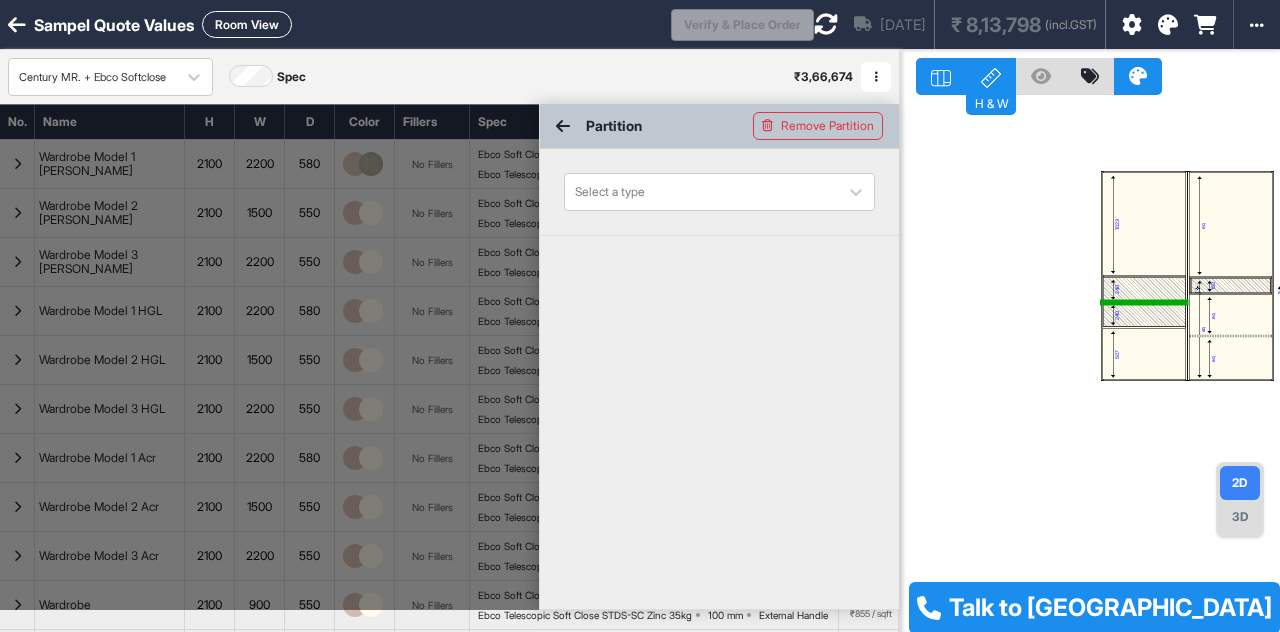 click on "507" at bounding box center [1144, 354] 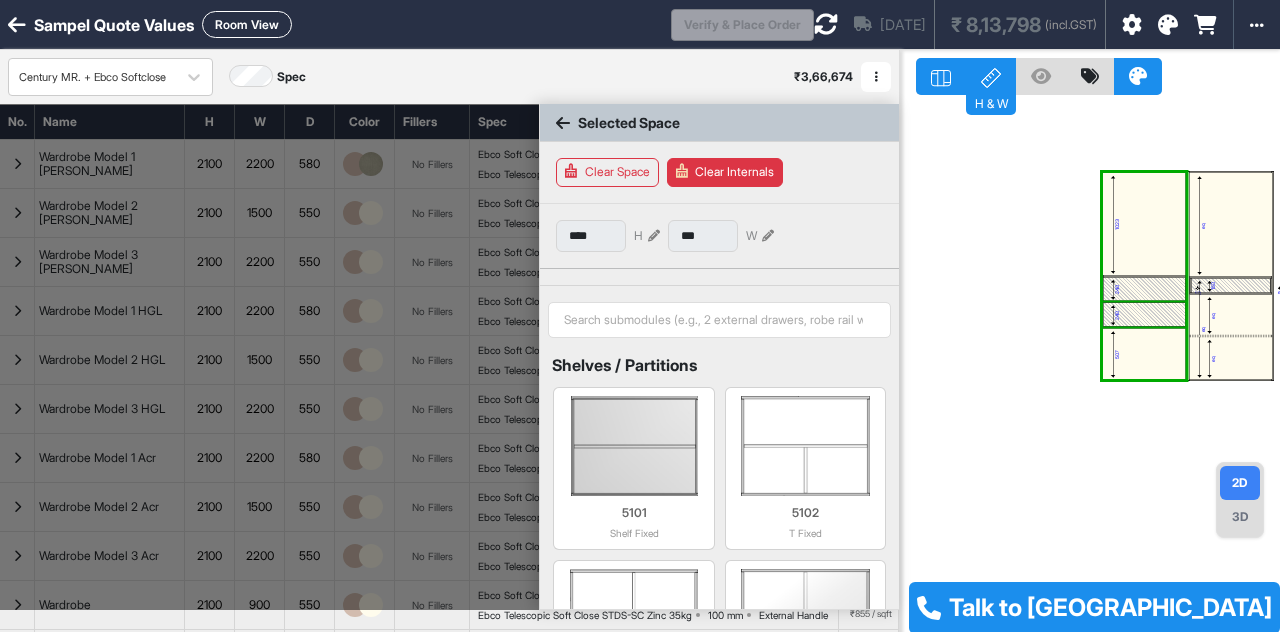 click at bounding box center (1144, 289) 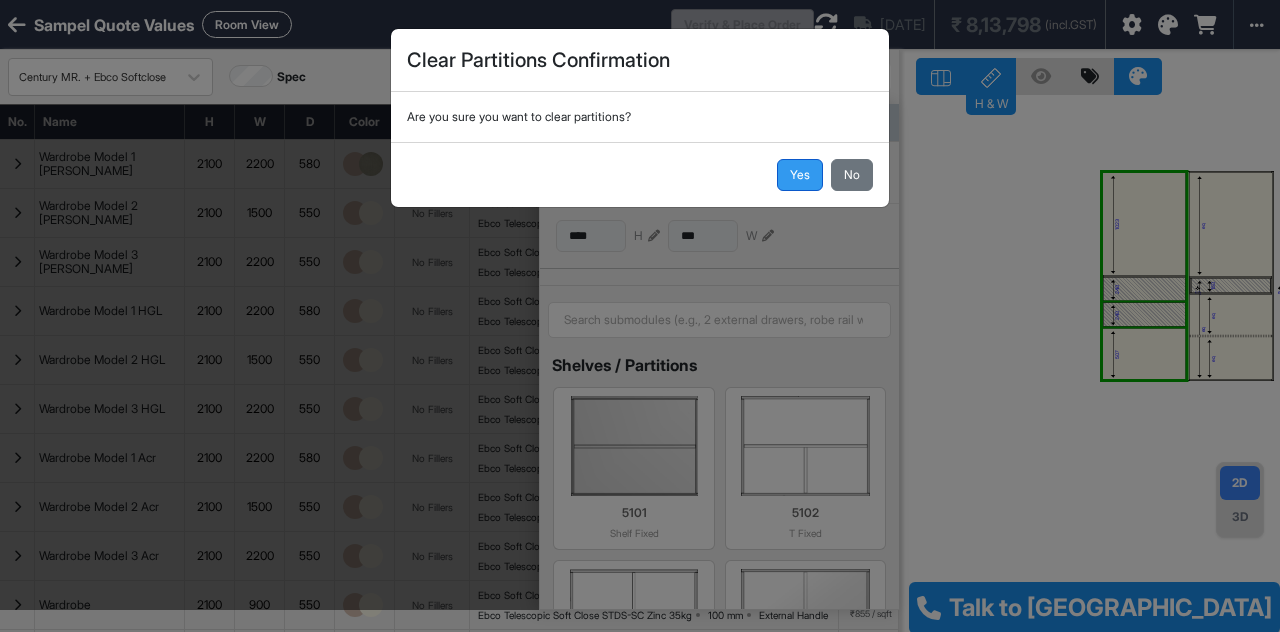 click on "Yes" at bounding box center [800, 175] 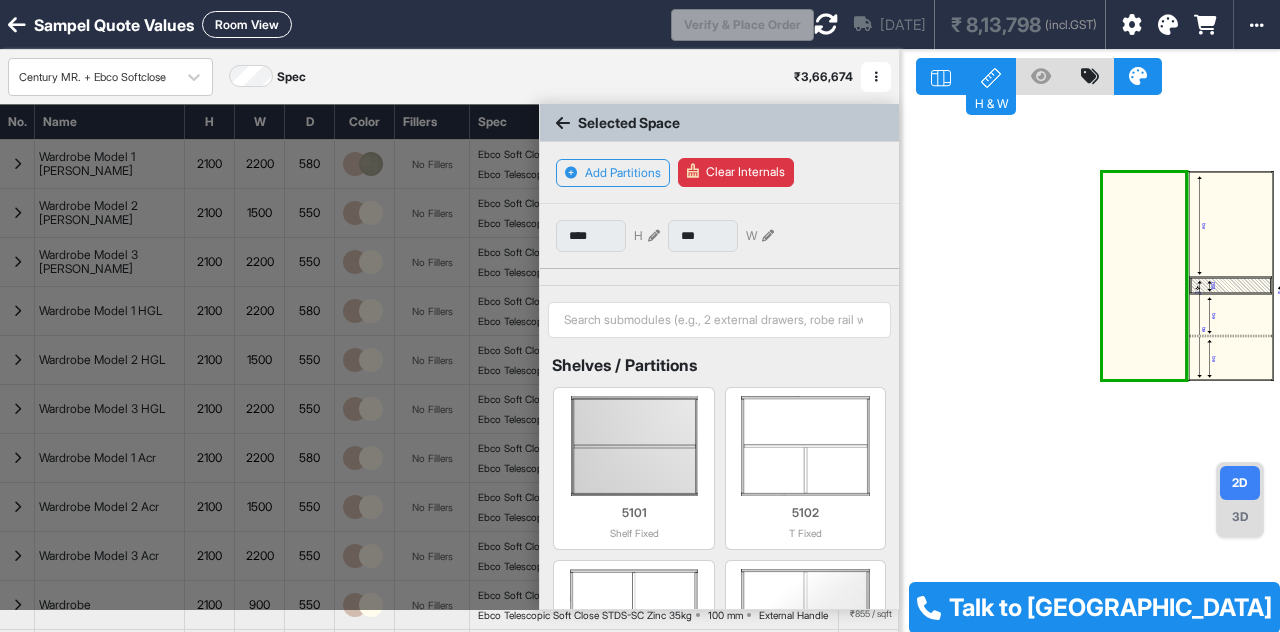 click at bounding box center [1144, 276] 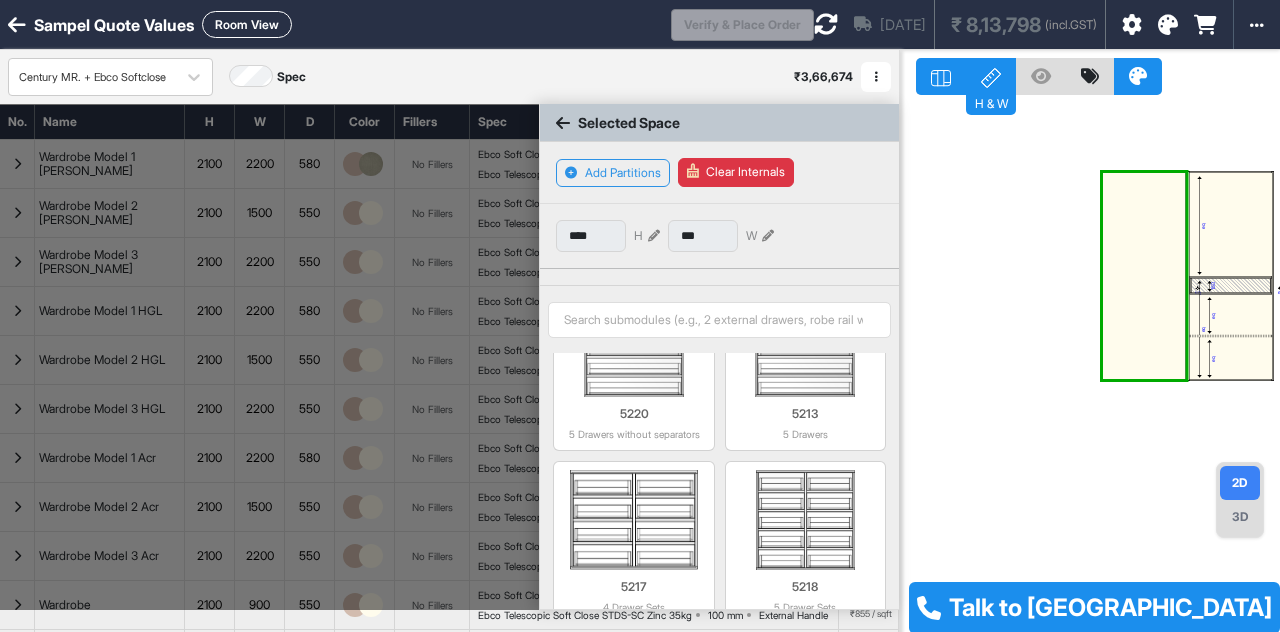 scroll, scrollTop: 2387, scrollLeft: 0, axis: vertical 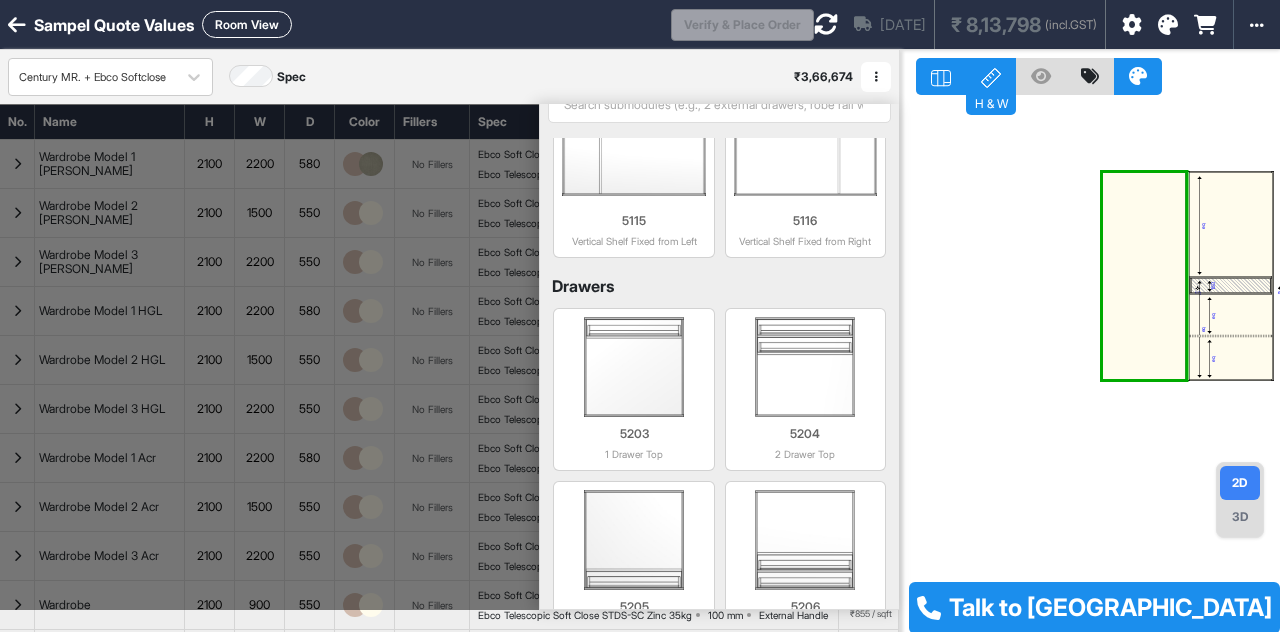click at bounding box center [1144, 276] 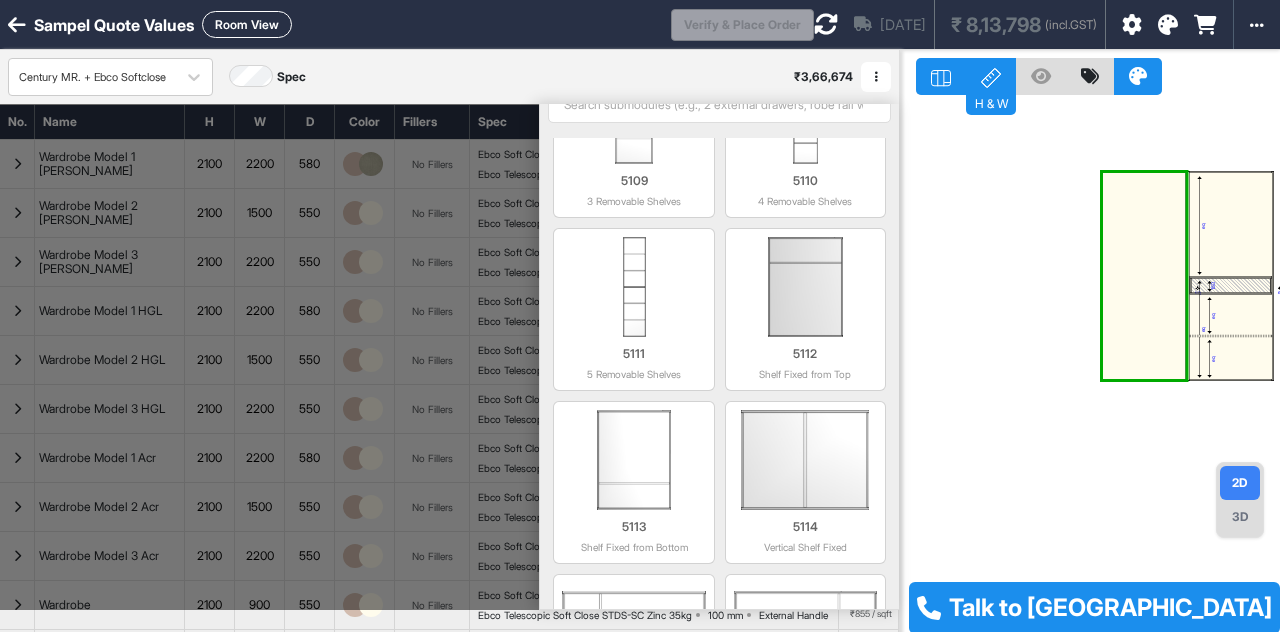 scroll, scrollTop: 784, scrollLeft: 0, axis: vertical 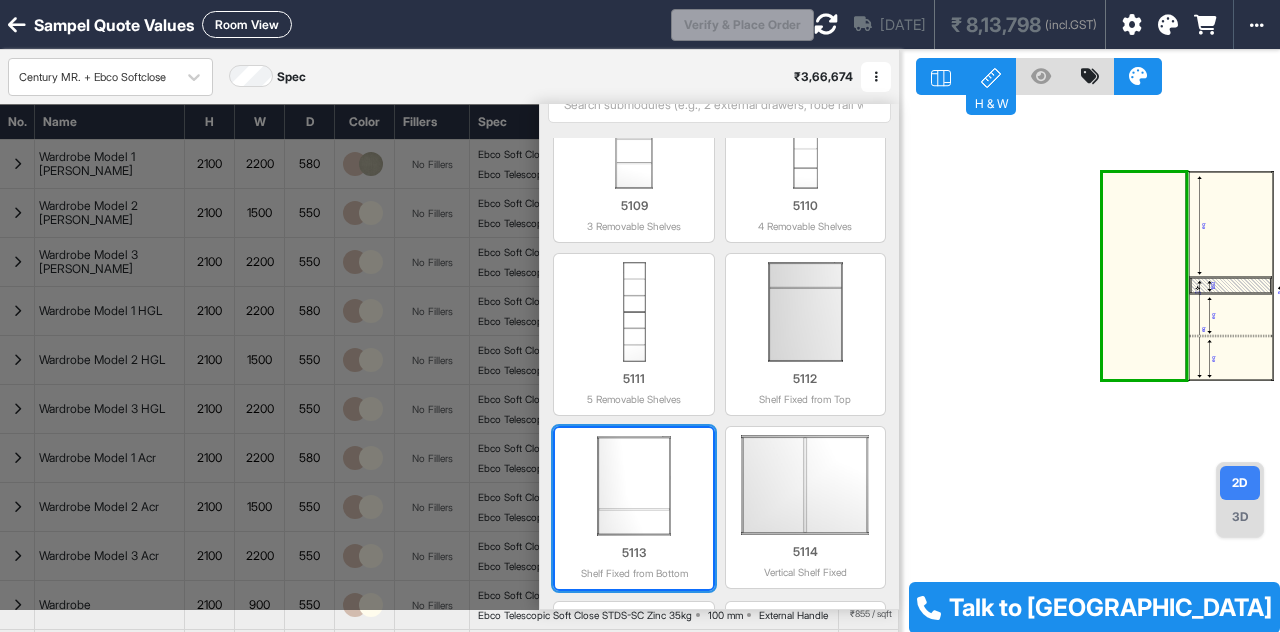 click at bounding box center (633, 486) 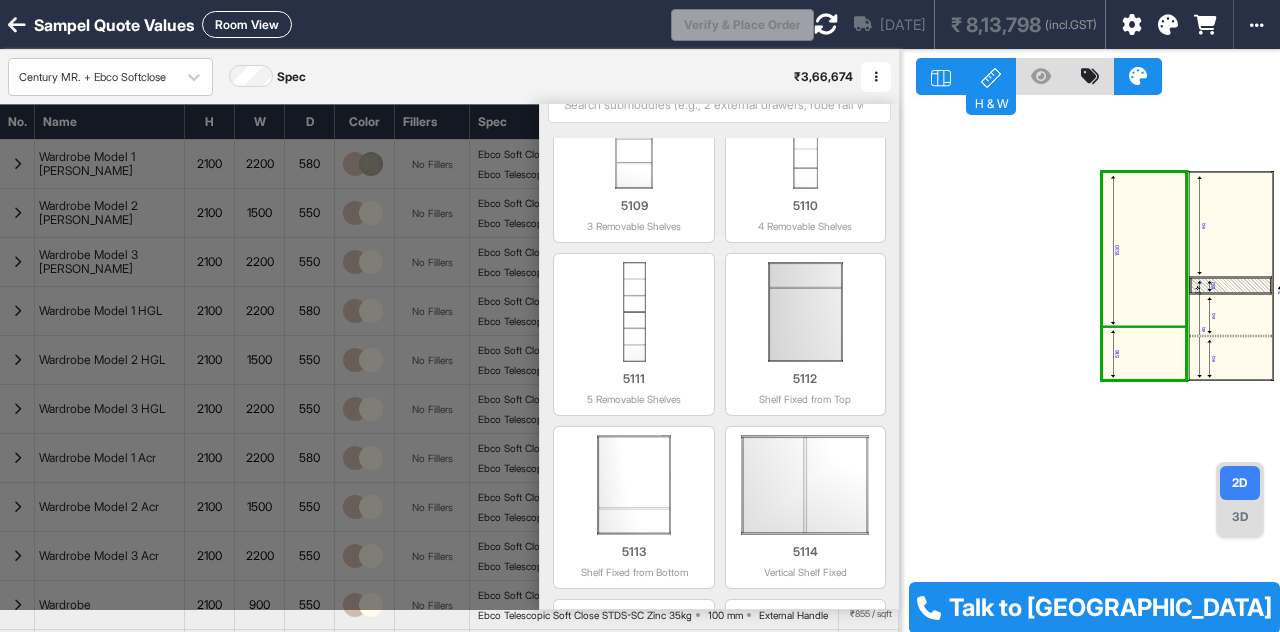 click on "516" at bounding box center [1144, 354] 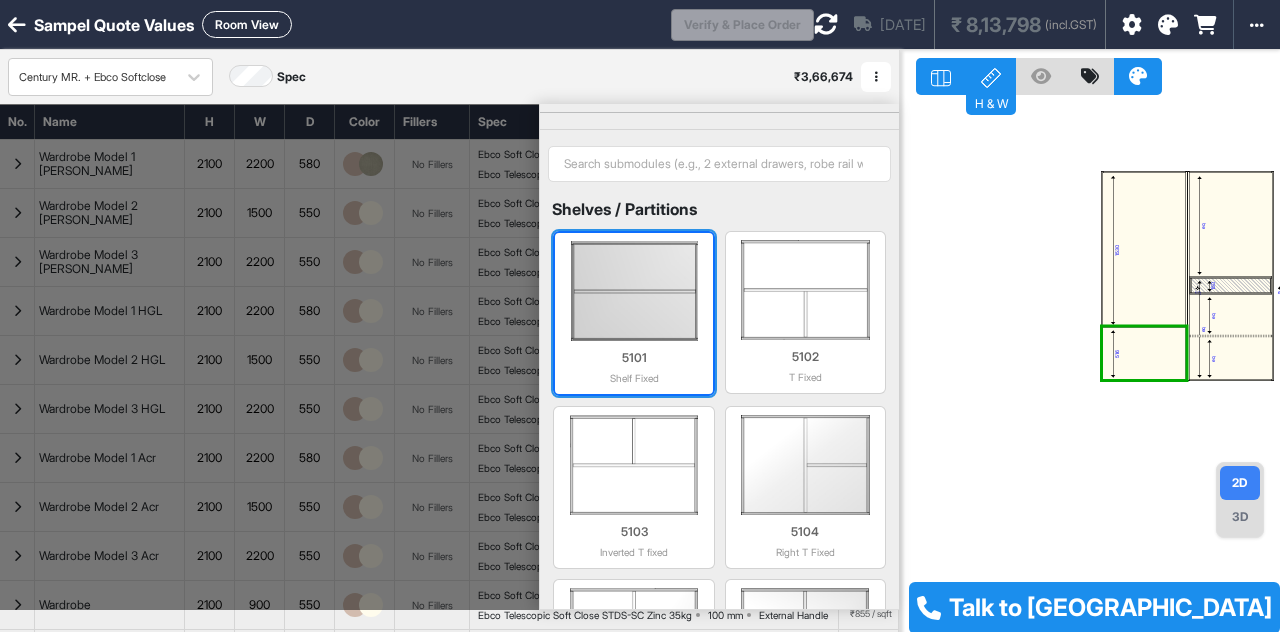 scroll, scrollTop: 0, scrollLeft: 0, axis: both 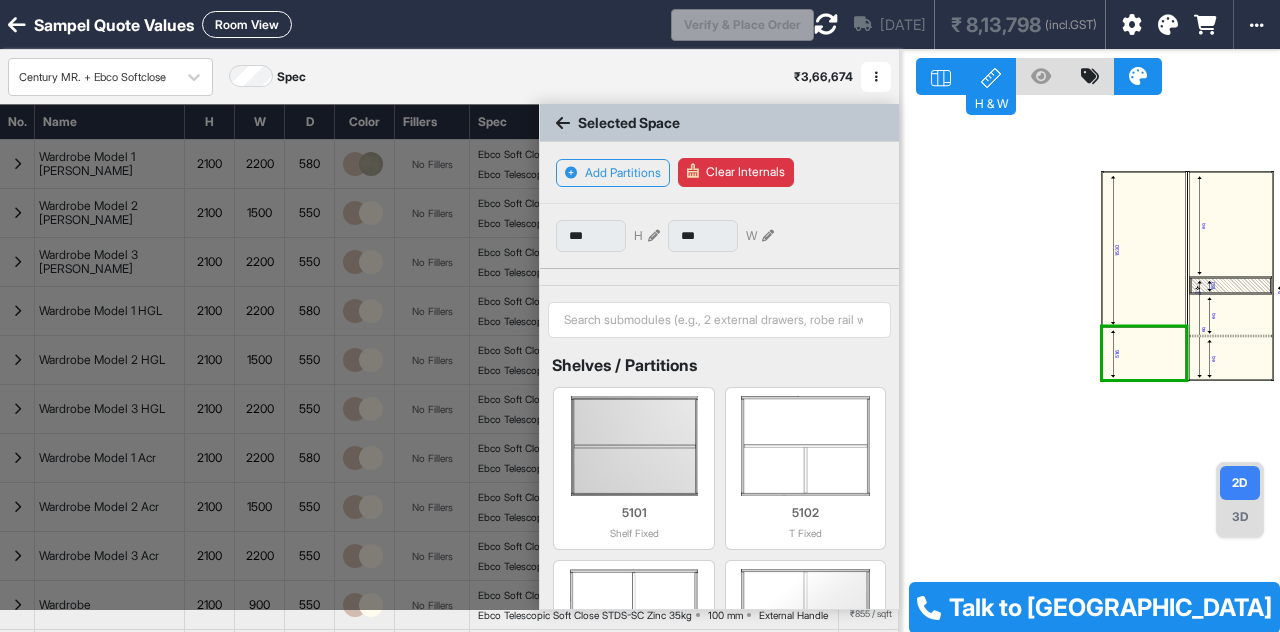 click at bounding box center (654, 236) 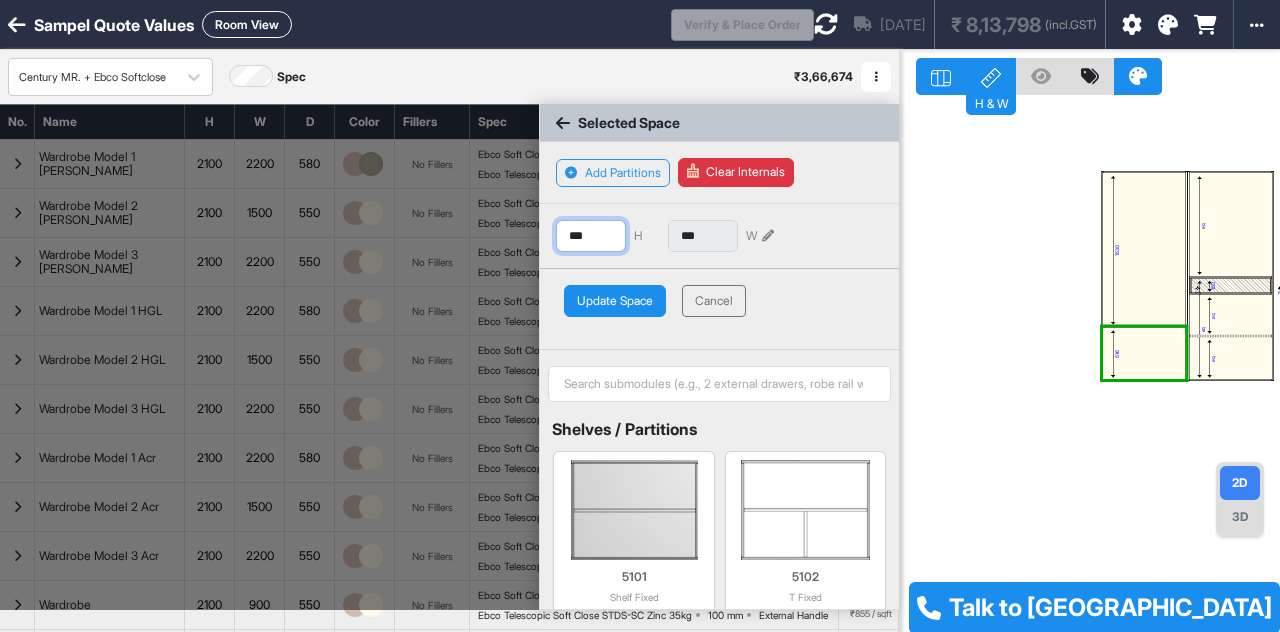 click on "***" at bounding box center (591, 236) 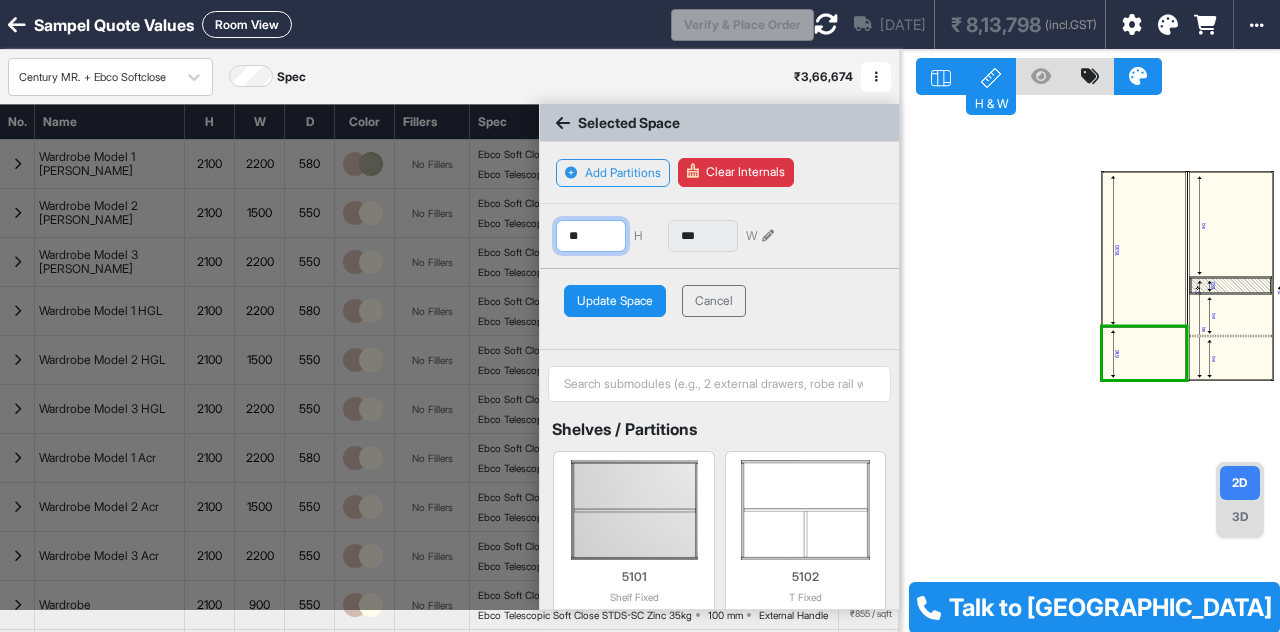 type on "*" 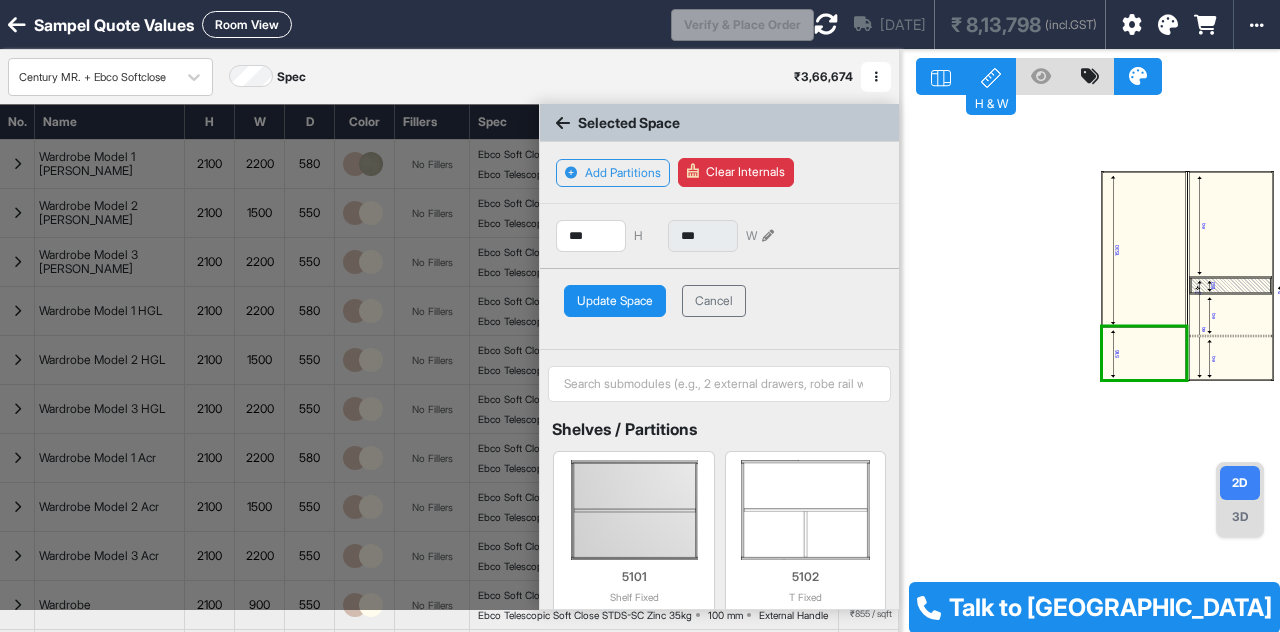 click on "Update Space" at bounding box center (615, 301) 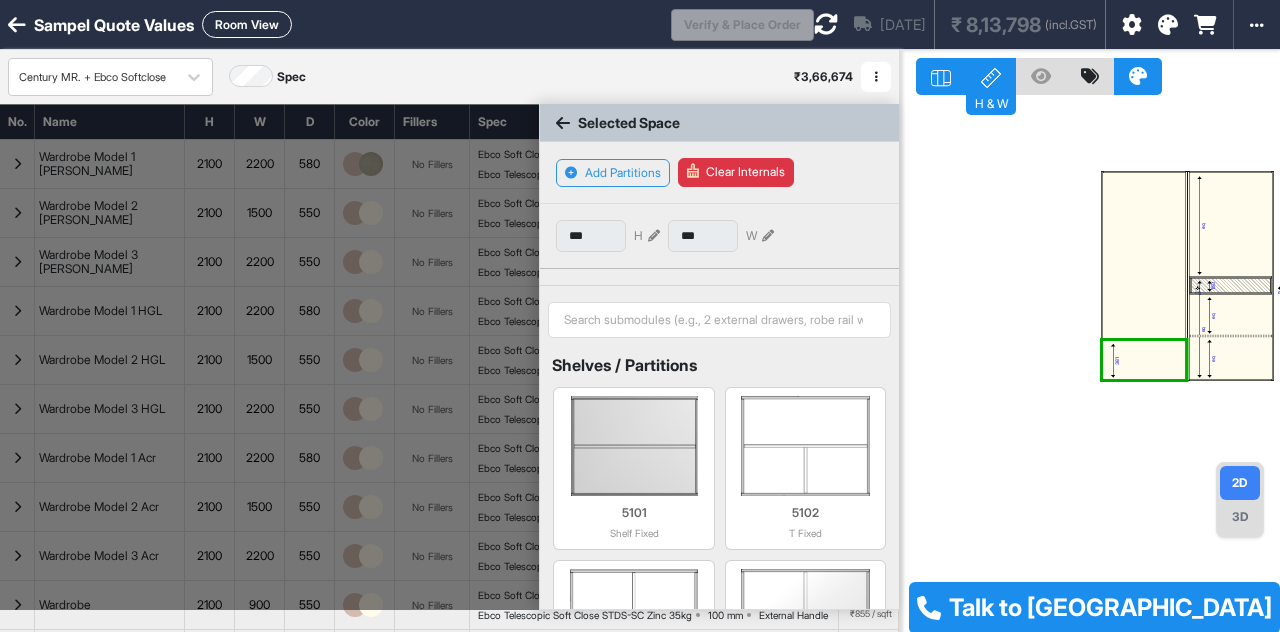 click at bounding box center [1144, 256] 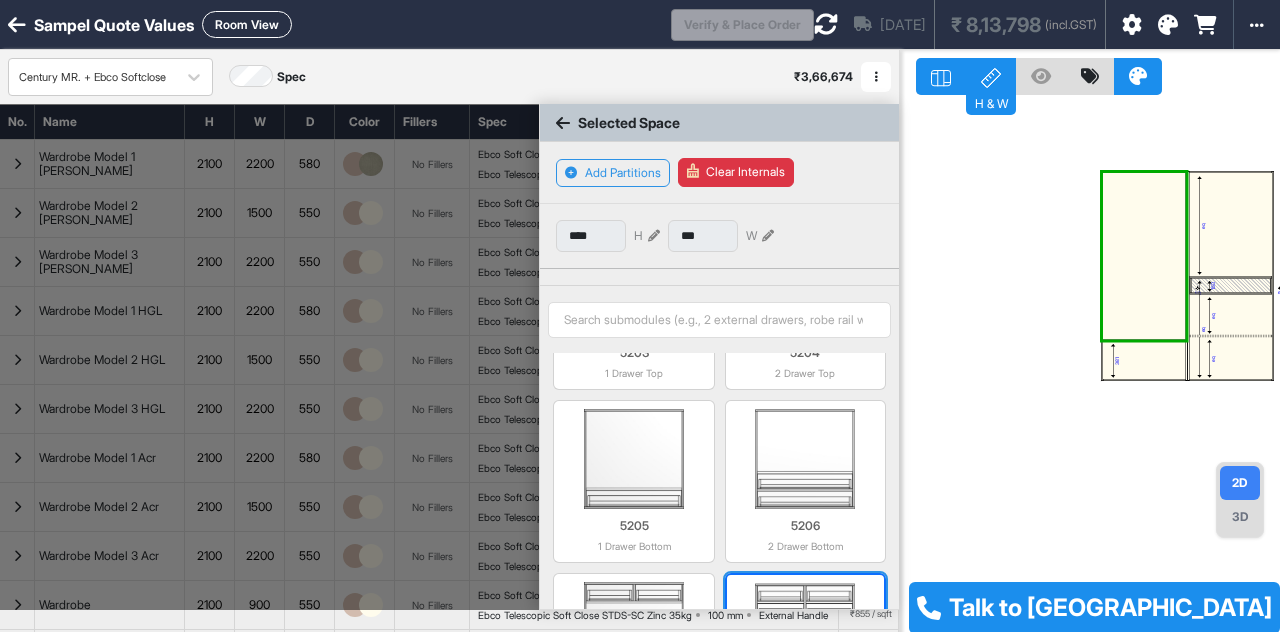 scroll, scrollTop: 1592, scrollLeft: 0, axis: vertical 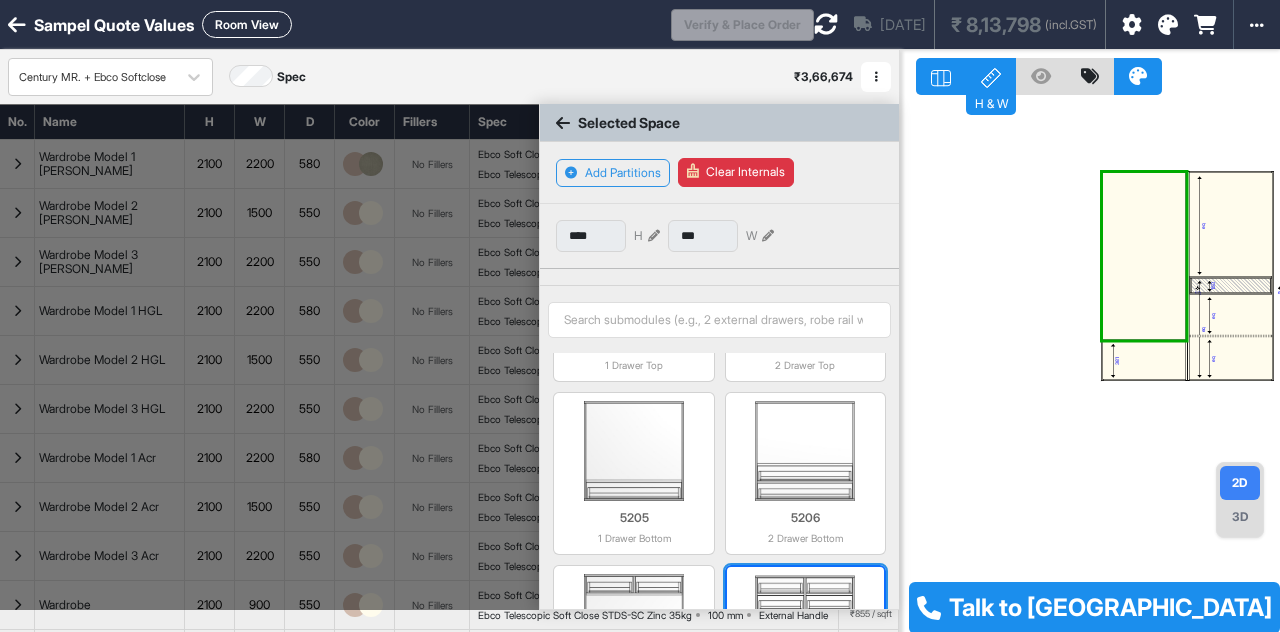 click at bounding box center [805, 451] 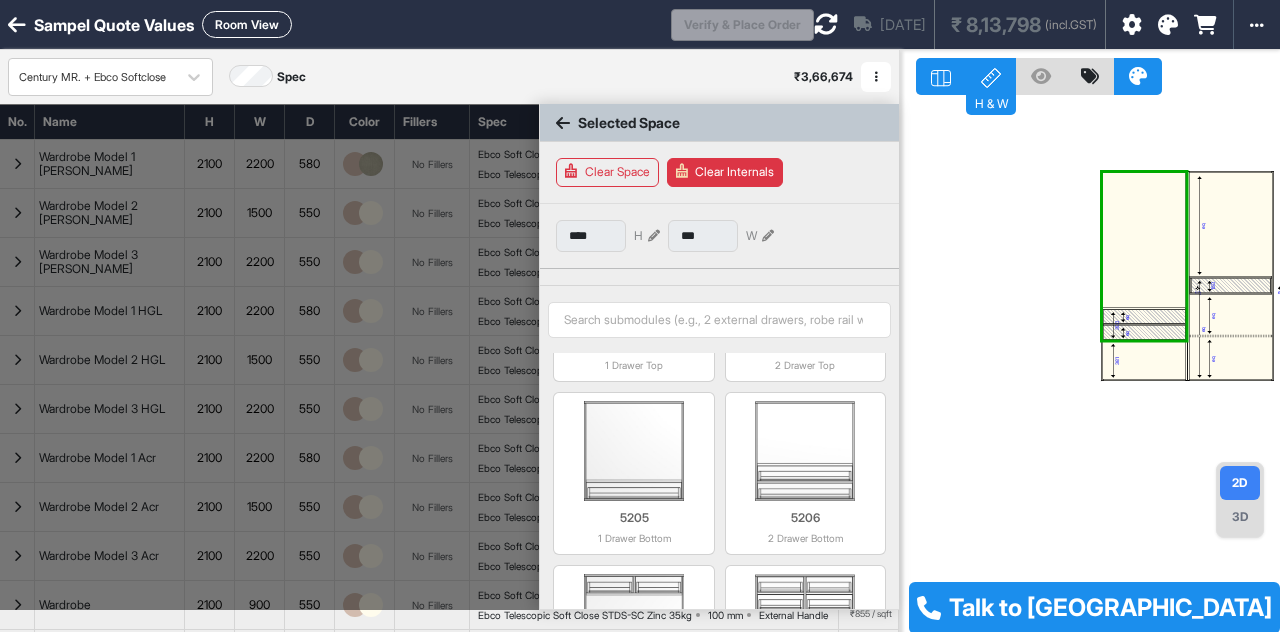 click at bounding box center [1123, 333] 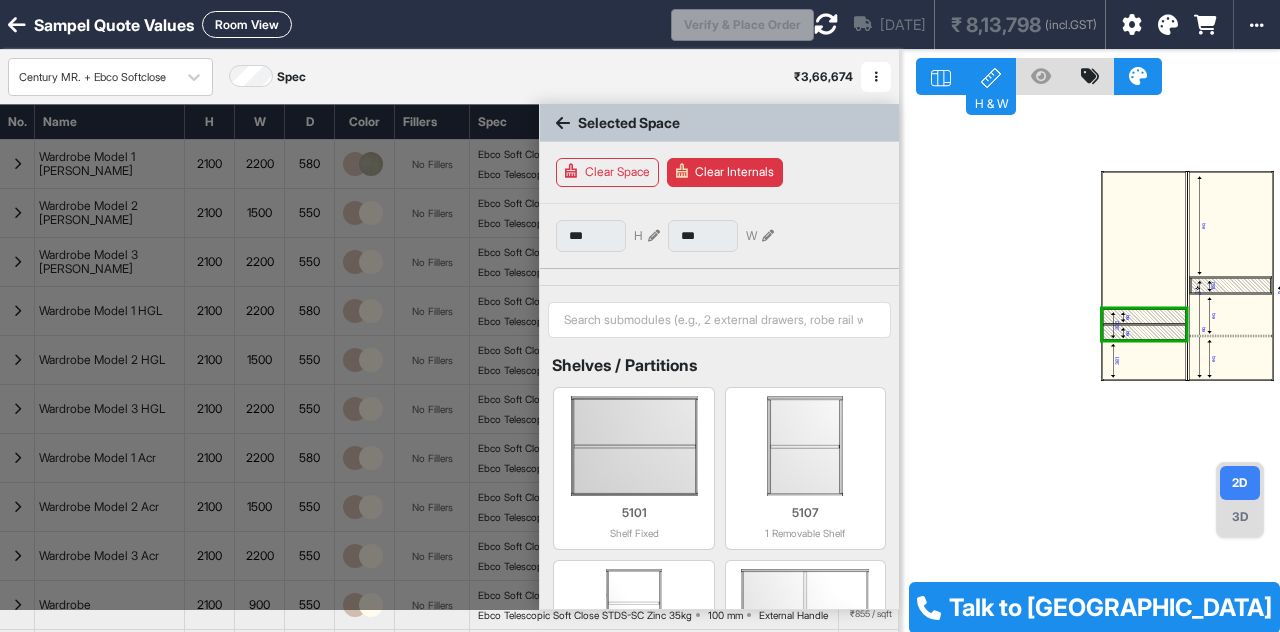 click on "eq" at bounding box center (1127, 333) 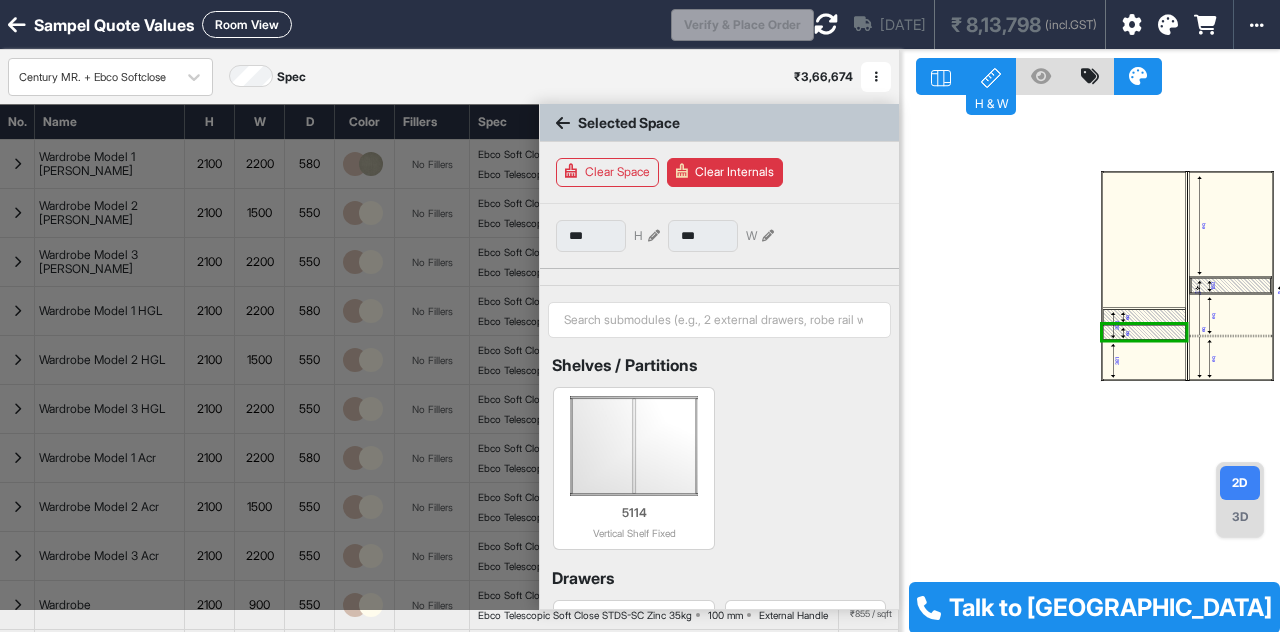 click at bounding box center [654, 236] 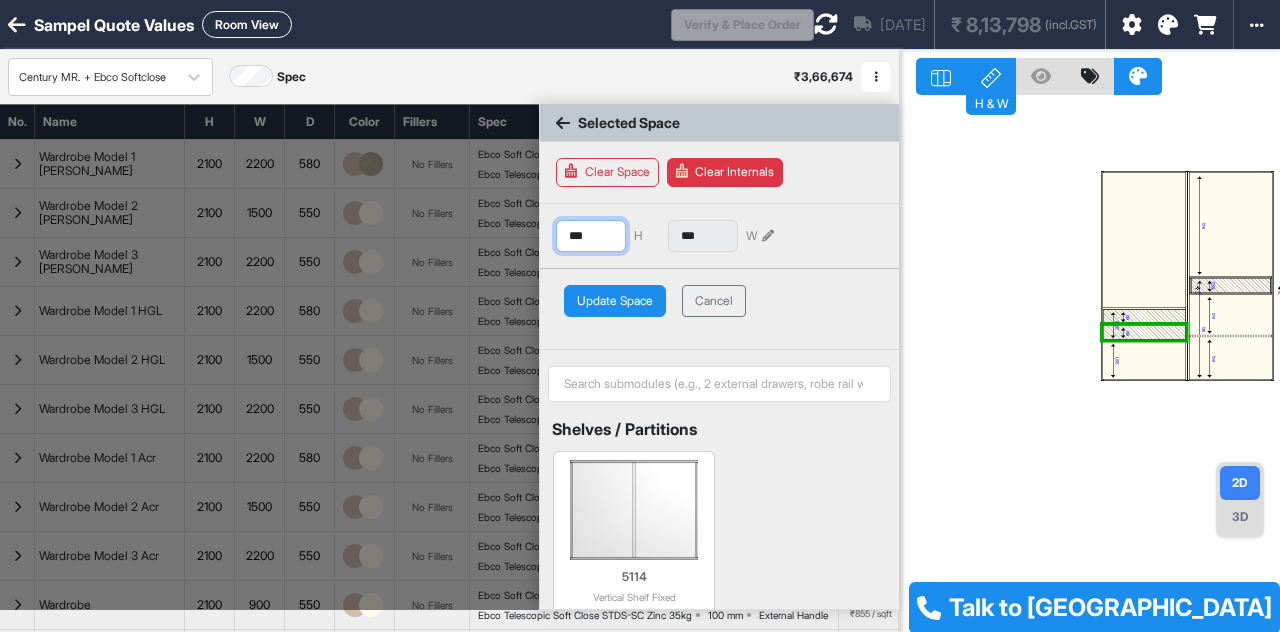 click on "***" at bounding box center (591, 236) 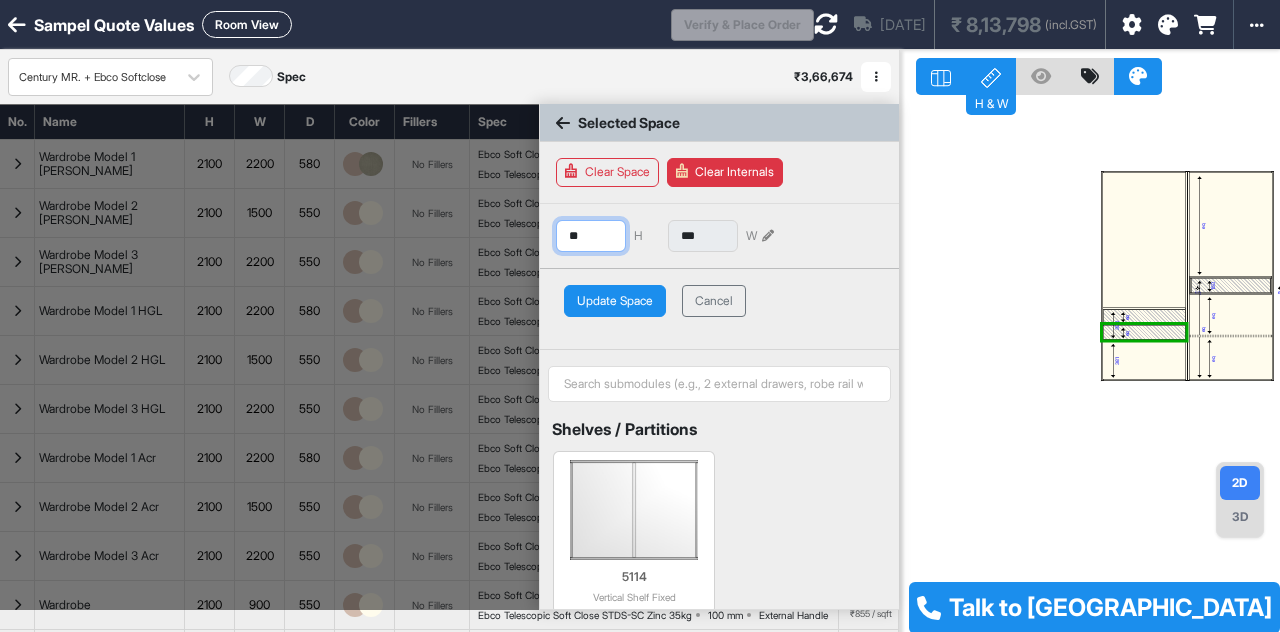 type on "*" 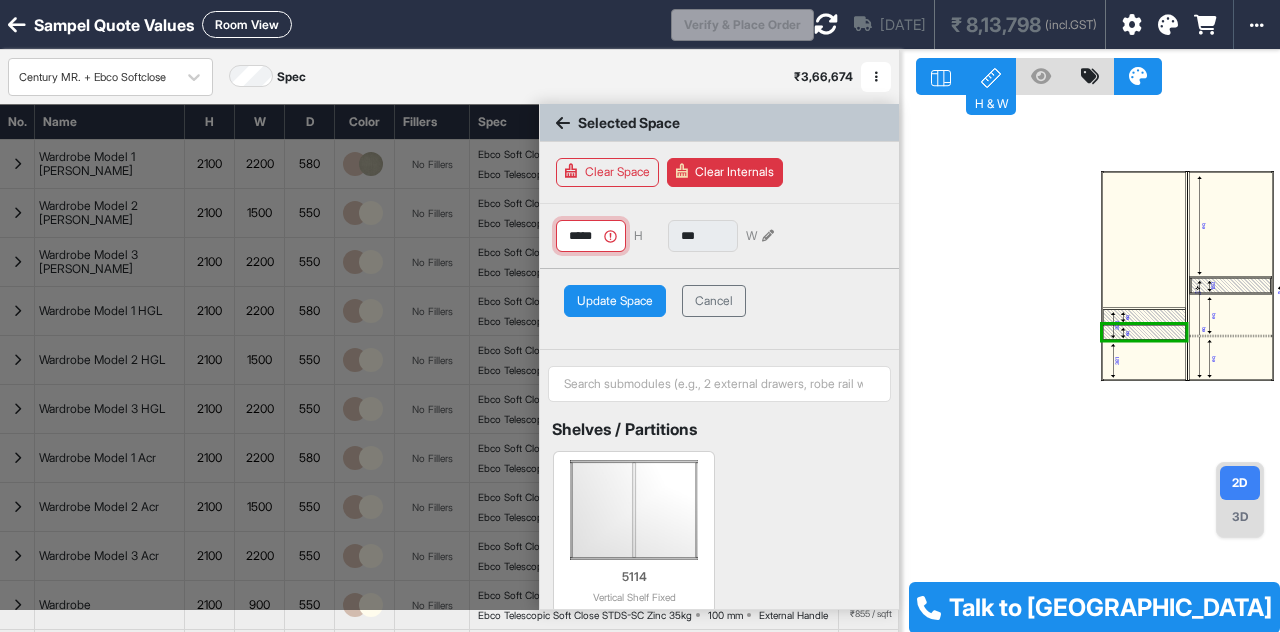 scroll, scrollTop: 0, scrollLeft: 6, axis: horizontal 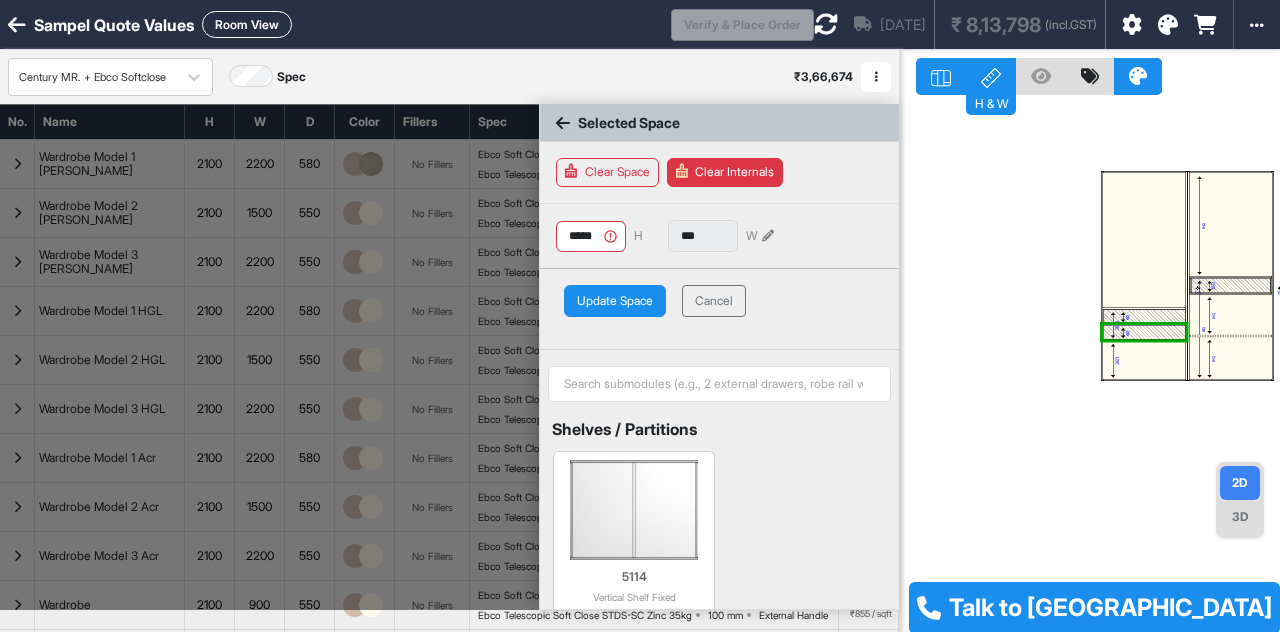 click on "Update Space" at bounding box center [615, 301] 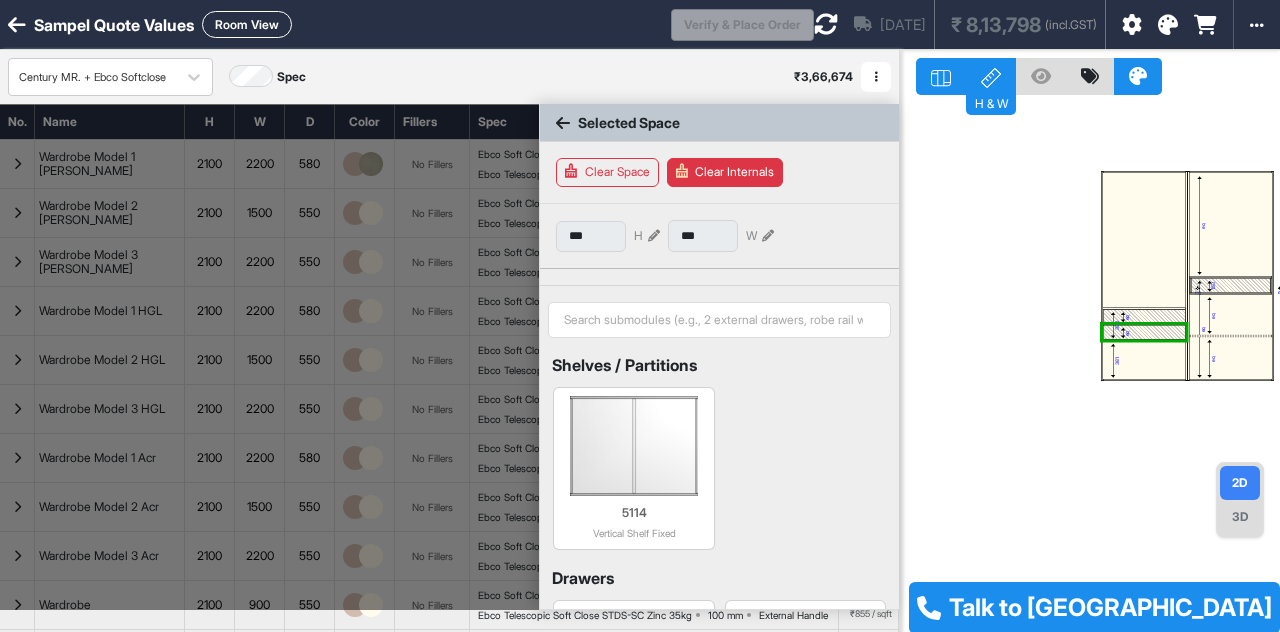 click on "*** H" at bounding box center [608, 236] 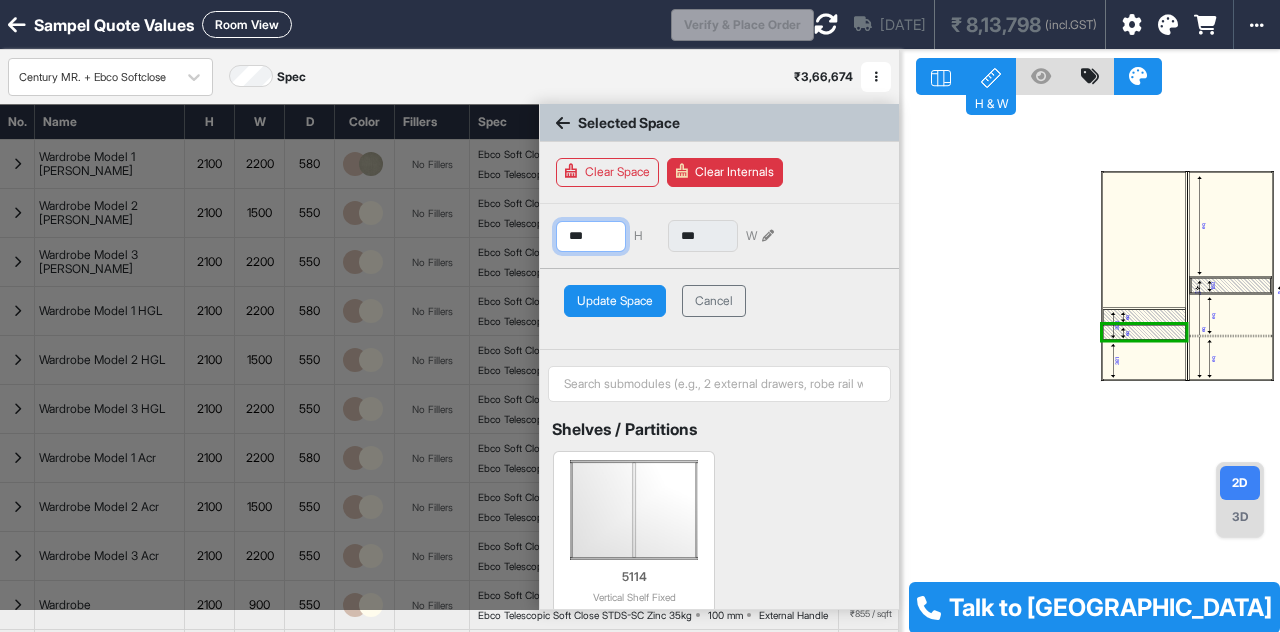 click on "***" at bounding box center (591, 236) 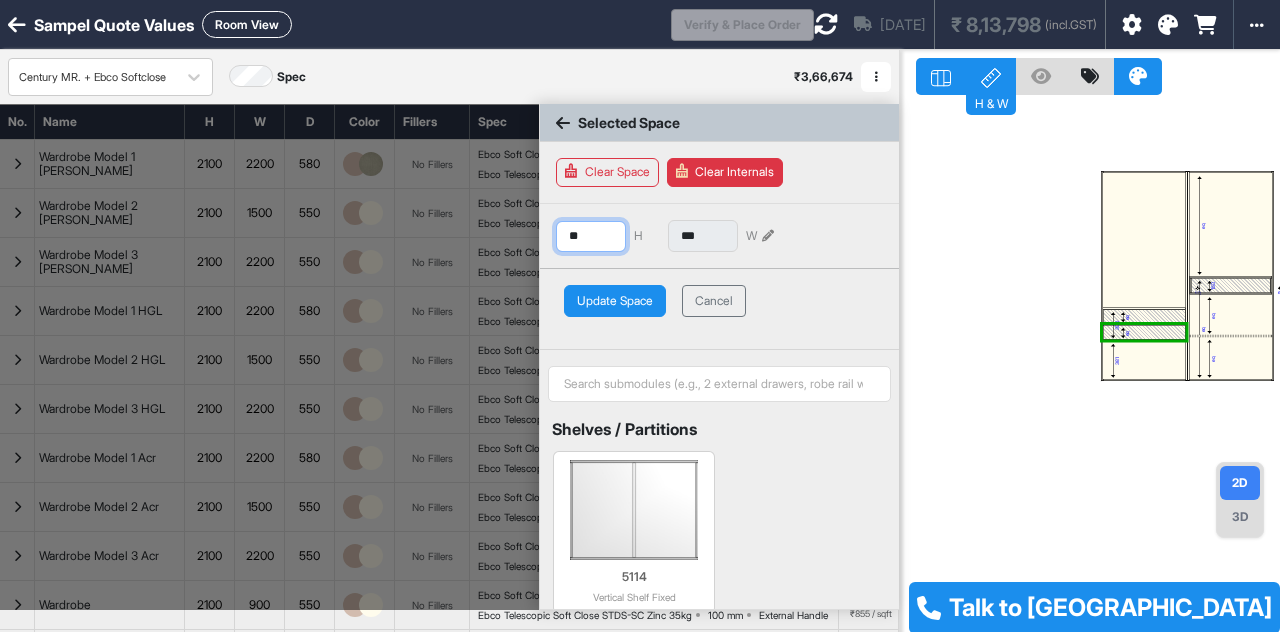 type on "*" 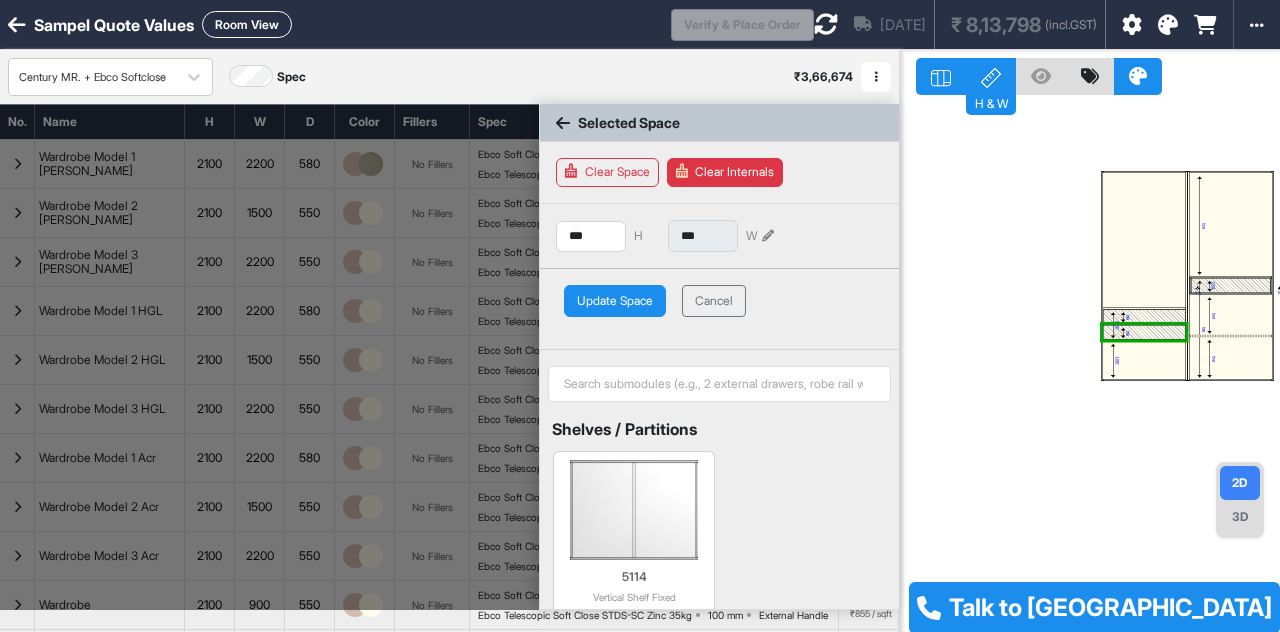 click on "Update Space" at bounding box center [615, 301] 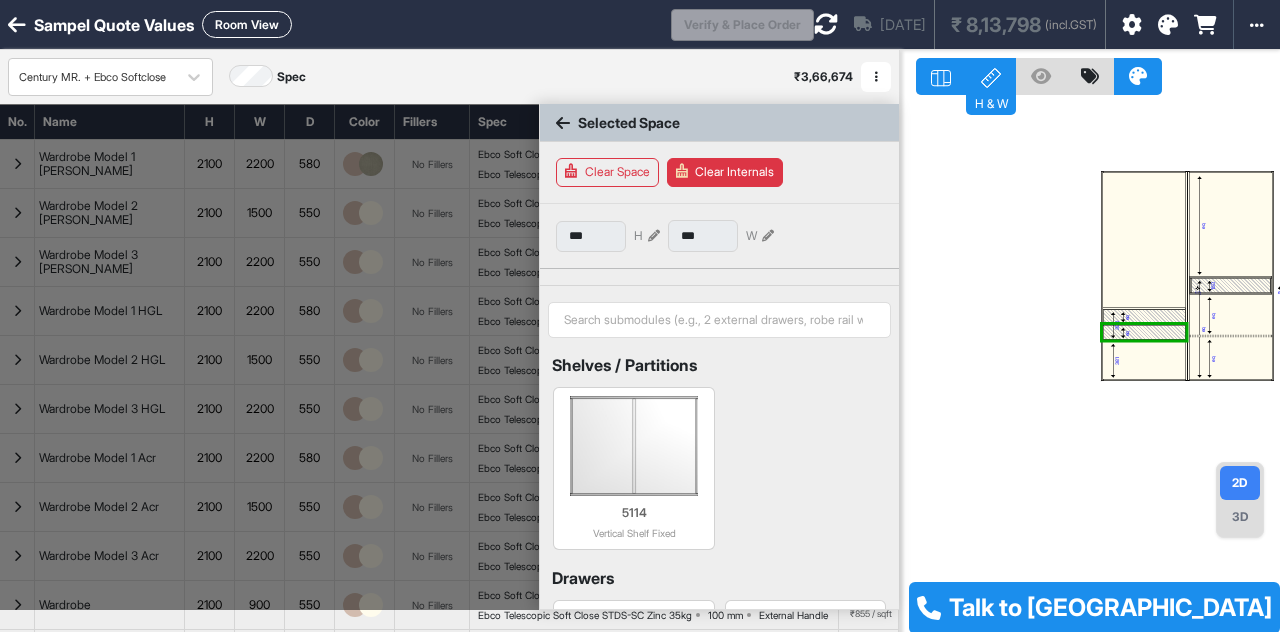 click at bounding box center (1144, 316) 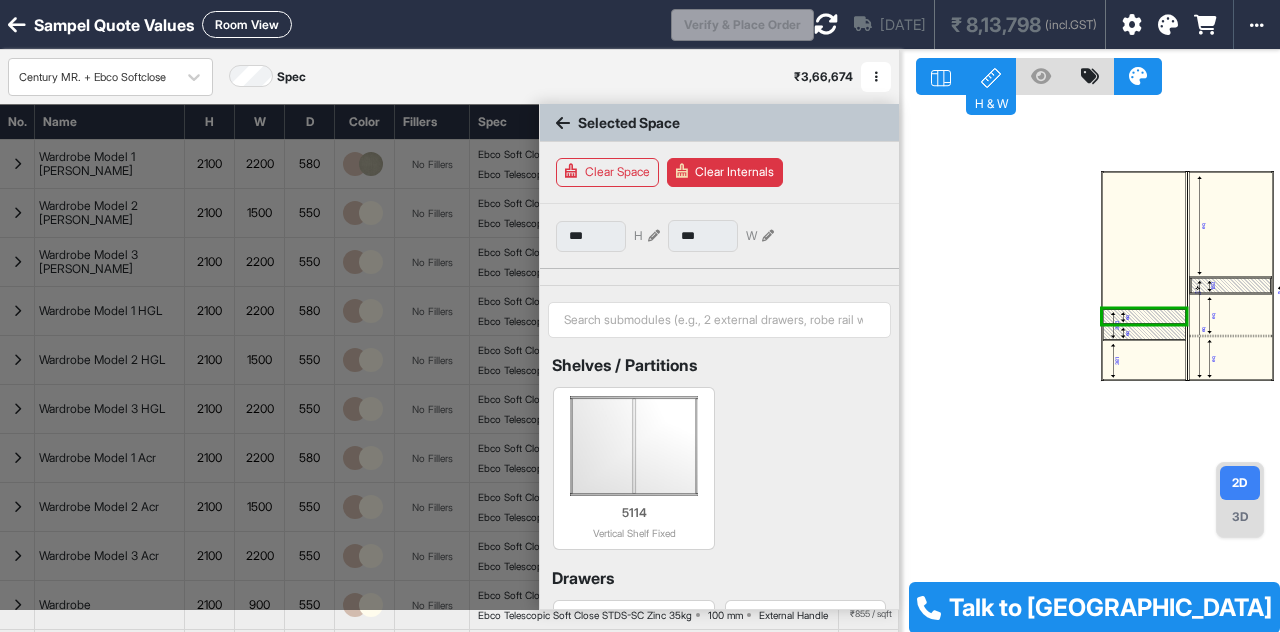 click at bounding box center [1144, 316] 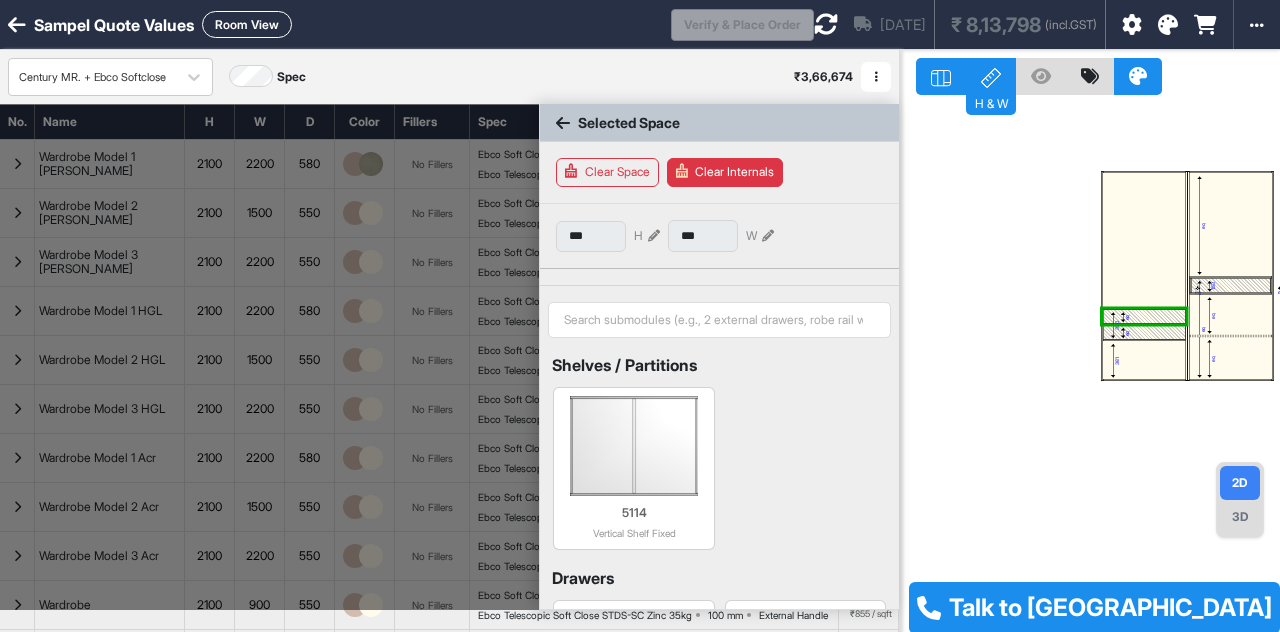 click at bounding box center (654, 236) 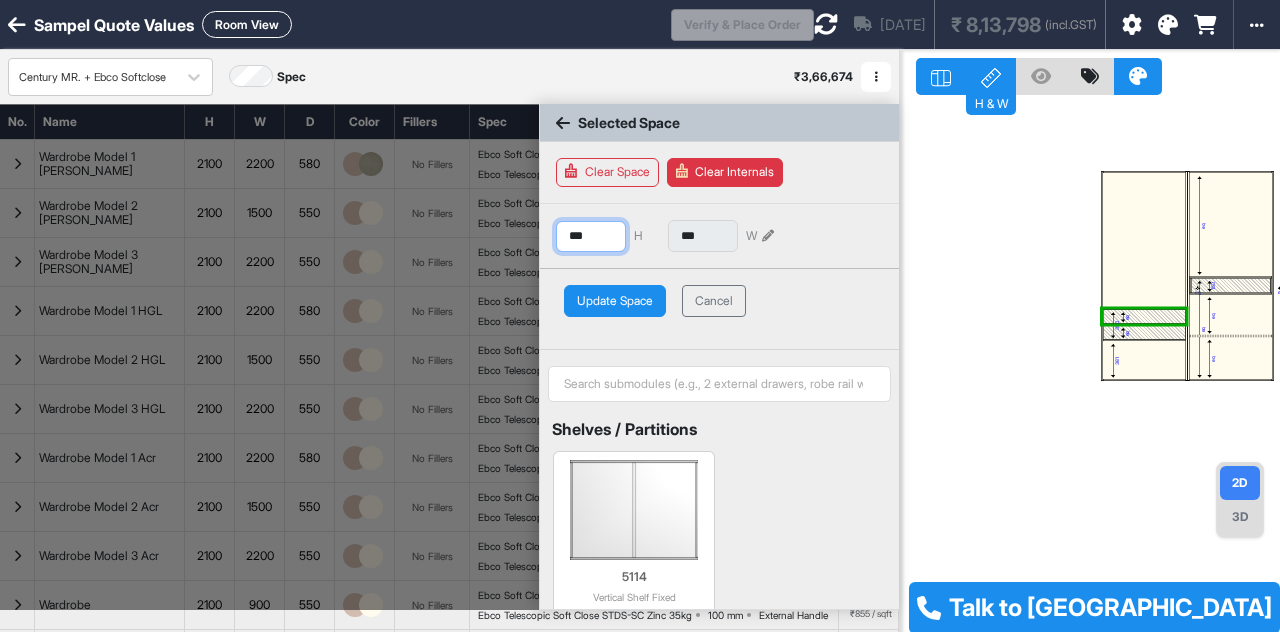 click on "***" at bounding box center (591, 236) 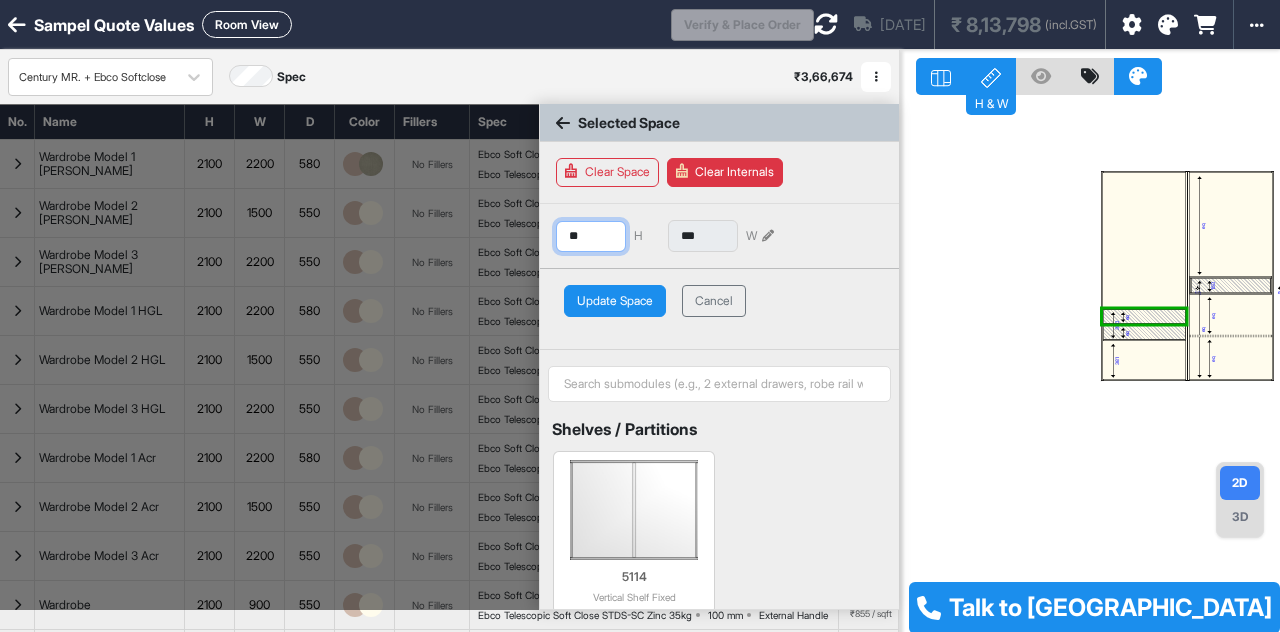 type on "*" 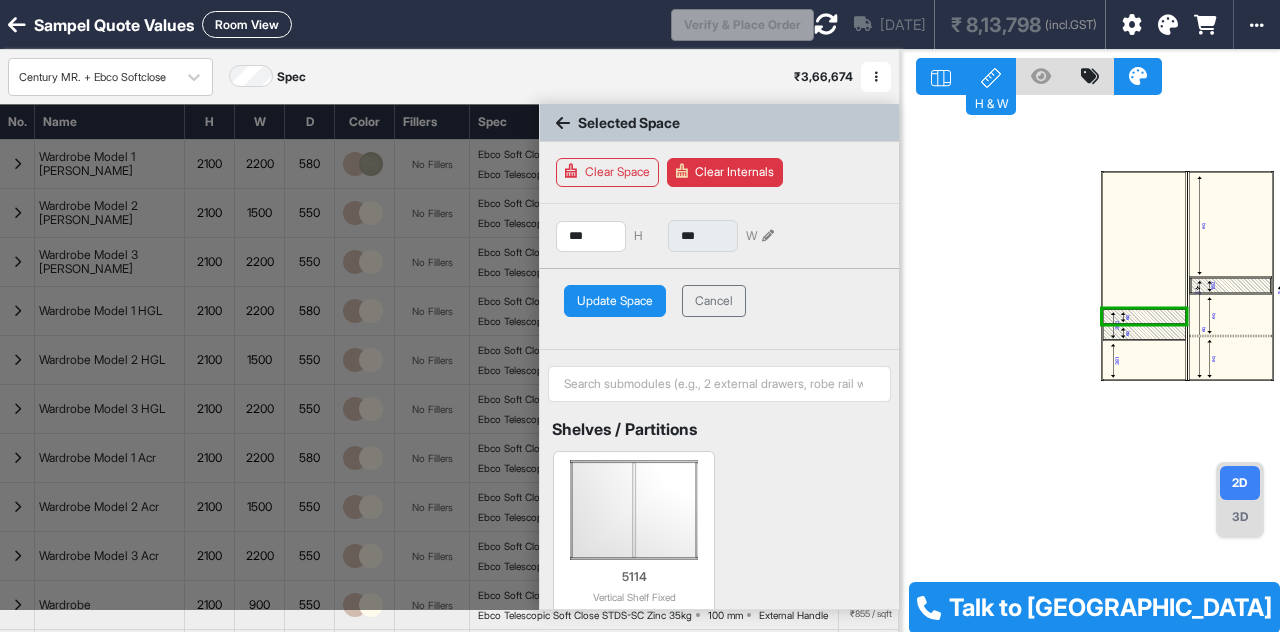 click on "Update Space" at bounding box center (615, 301) 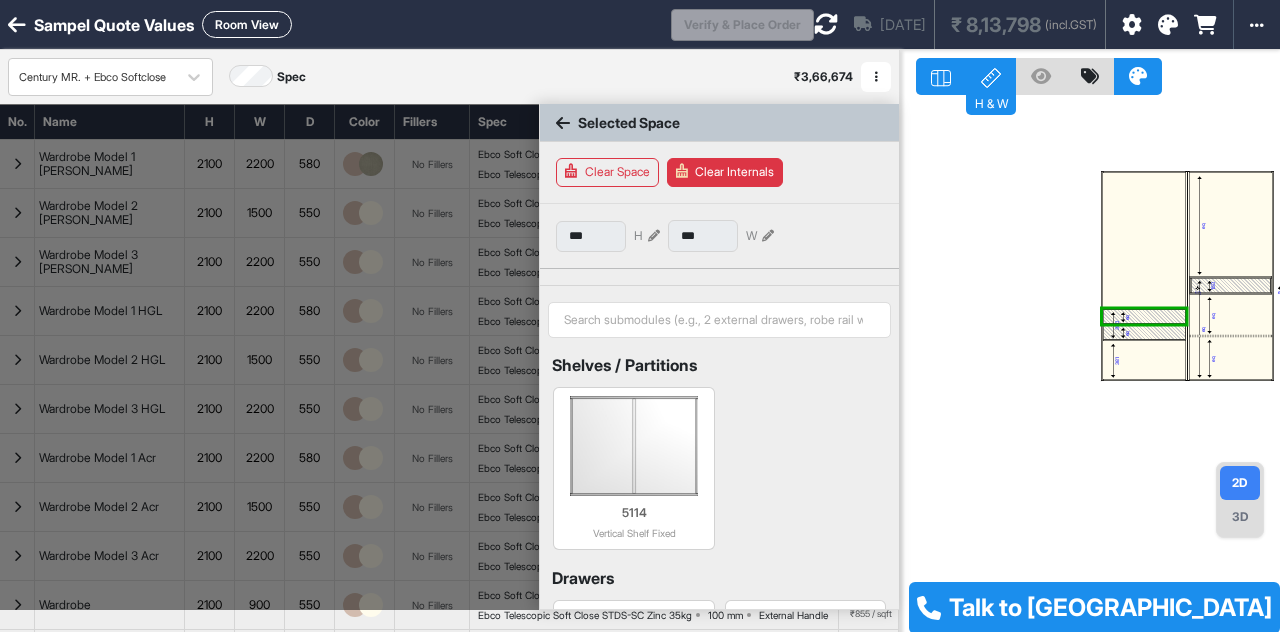 click at bounding box center (1144, 332) 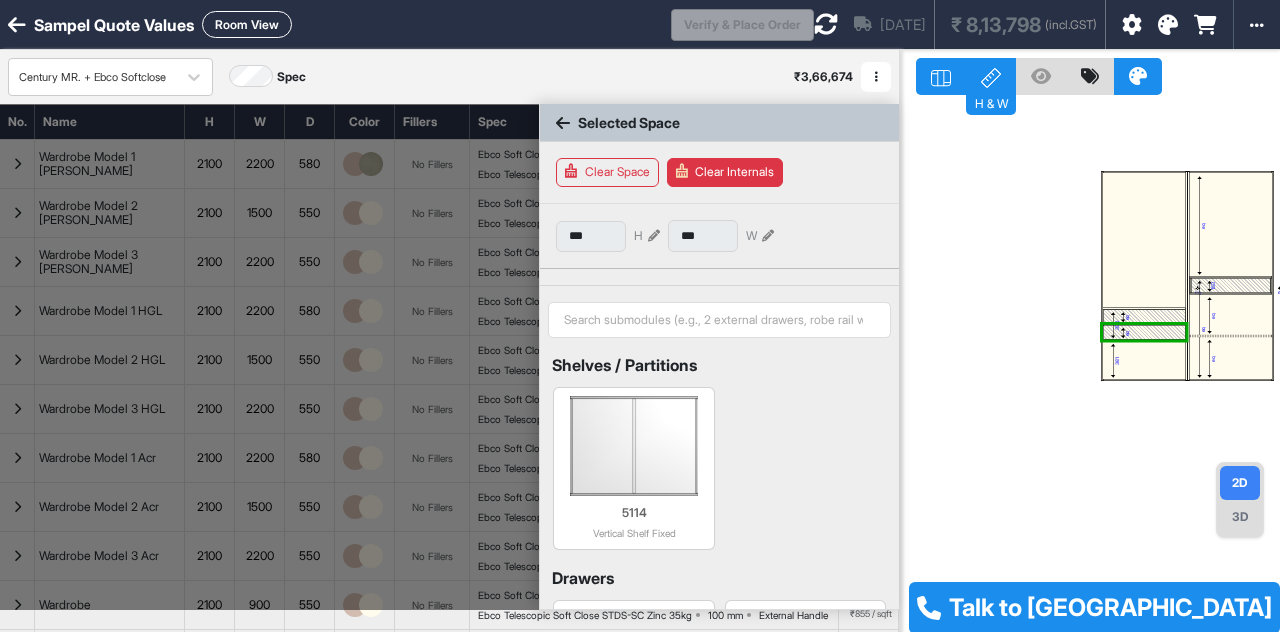 click on "*** H" at bounding box center (608, 236) 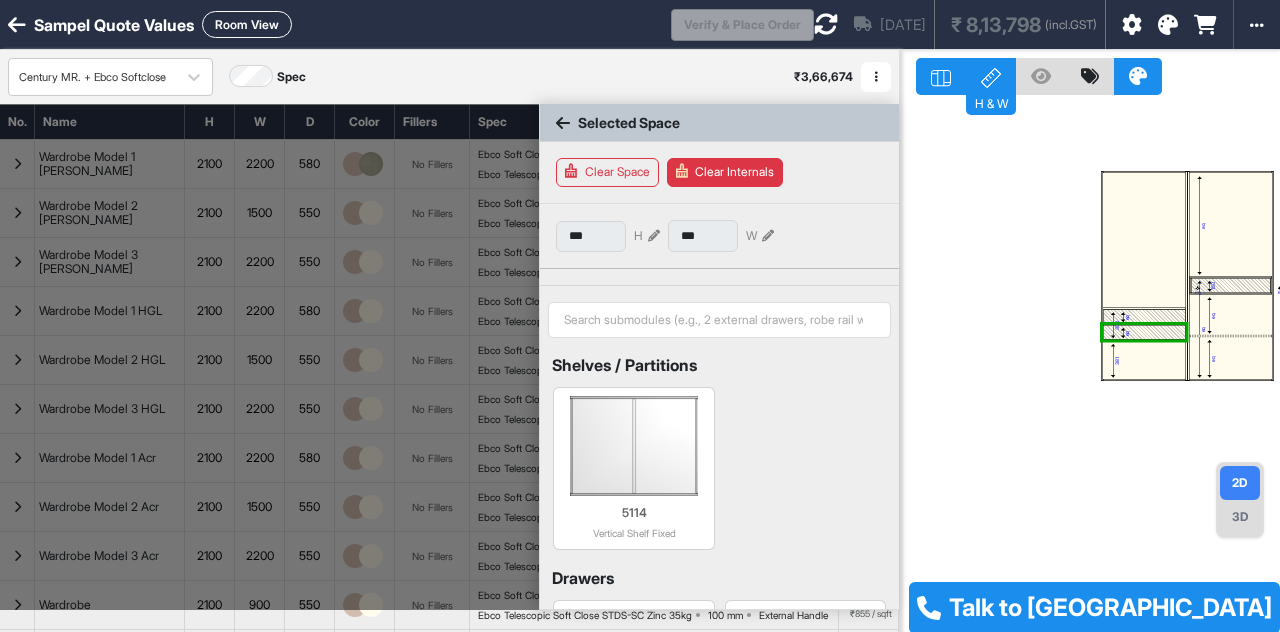 click on "*** H" at bounding box center [608, 236] 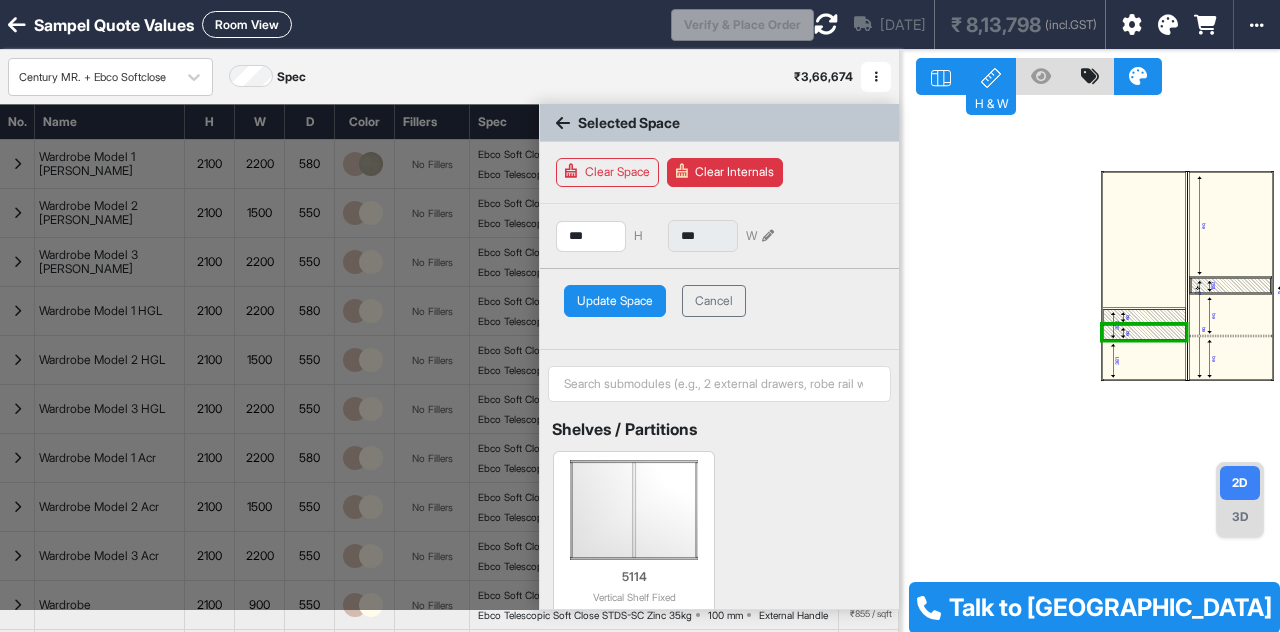 click on "*** H" at bounding box center [608, 236] 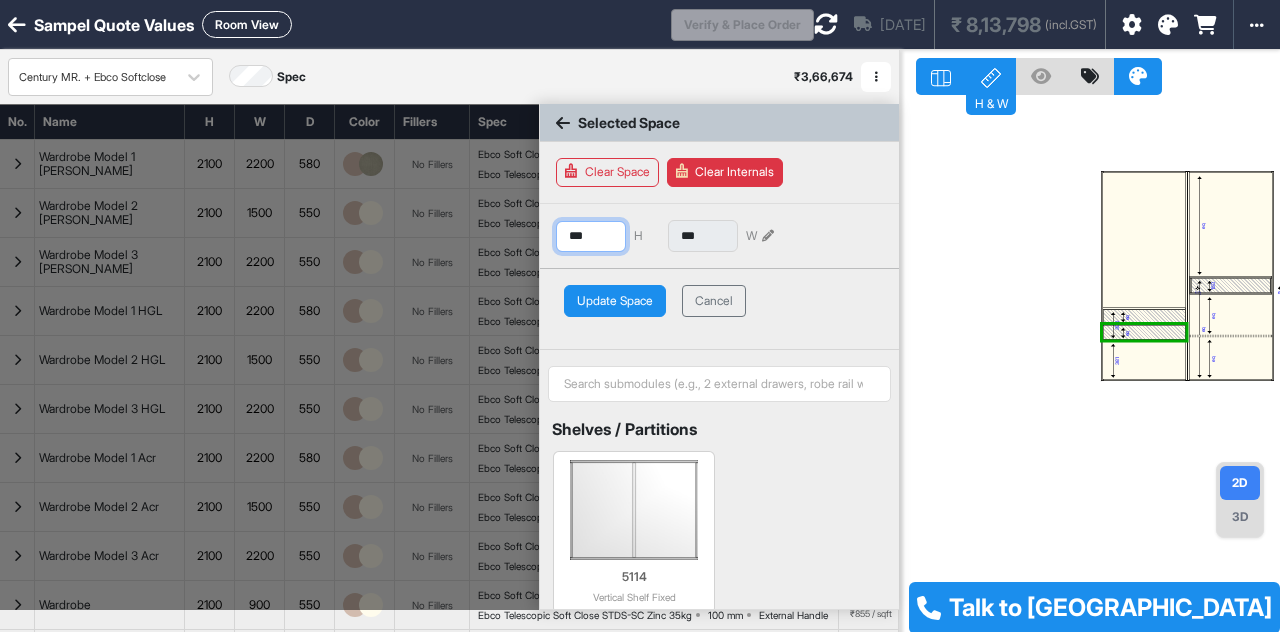 click on "***" at bounding box center (591, 236) 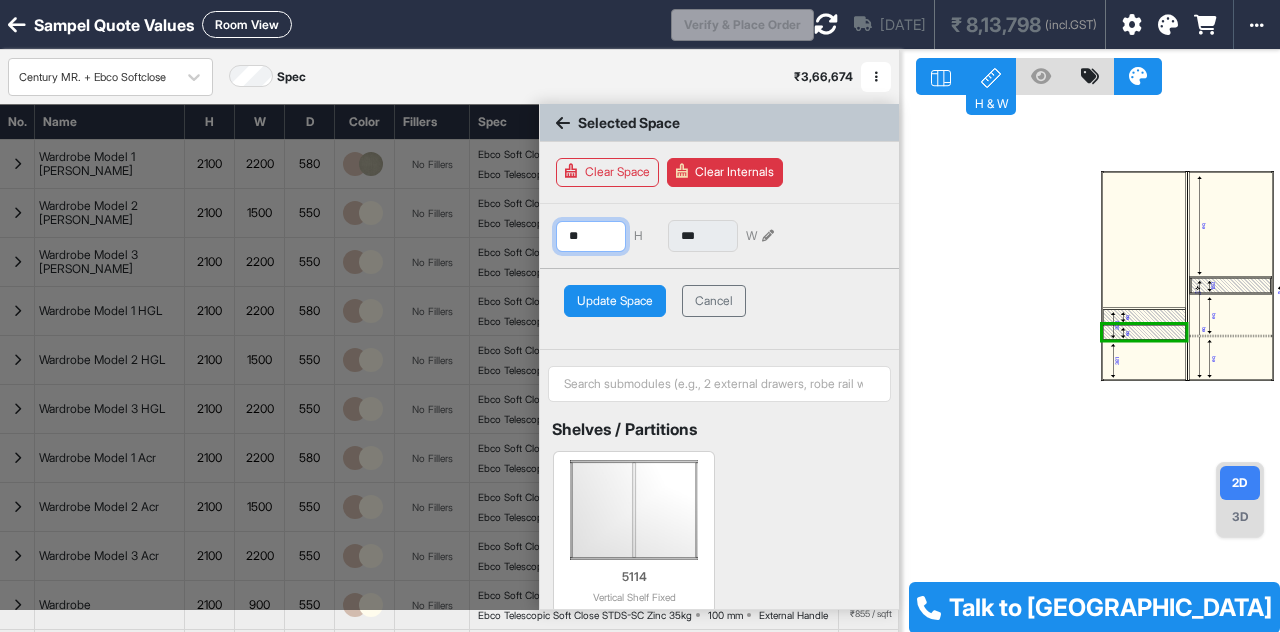 type on "*" 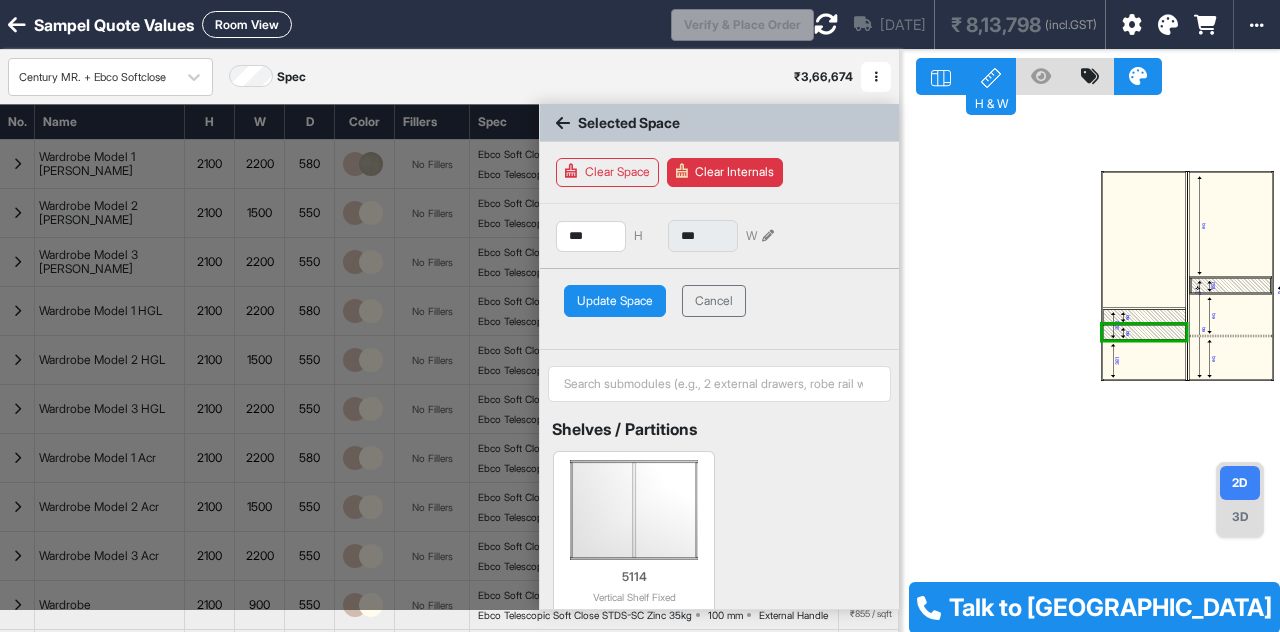 click on "Update Space" at bounding box center (615, 301) 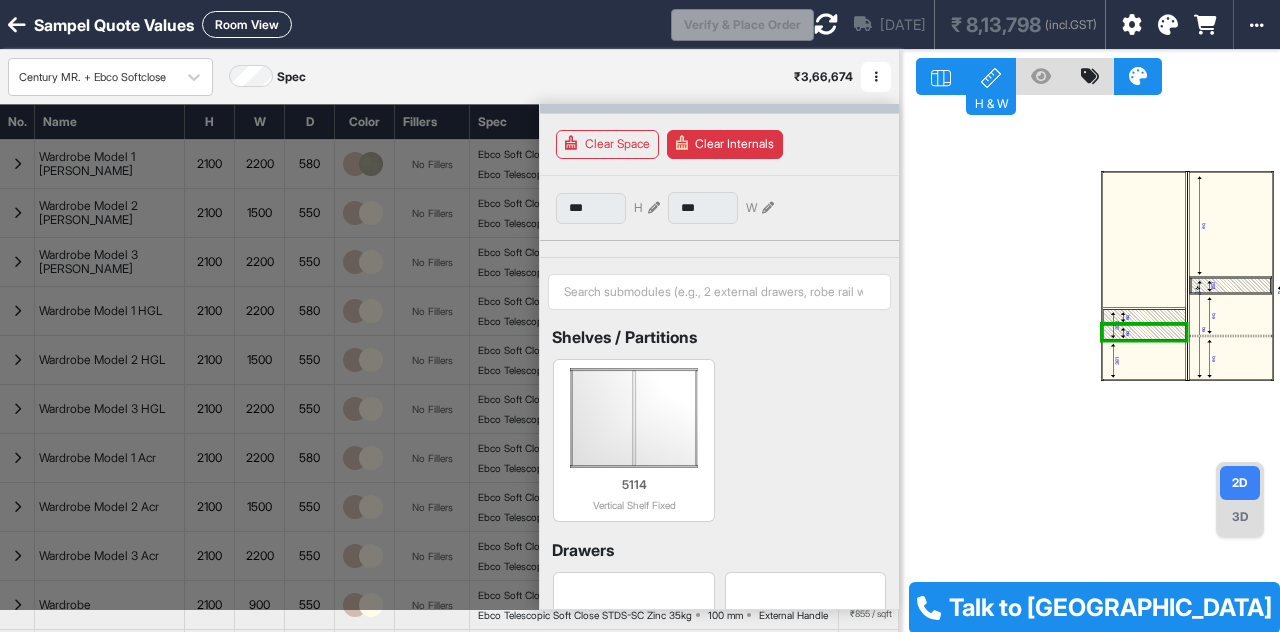 scroll, scrollTop: 0, scrollLeft: 0, axis: both 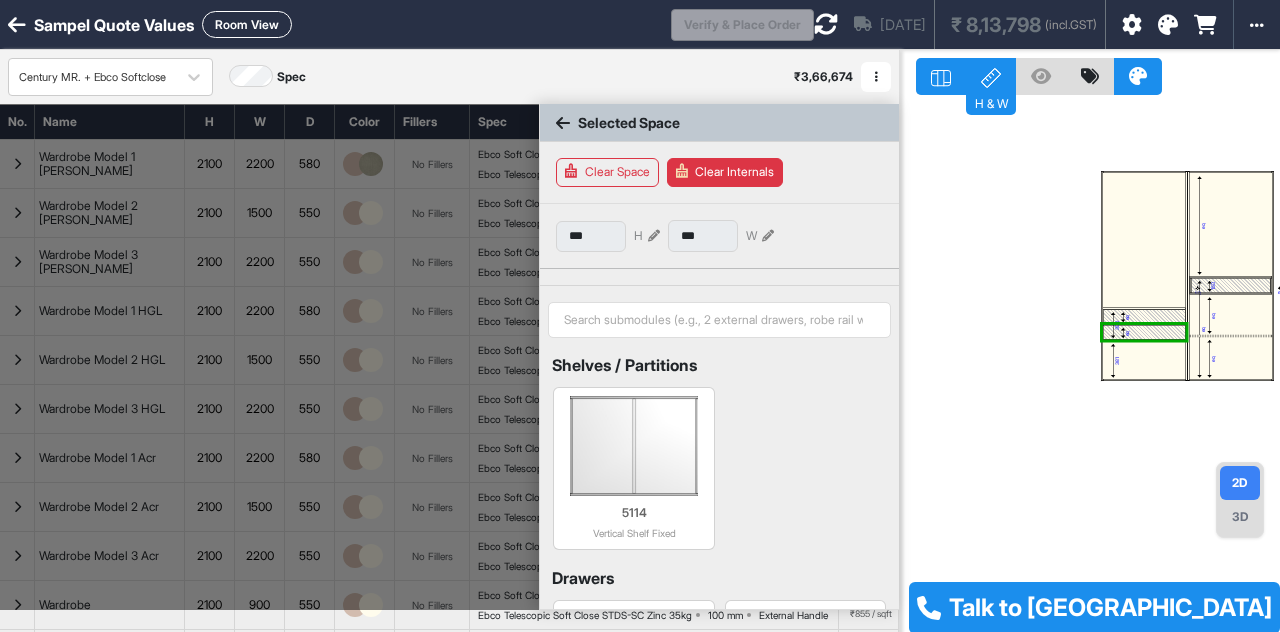 click at bounding box center (1144, 316) 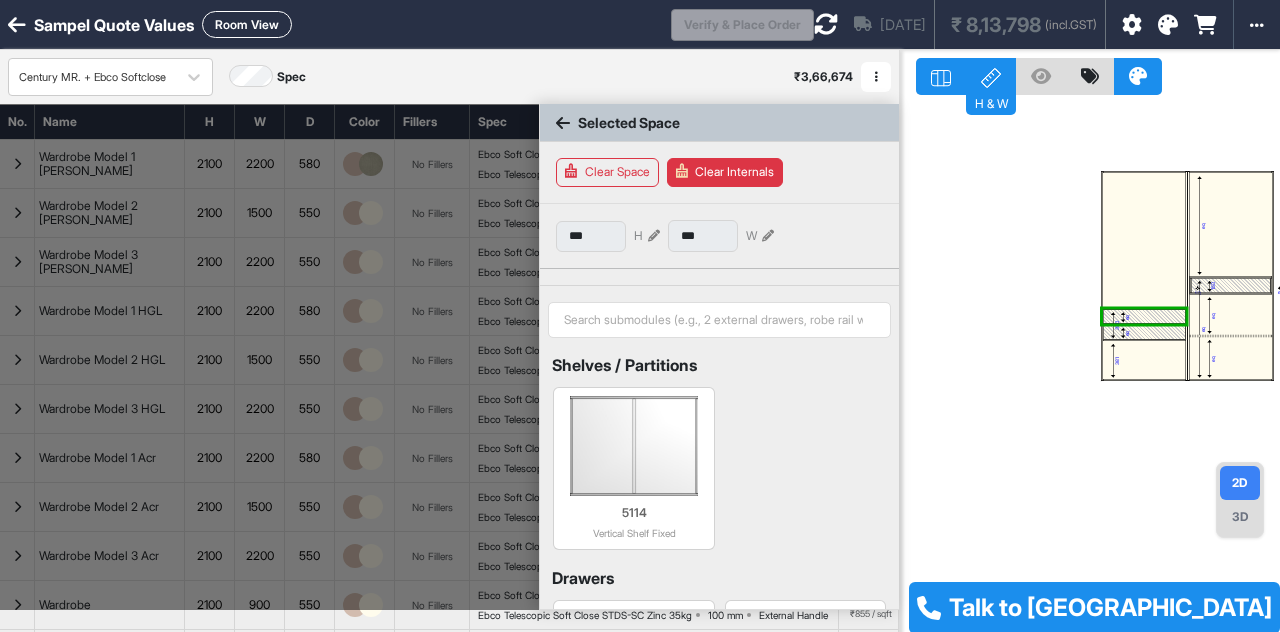 click at bounding box center [654, 236] 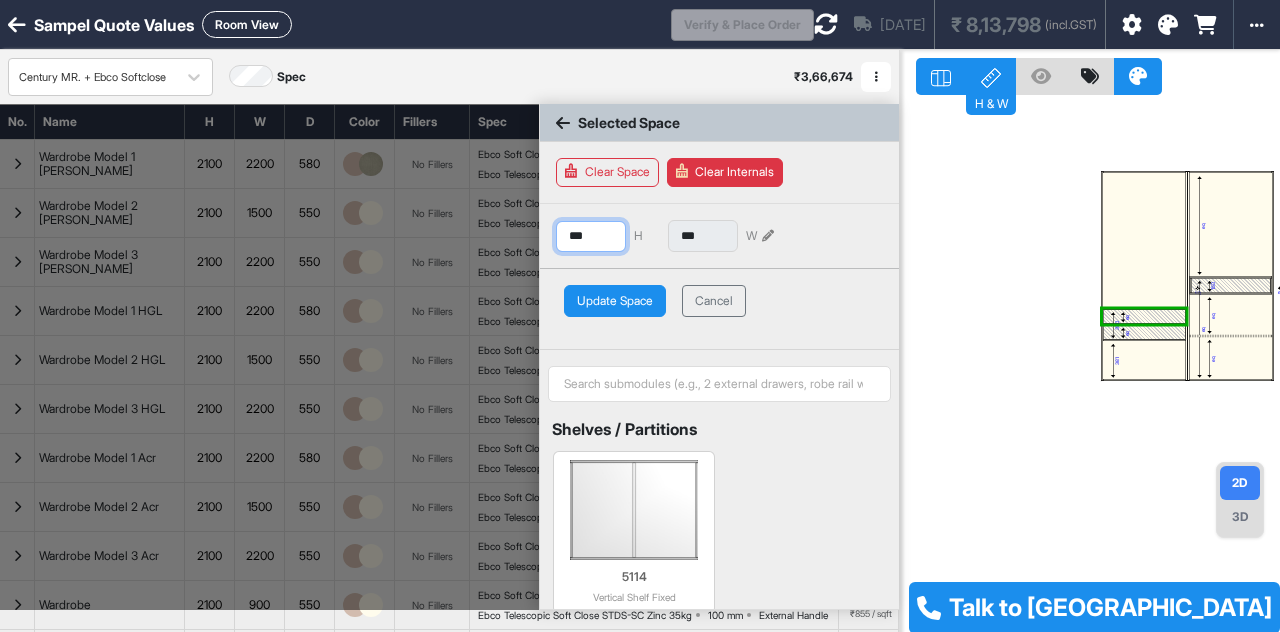 click on "***" at bounding box center [591, 236] 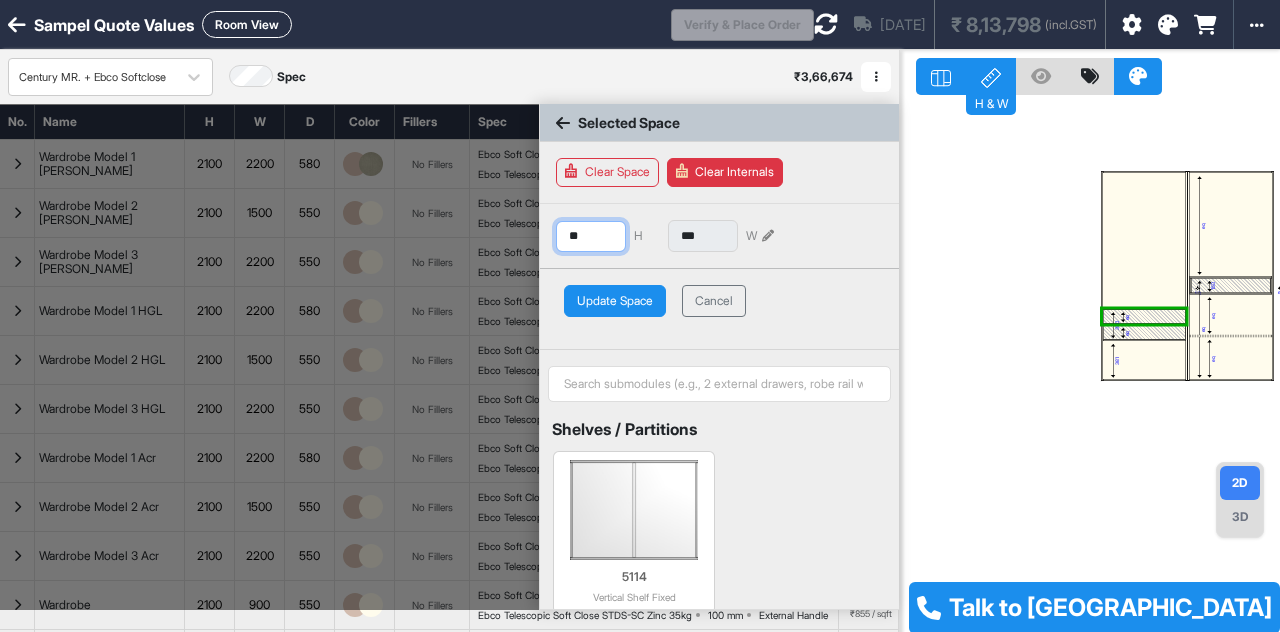type on "*" 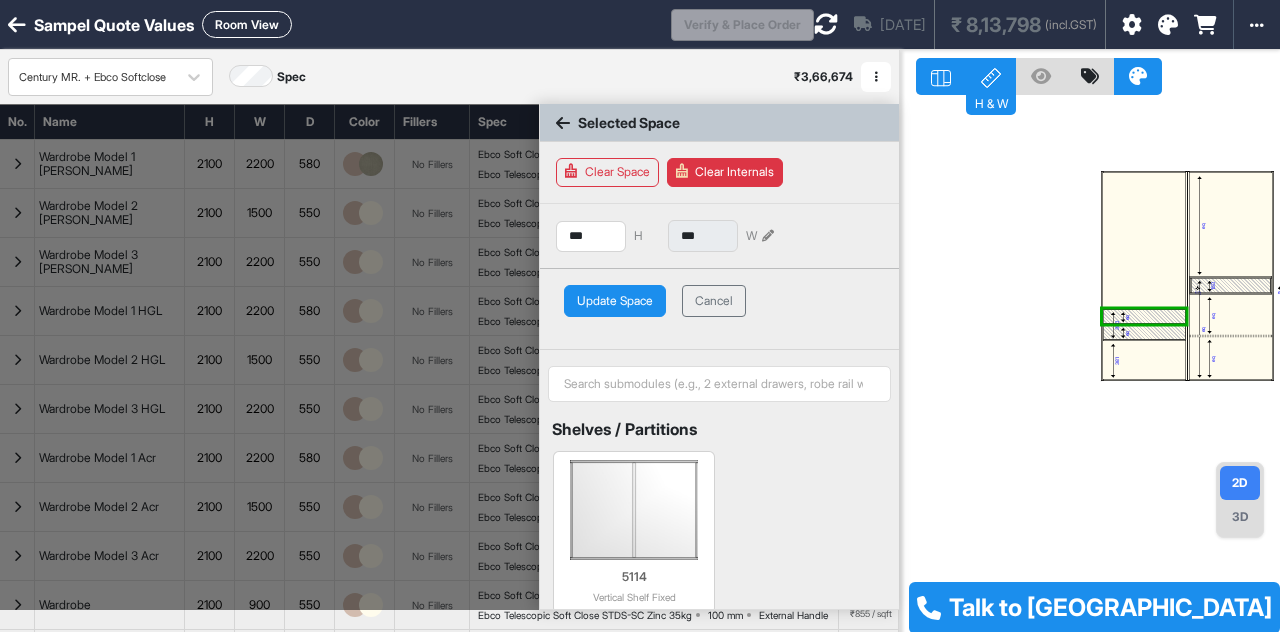 click on "Update Space" at bounding box center (615, 301) 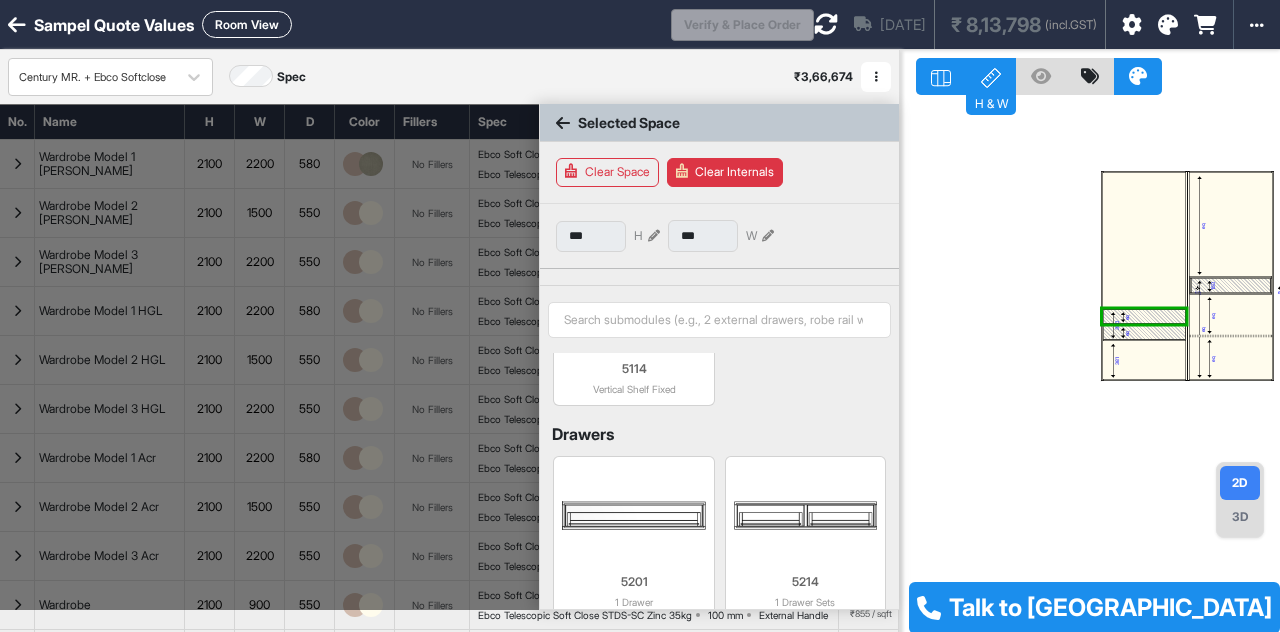 scroll, scrollTop: 100, scrollLeft: 0, axis: vertical 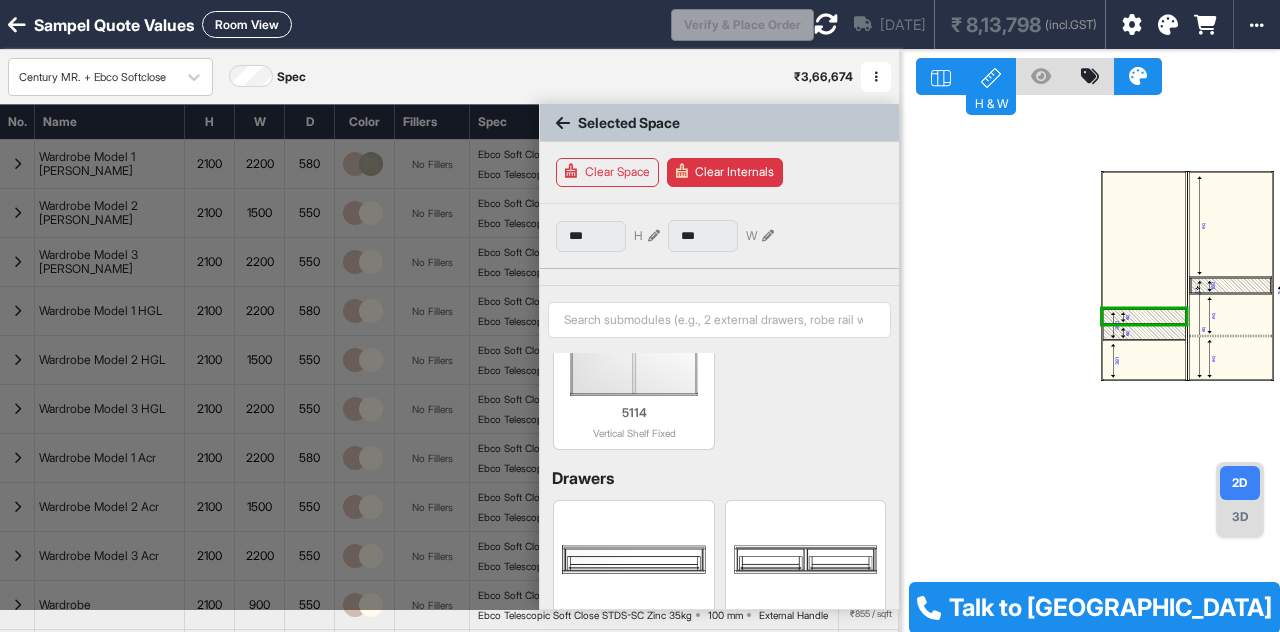 click at bounding box center [1144, 332] 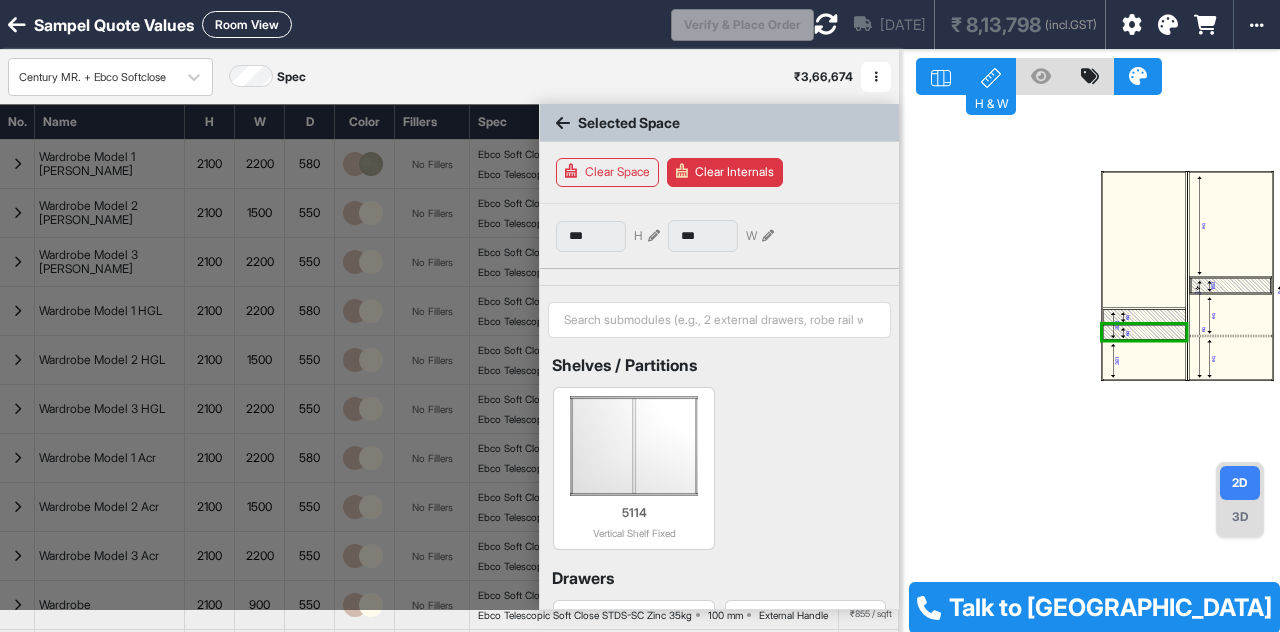 click at bounding box center (1144, 316) 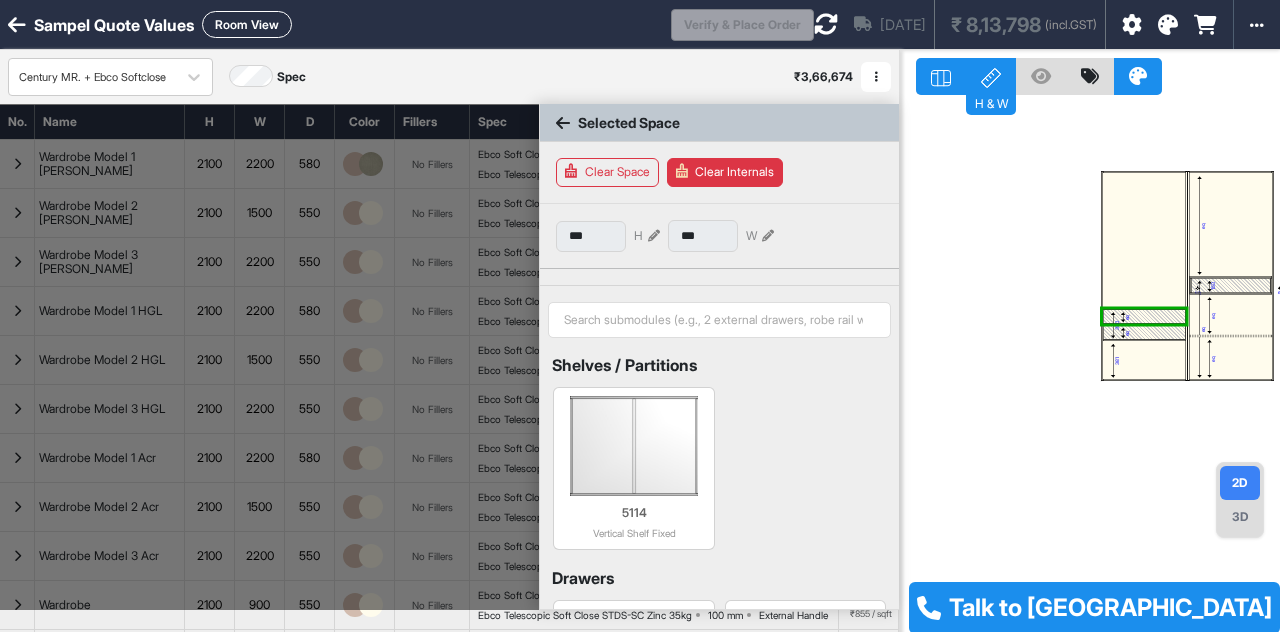 click at bounding box center (1144, 332) 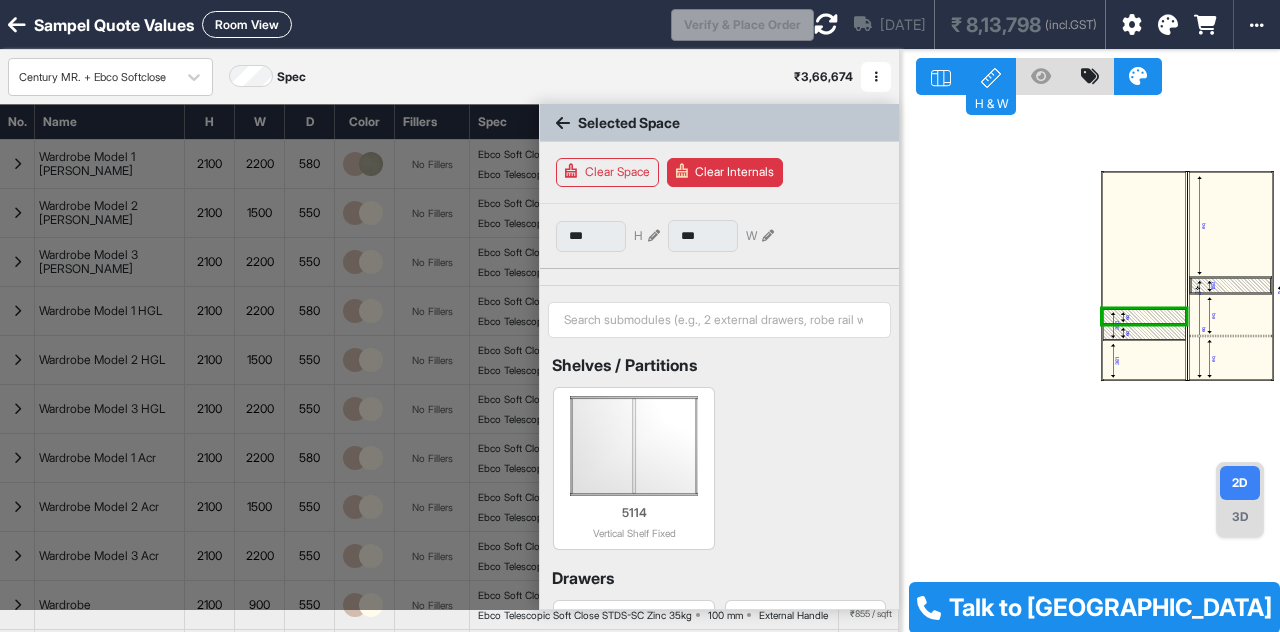 drag, startPoint x: 1138, startPoint y: 315, endPoint x: 1143, endPoint y: 338, distance: 23.537205 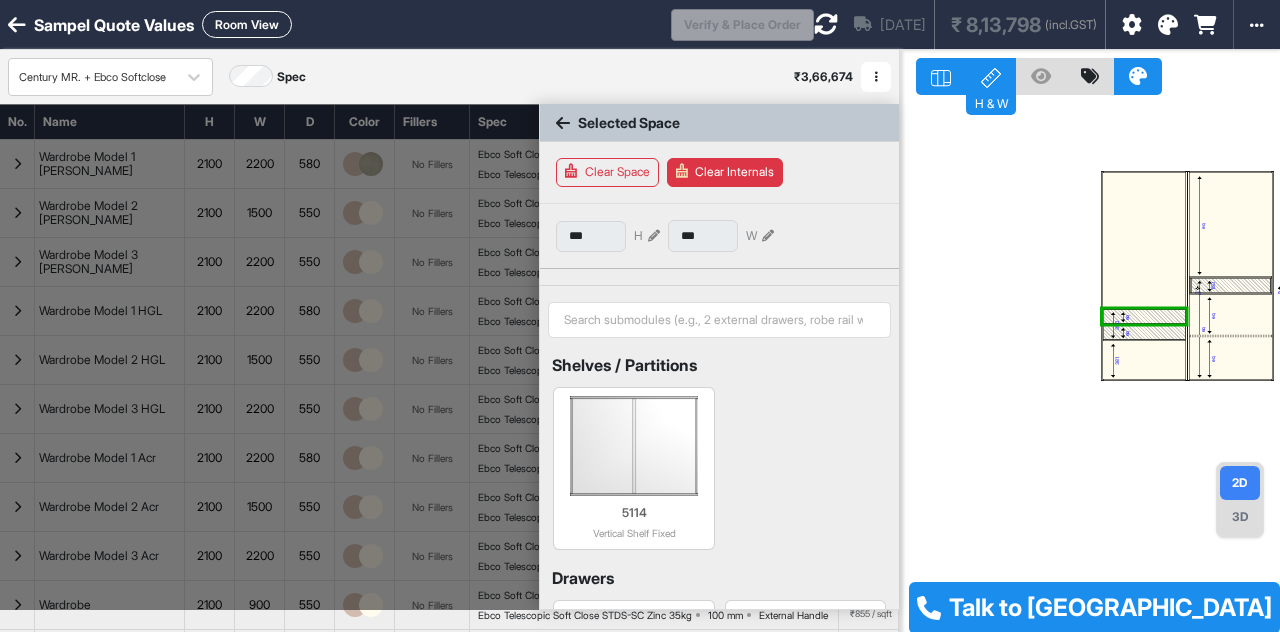 click at bounding box center (1144, 332) 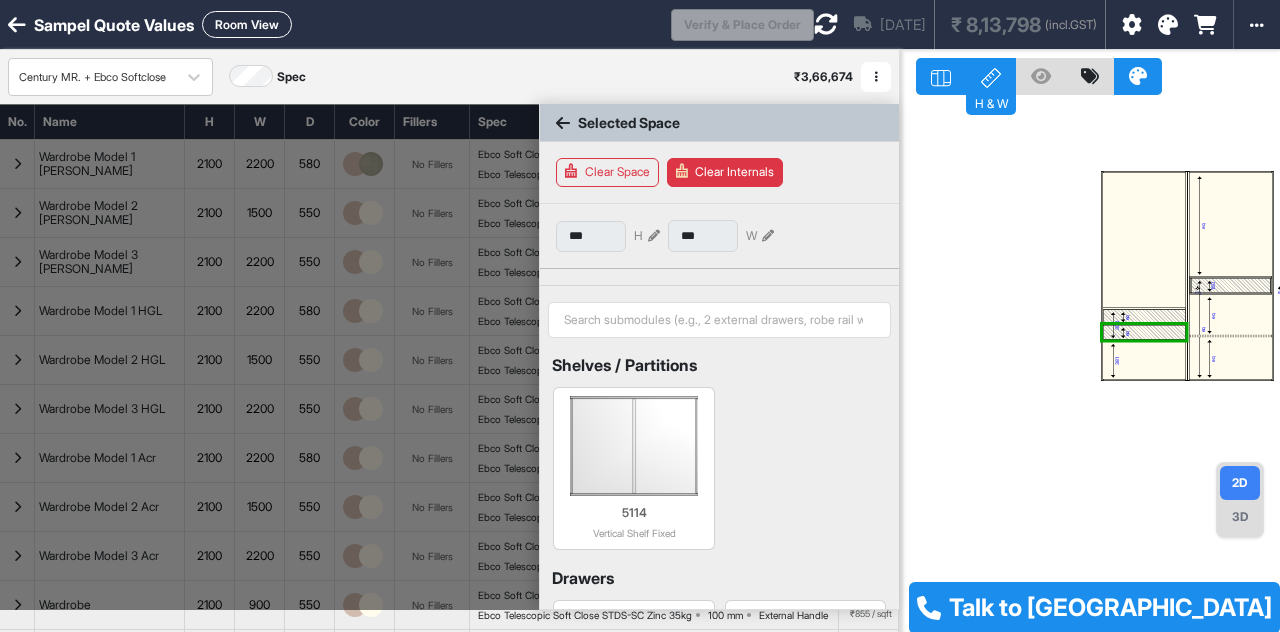 click on "381" at bounding box center [1144, 360] 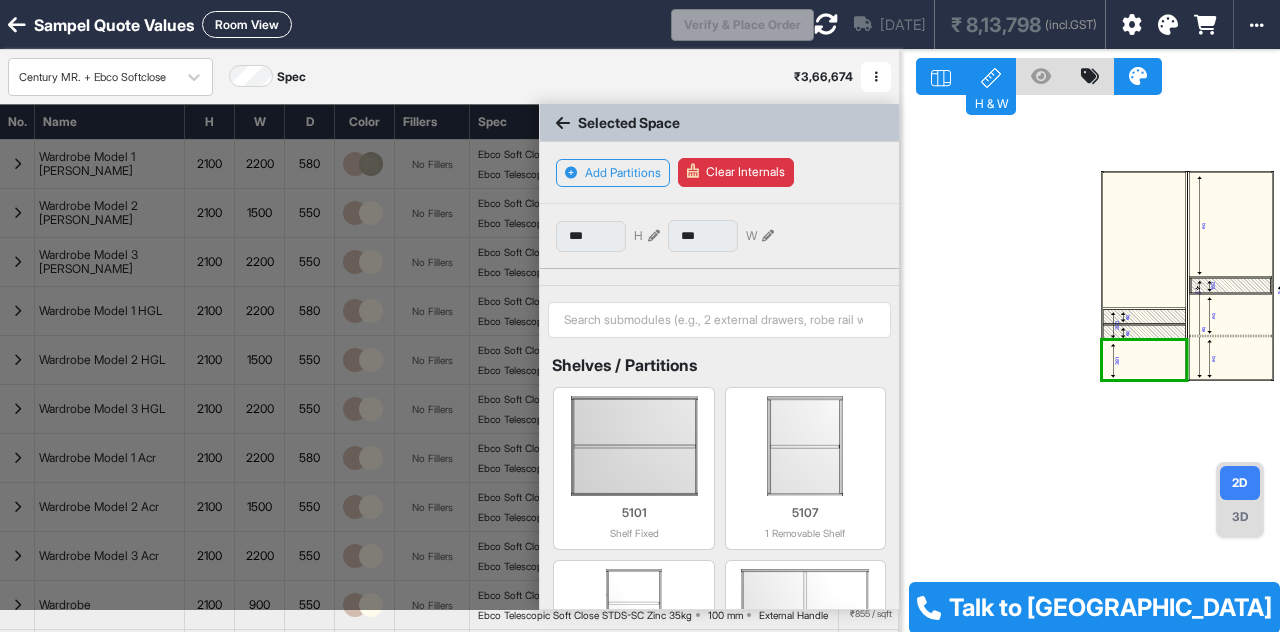click on "eq" at bounding box center [1127, 333] 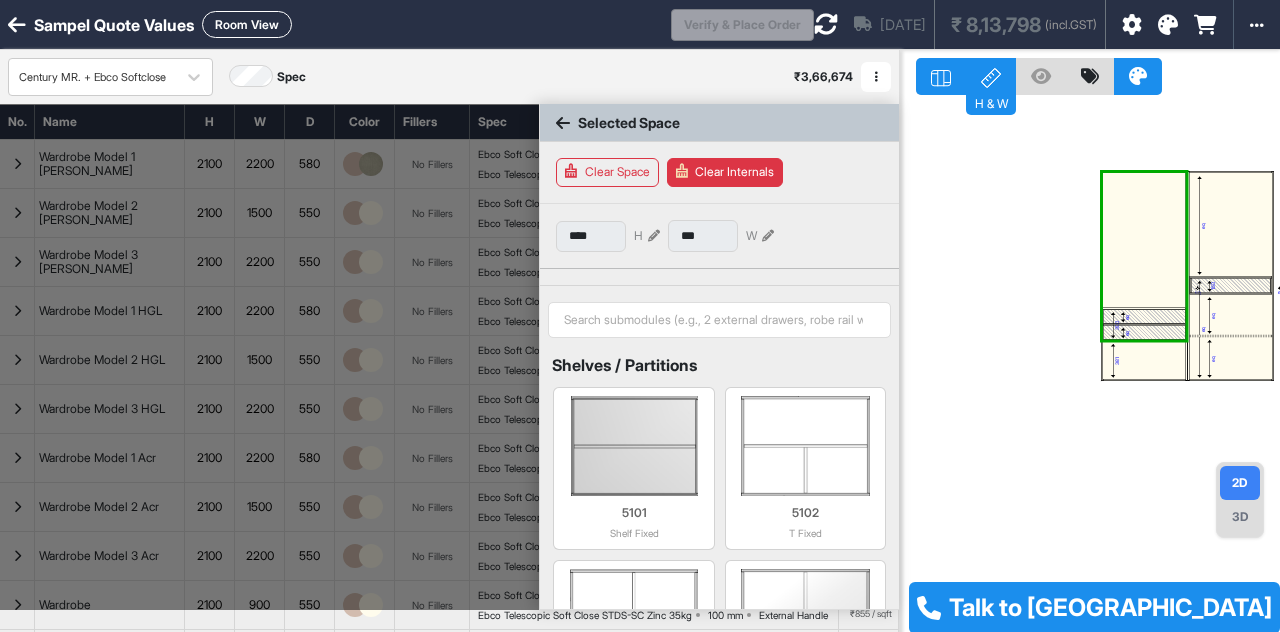 click at bounding box center [1144, 240] 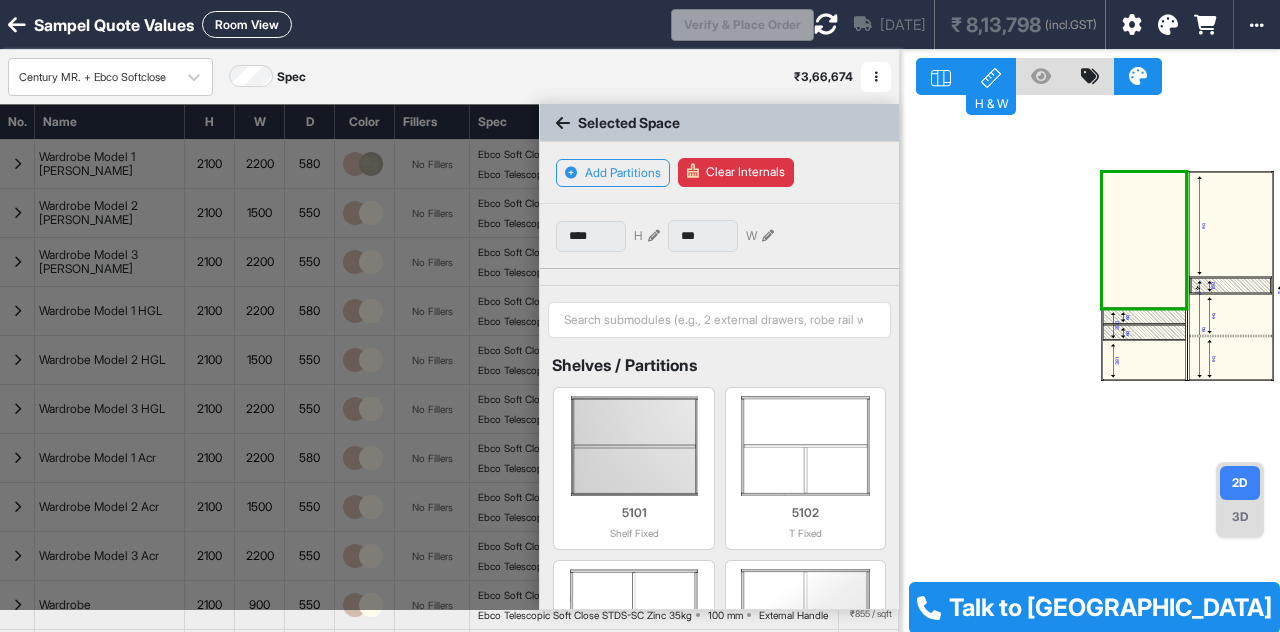 click at bounding box center [654, 236] 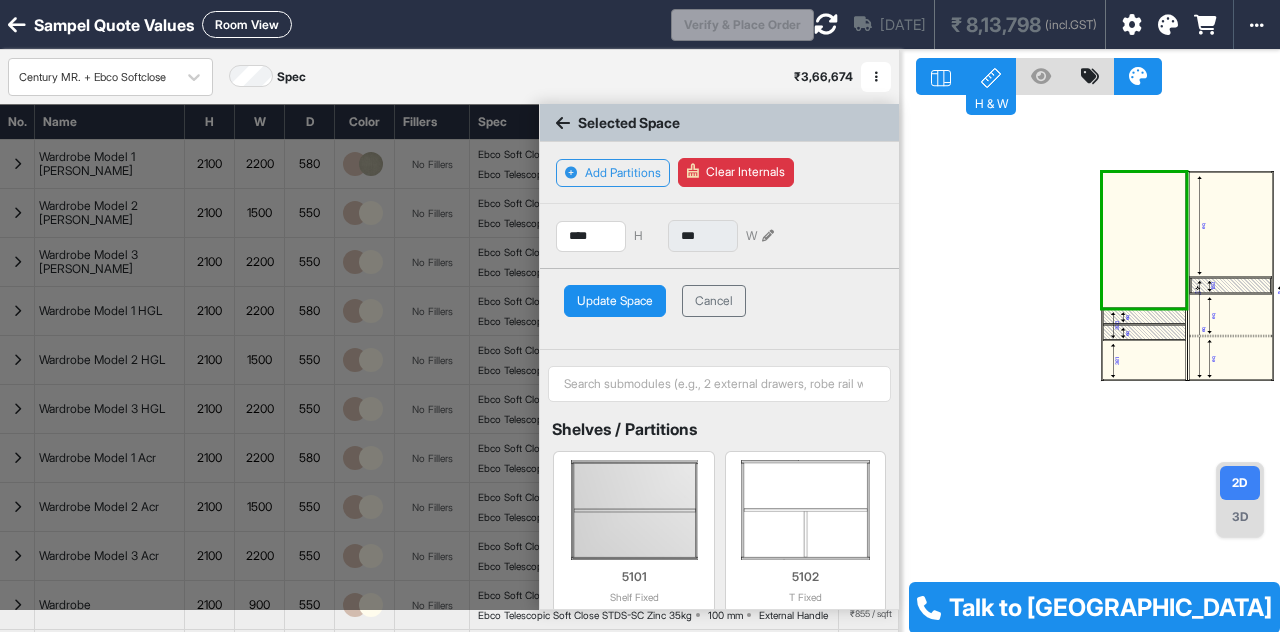 click on "**** H" at bounding box center [608, 236] 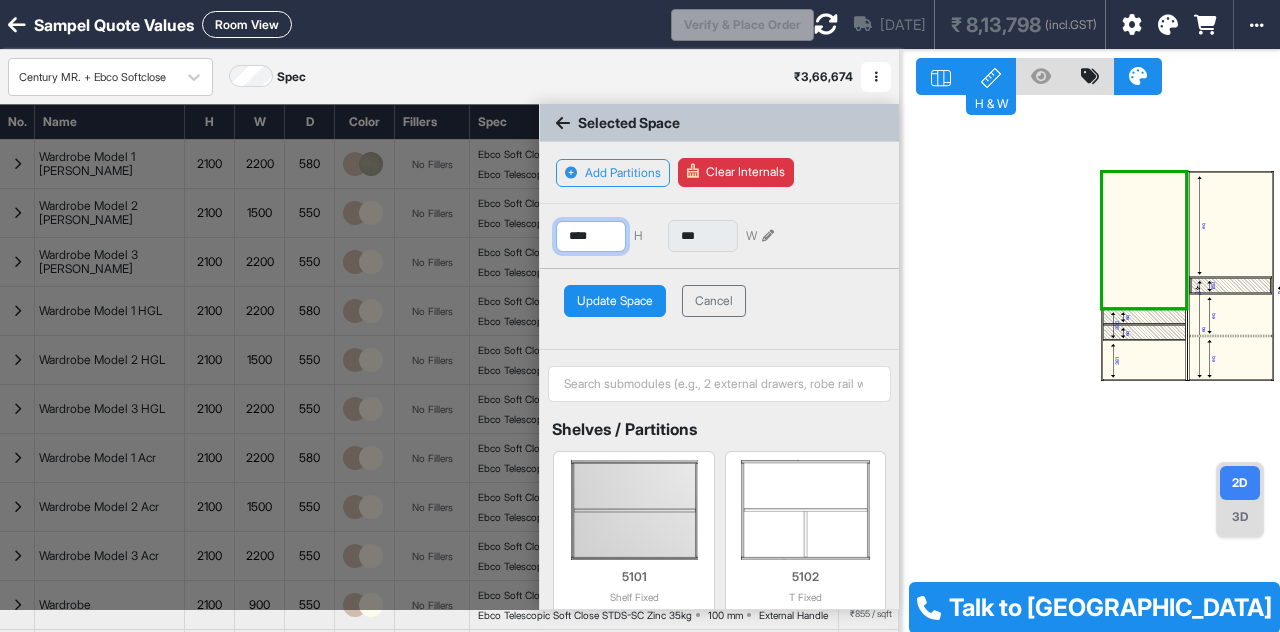 click on "****" at bounding box center (591, 236) 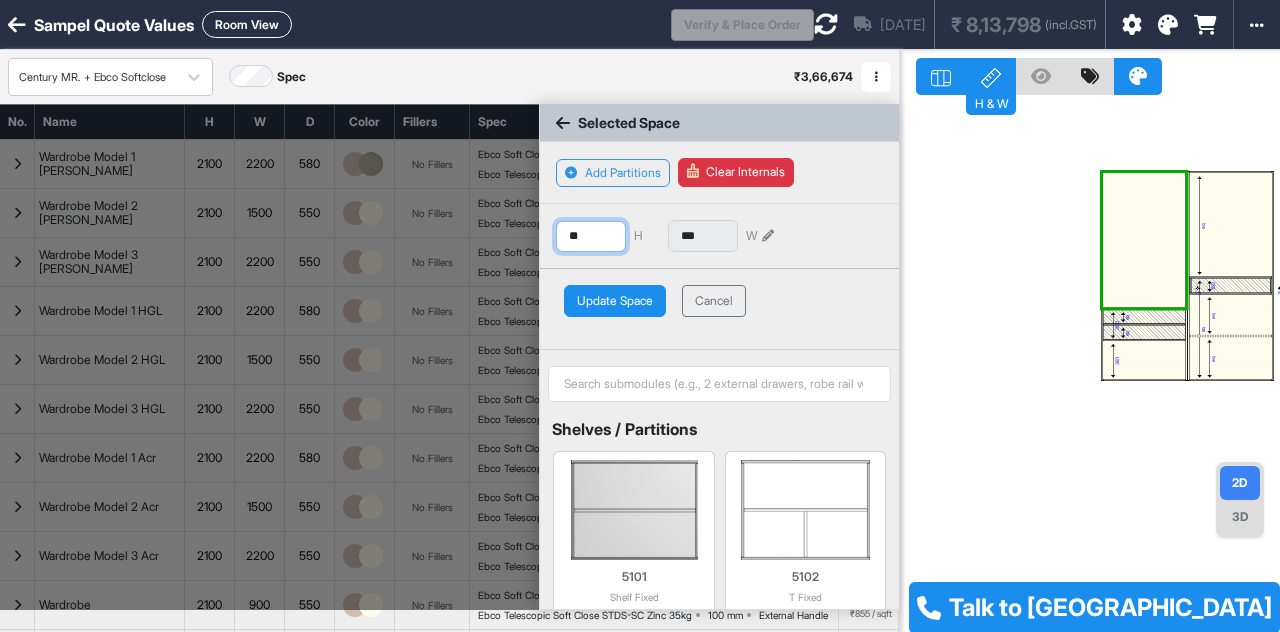 type on "*" 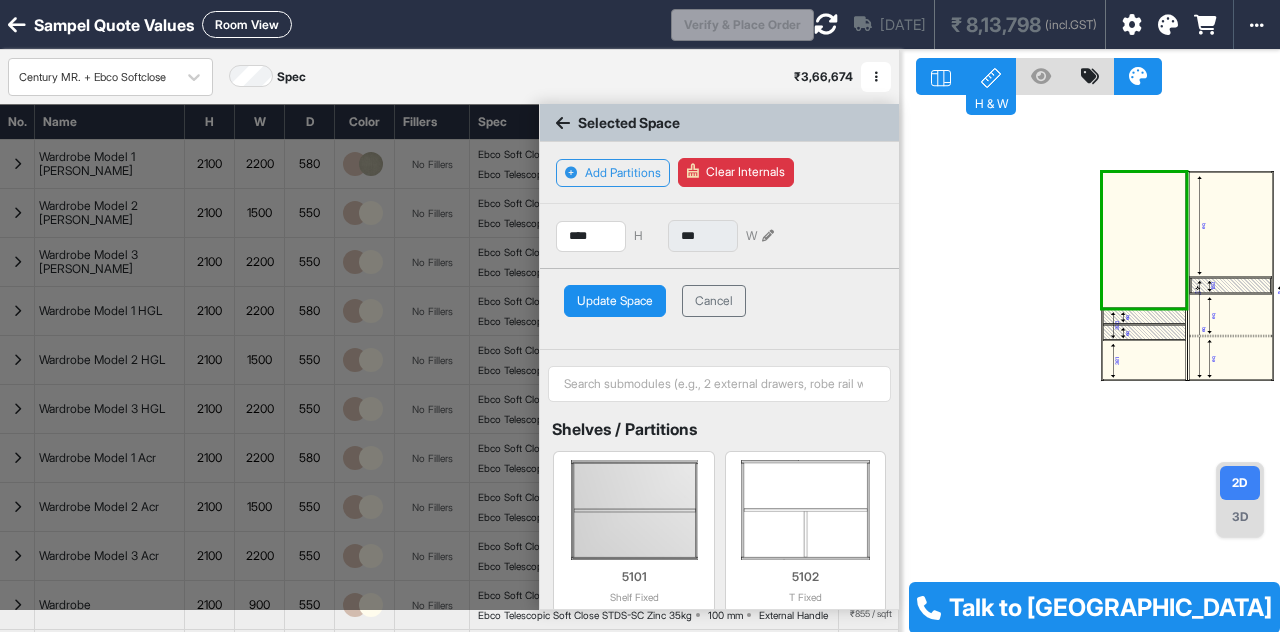 click on "Update Space" at bounding box center (615, 301) 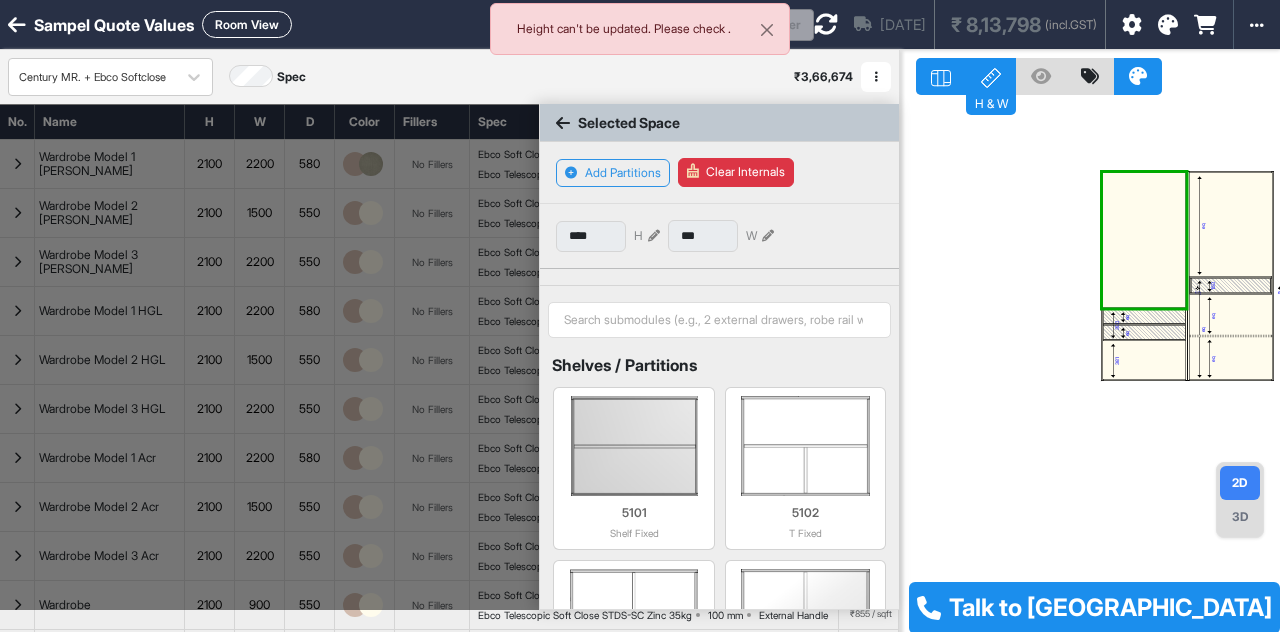 click at bounding box center (1144, 240) 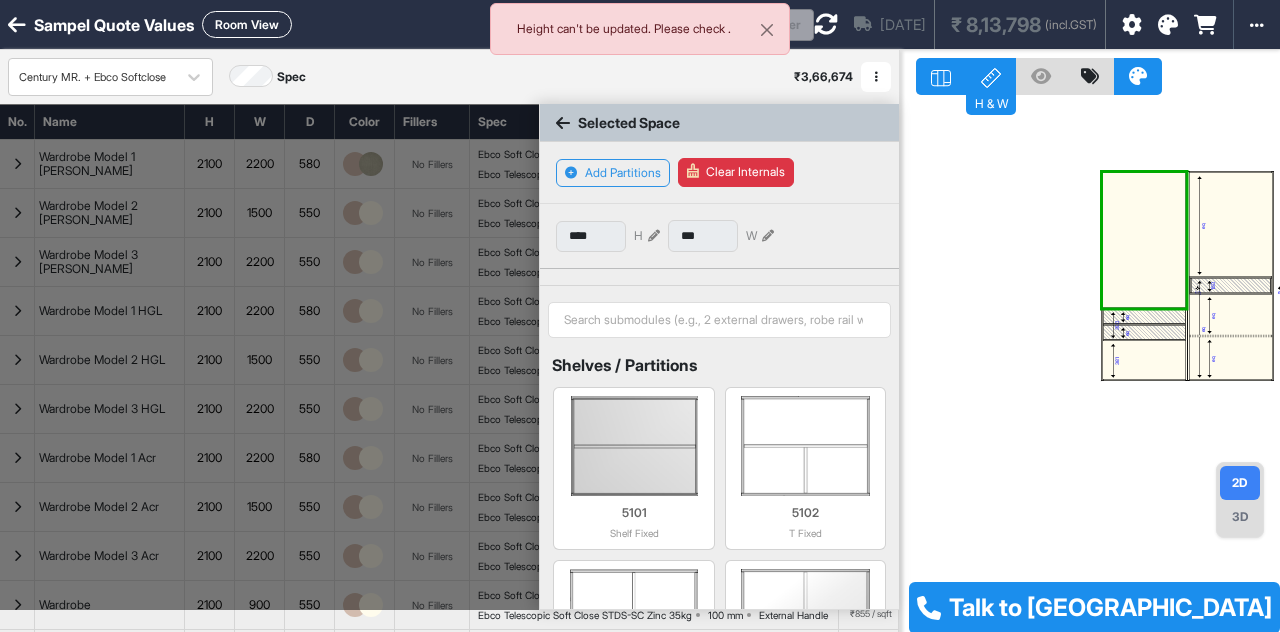 click on "381" at bounding box center (1144, 360) 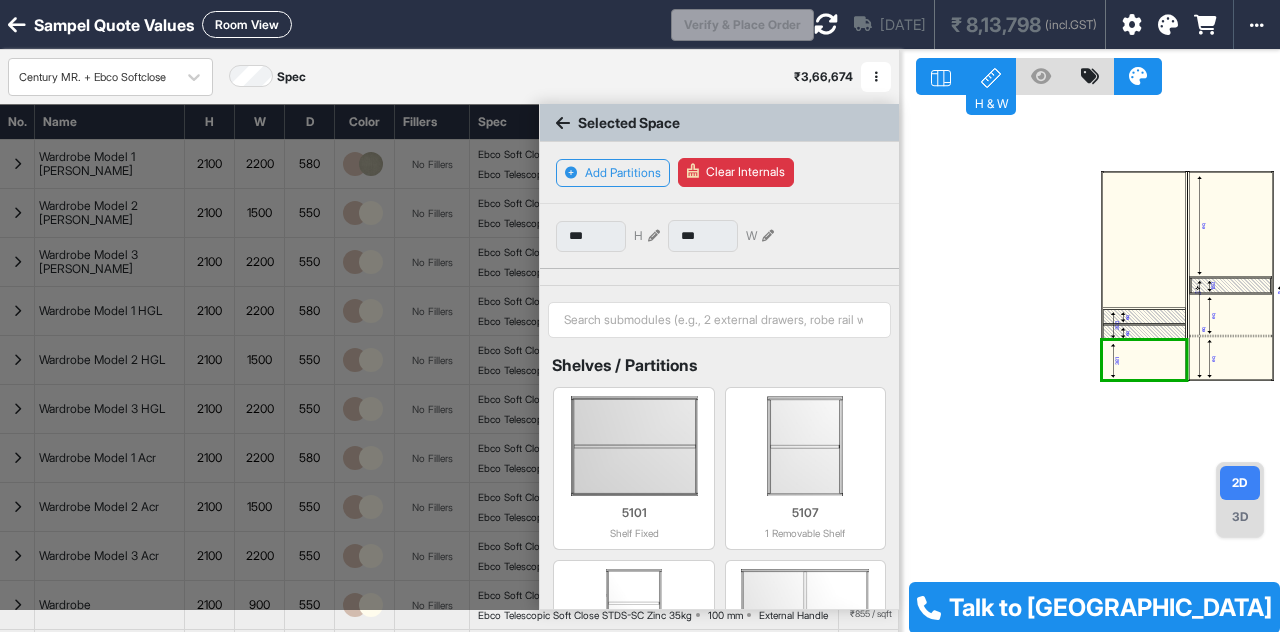 click on "381" at bounding box center (1144, 360) 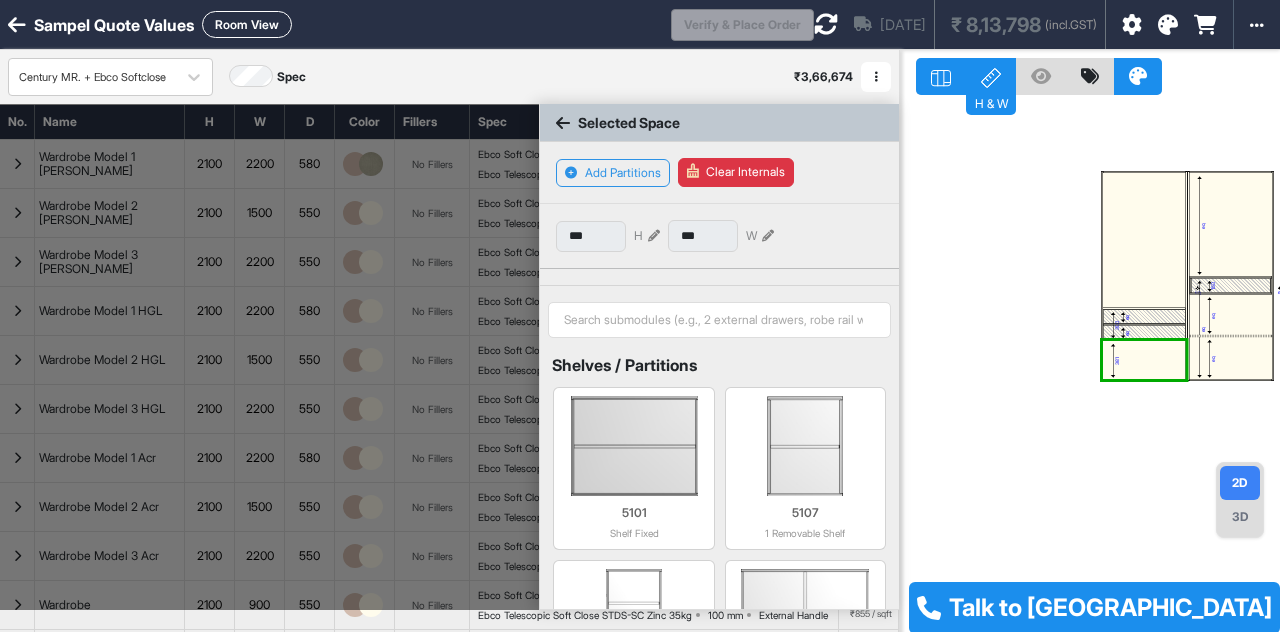 click on "381" at bounding box center (1144, 360) 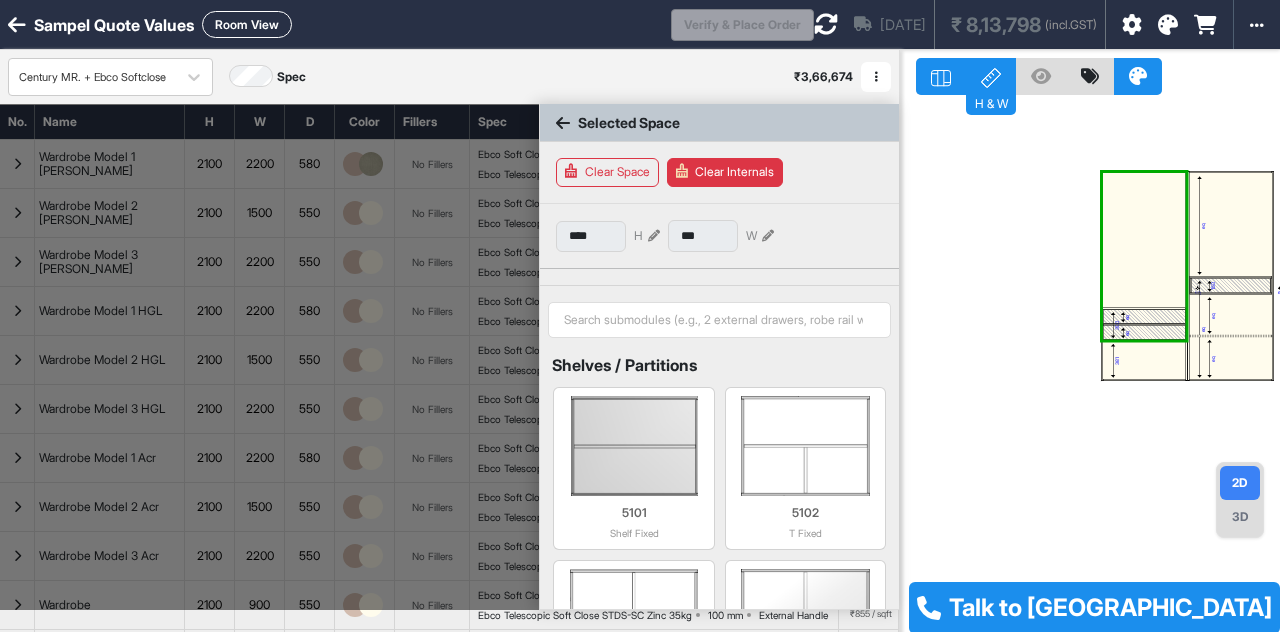 click at bounding box center (1144, 240) 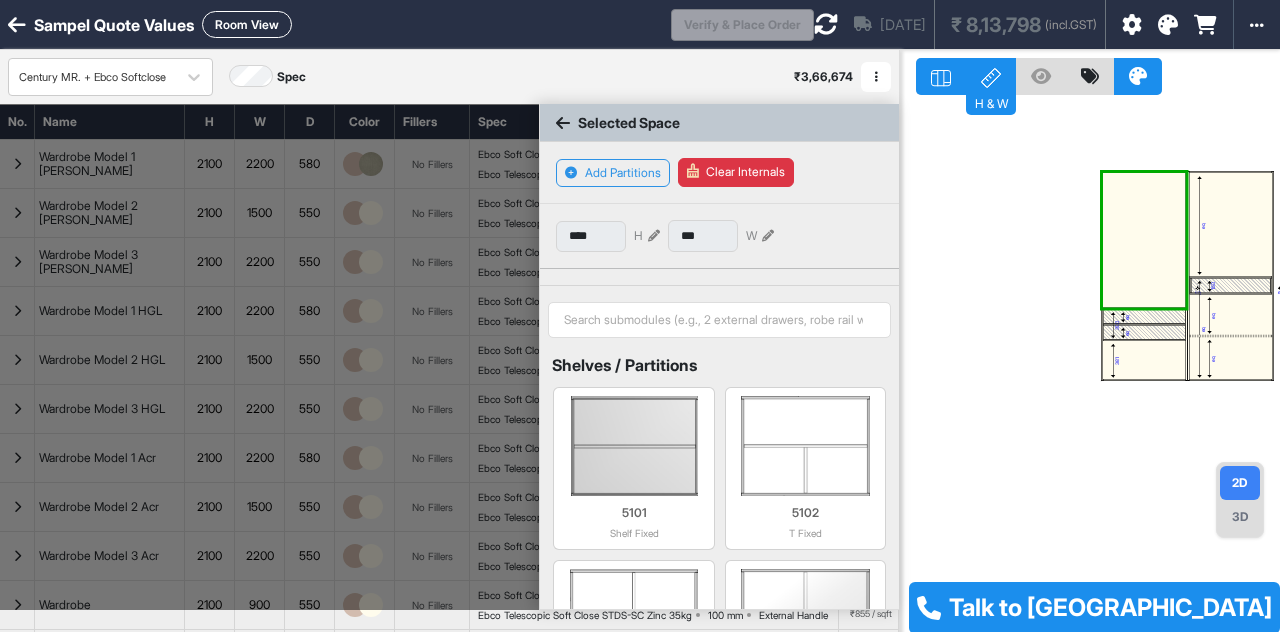 click at bounding box center [654, 236] 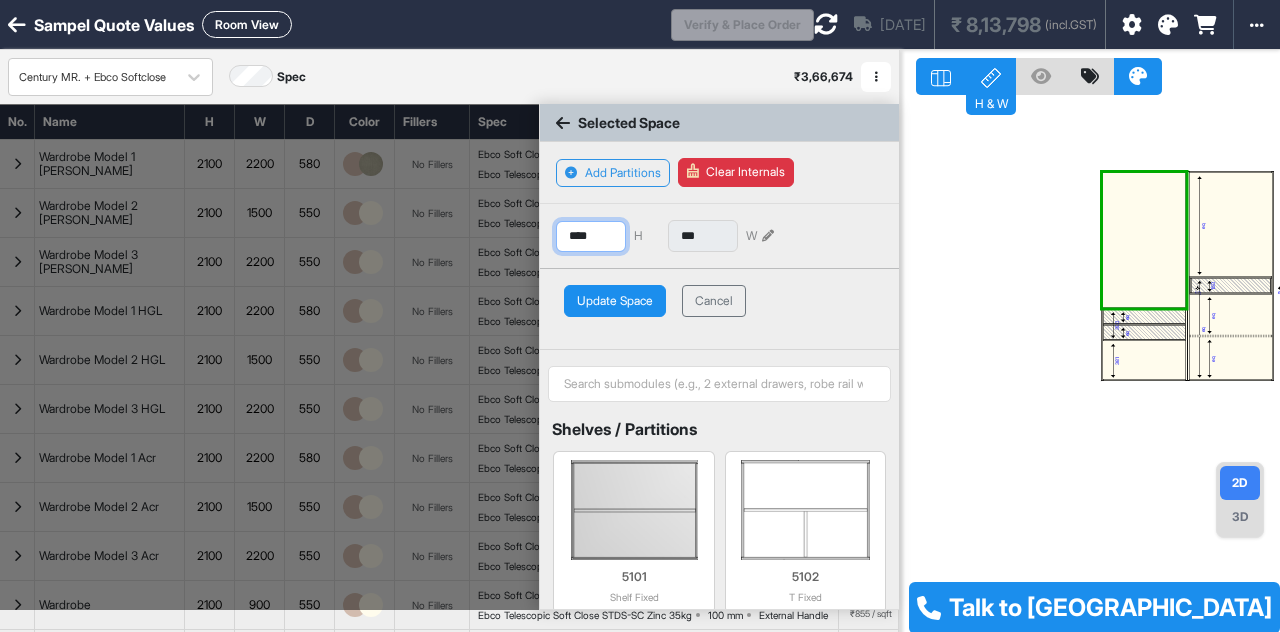 click on "****" at bounding box center [591, 236] 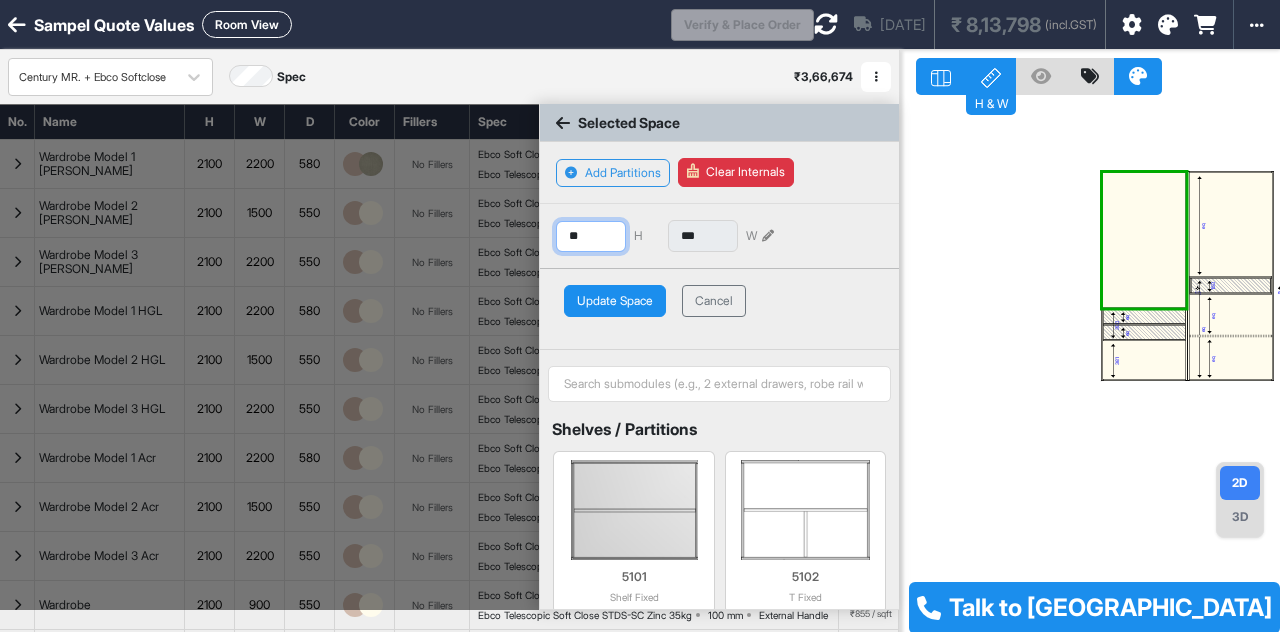 type on "*" 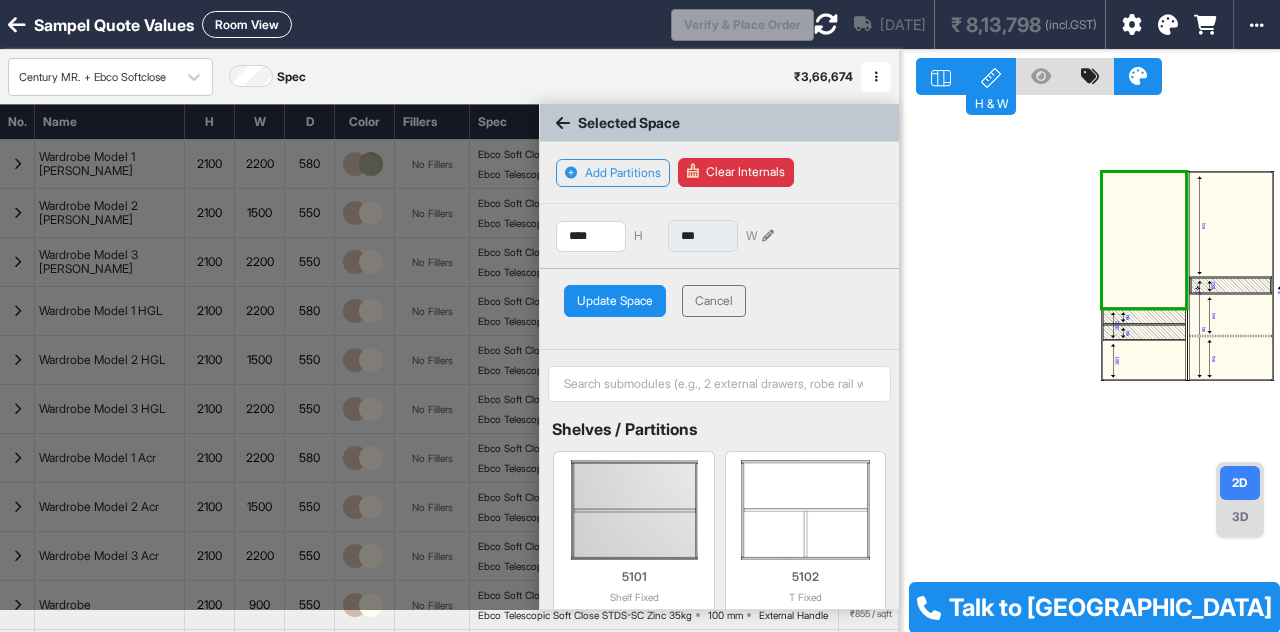 click on "Update Space" at bounding box center [615, 301] 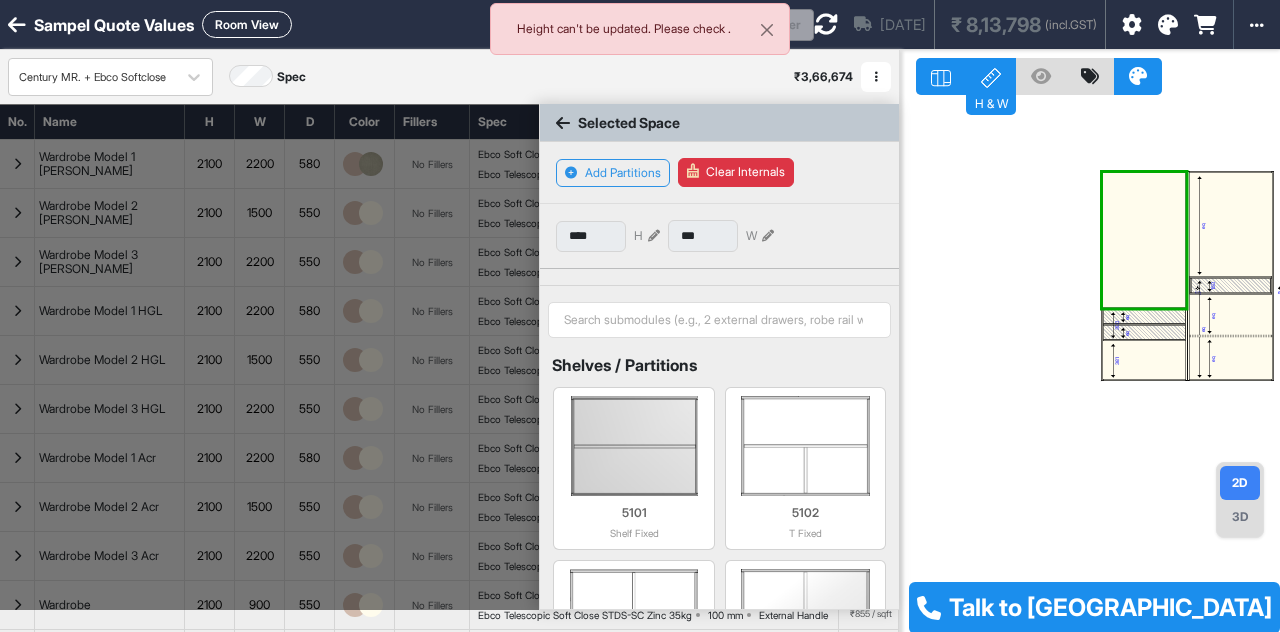 click at bounding box center (1144, 332) 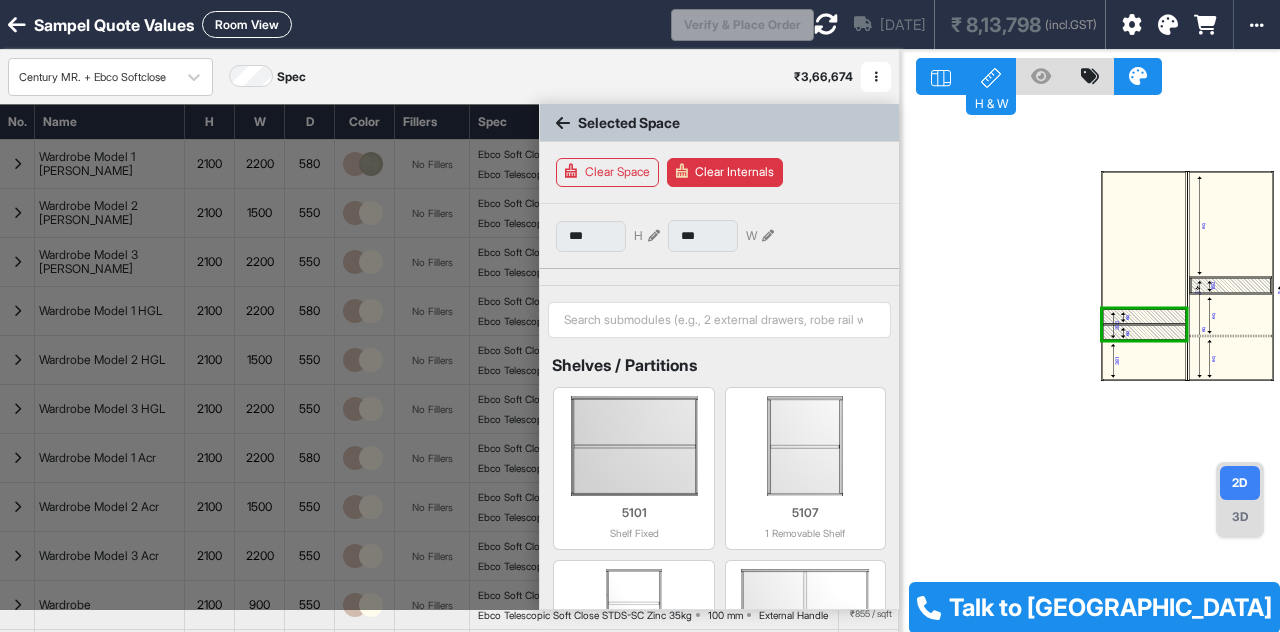 click at bounding box center [654, 236] 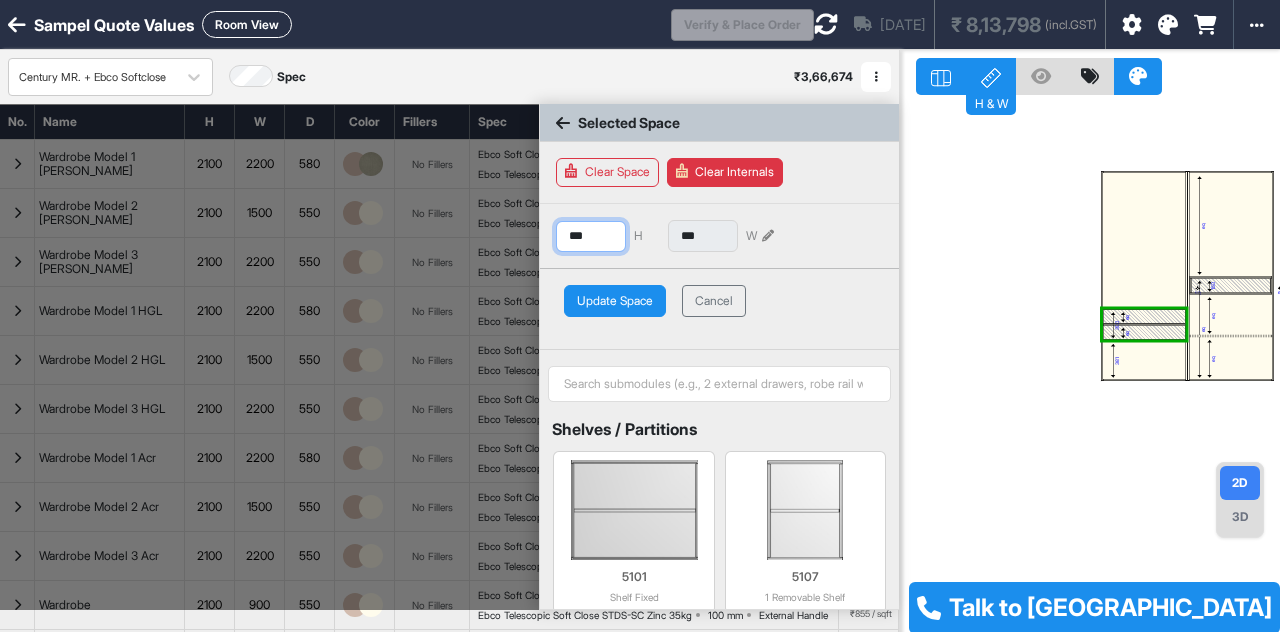 click on "***" at bounding box center (591, 236) 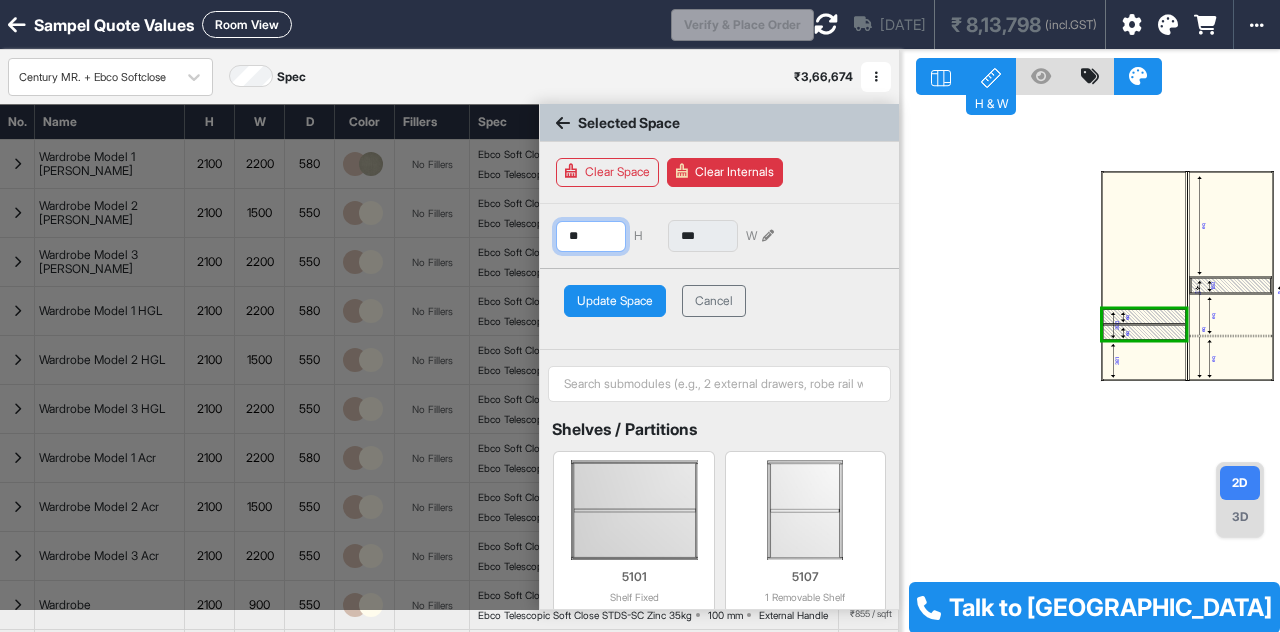 type on "*" 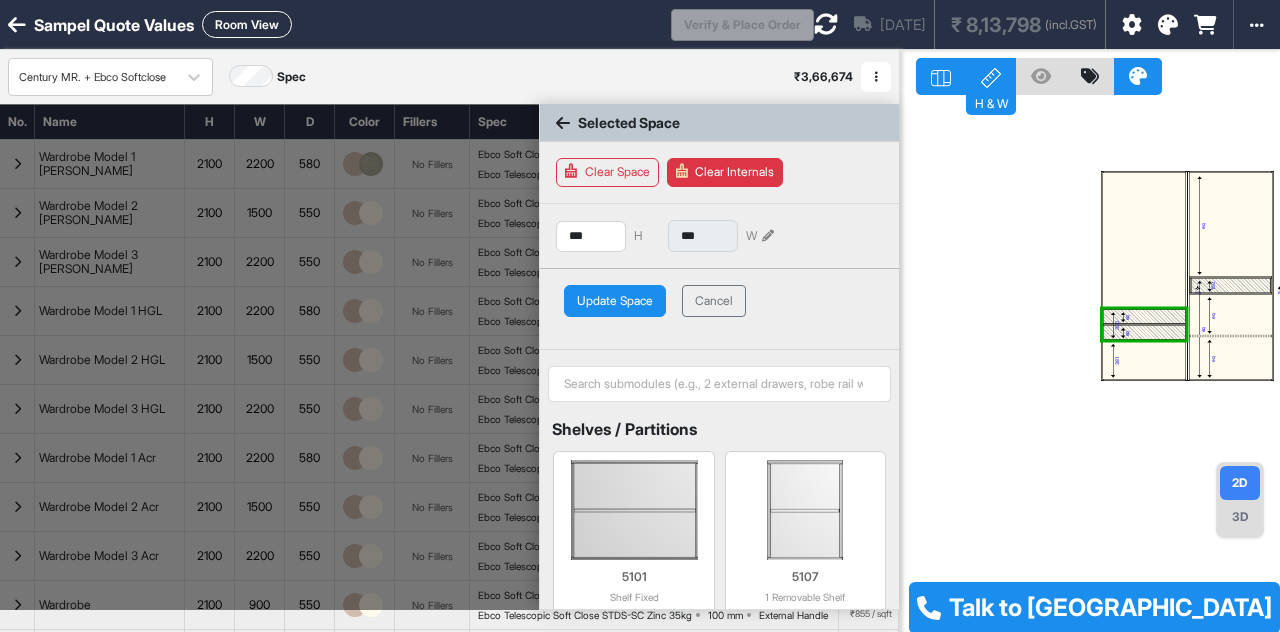 drag, startPoint x: 617, startPoint y: 295, endPoint x: 620, endPoint y: 284, distance: 11.401754 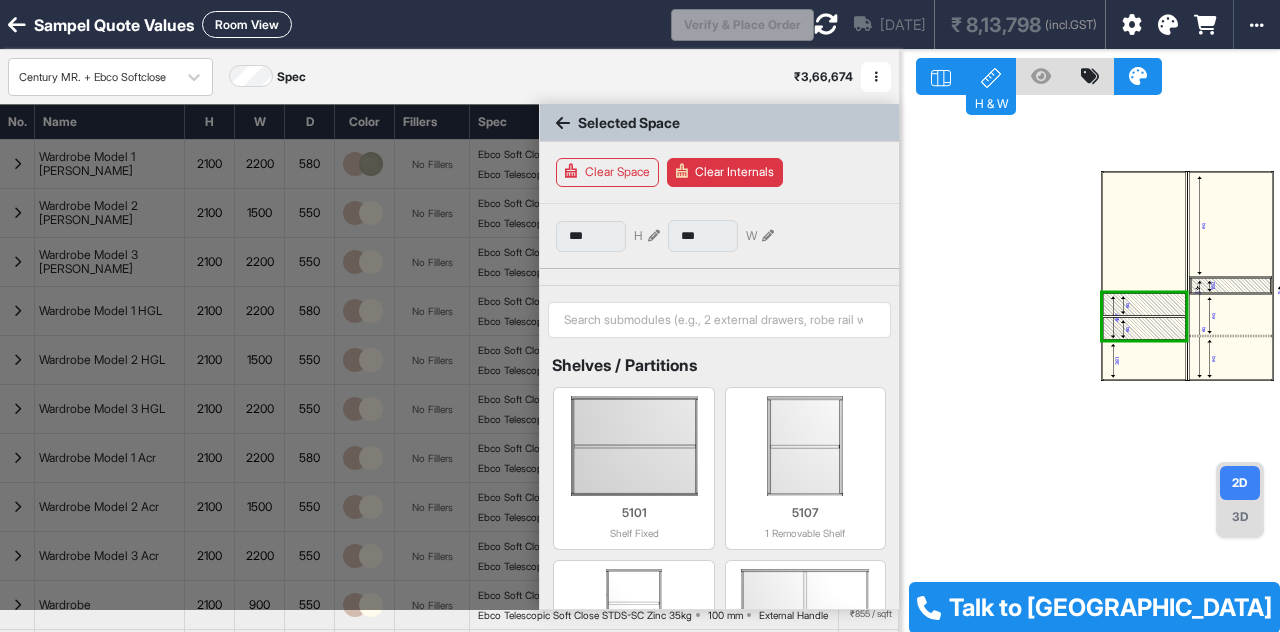 click at bounding box center (1144, 232) 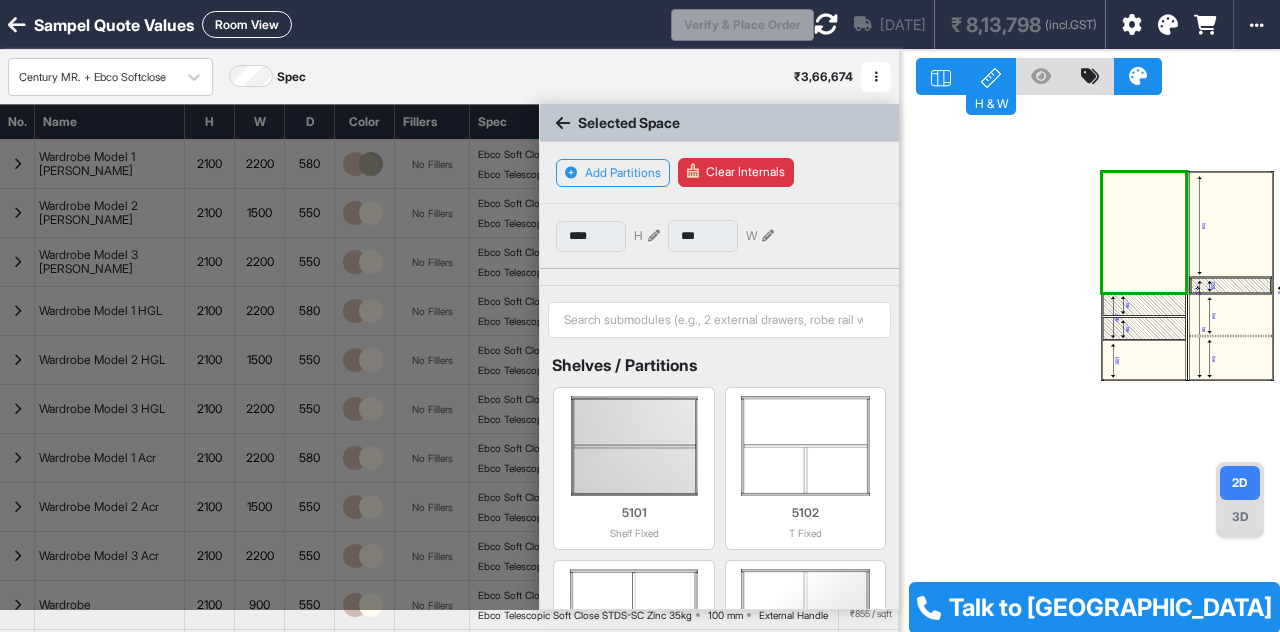 click at bounding box center [654, 236] 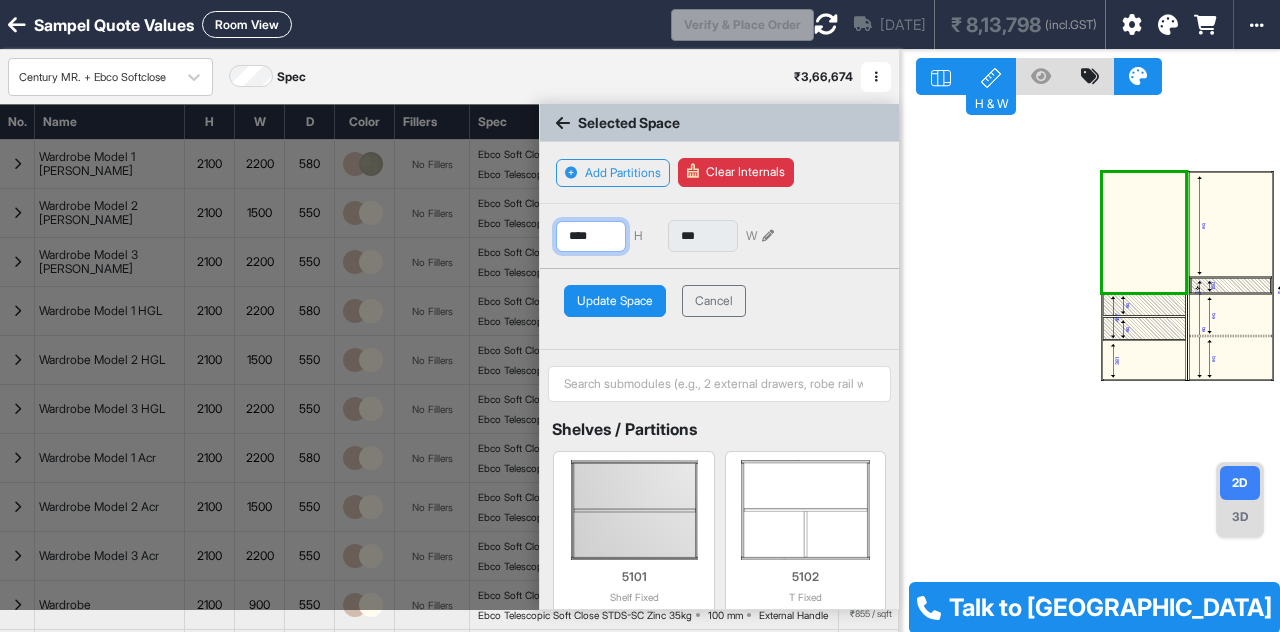 click on "****" at bounding box center [591, 236] 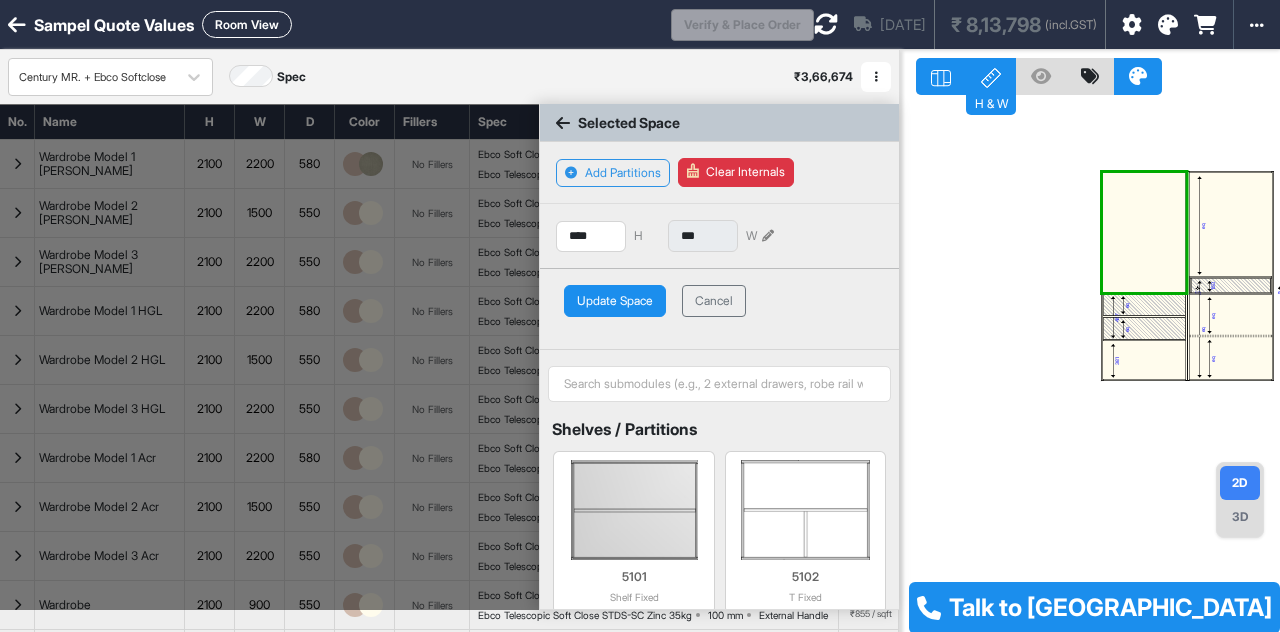 click on "Selected Space Add Partitions   Clear Internals **** H *** W Update Space Cancel Shelves / Partitions 5101 Shelf Fixed 5102 T Fixed 5103 Inverted T fixed 5104 Right T Fixed 5105 Left T Fixed 5106 Plus Fixed 5107 1 Removable Shelf 5108 2 Removable Shelves 5109 3 Removable Shelves 5110 4 Removable Shelves 5111 5 Removable Shelves 5112 Shelf Fixed from Top 5113 Shelf Fixed from Bottom 5114 Vertical Shelf Fixed 5115 Vertical Shelf Fixed from Left 5116 Vertical Shelf Fixed from Right Drawers 5202 2 Drawers 5203 1 Drawer Top 5204 2 Drawer Top 5205 1 Drawer Bottom 5206 2 Drawer Bottom 5207 1 Drawer Set Top 5208 2 Drawer Set Top 5209 1 Drawer Set Bottom 5210 2 Drawer Set Bottom 5211 3 Drawers 5219 4 Drawers without separators 5212 4 Drawers 5220 5 Drawers without separators 5213 5 Drawers 5215 2 Drawer Sets 5216 3 Drawer Sets 5217 4 Drawer Sets 5218 5 Drawer Sets Tandem Drawers 5302 2 Tandem Drawers 5303 3 Tandem Drawers 5304 4 Tandem Drawers 5305 5 Tandem Drawers Padding 5401 2 side 18mm Padding 5402 5403 5404" at bounding box center (719, 420) 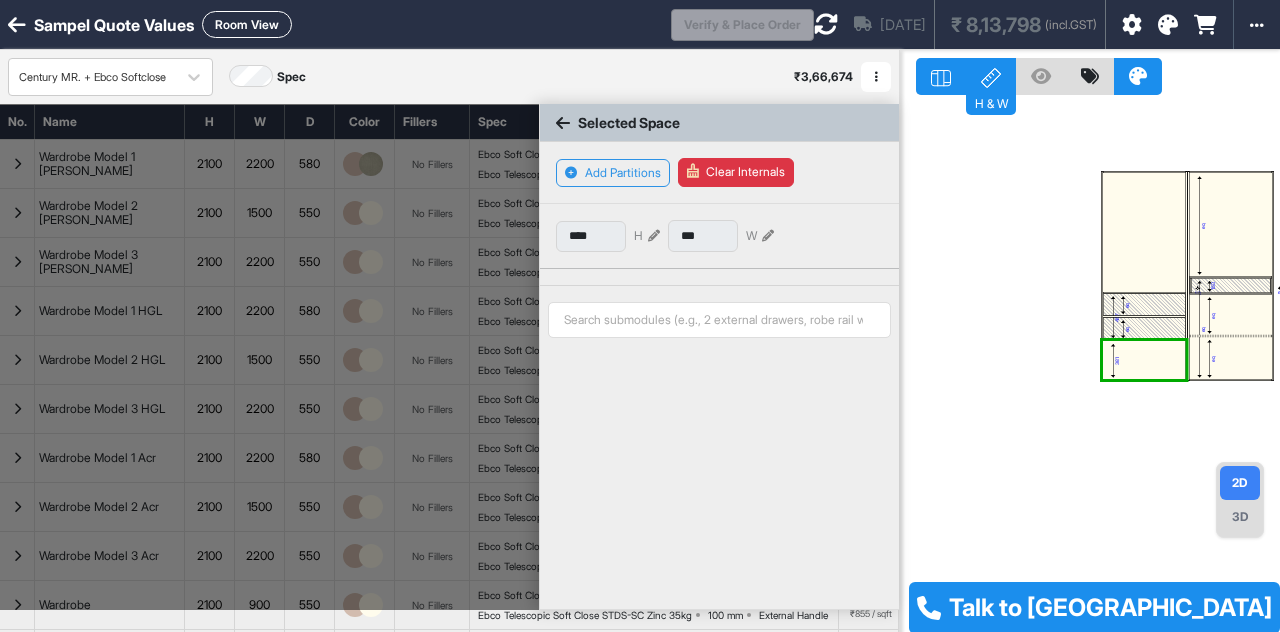 type on "***" 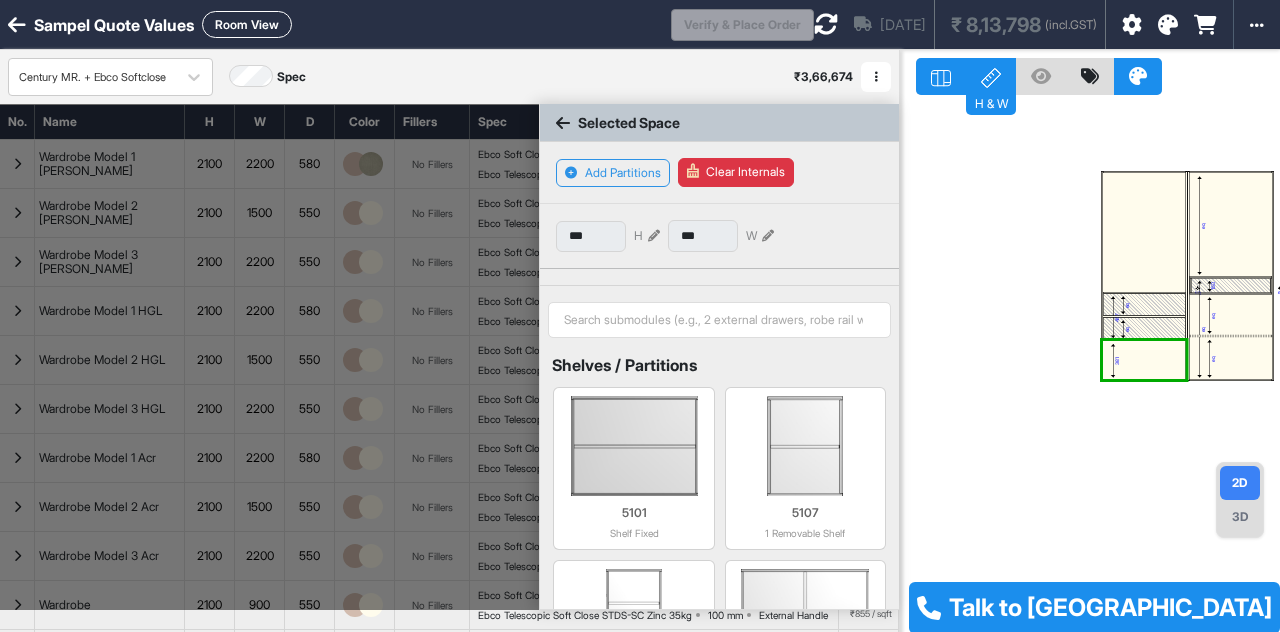 click on "eq" at bounding box center [1230, 315] 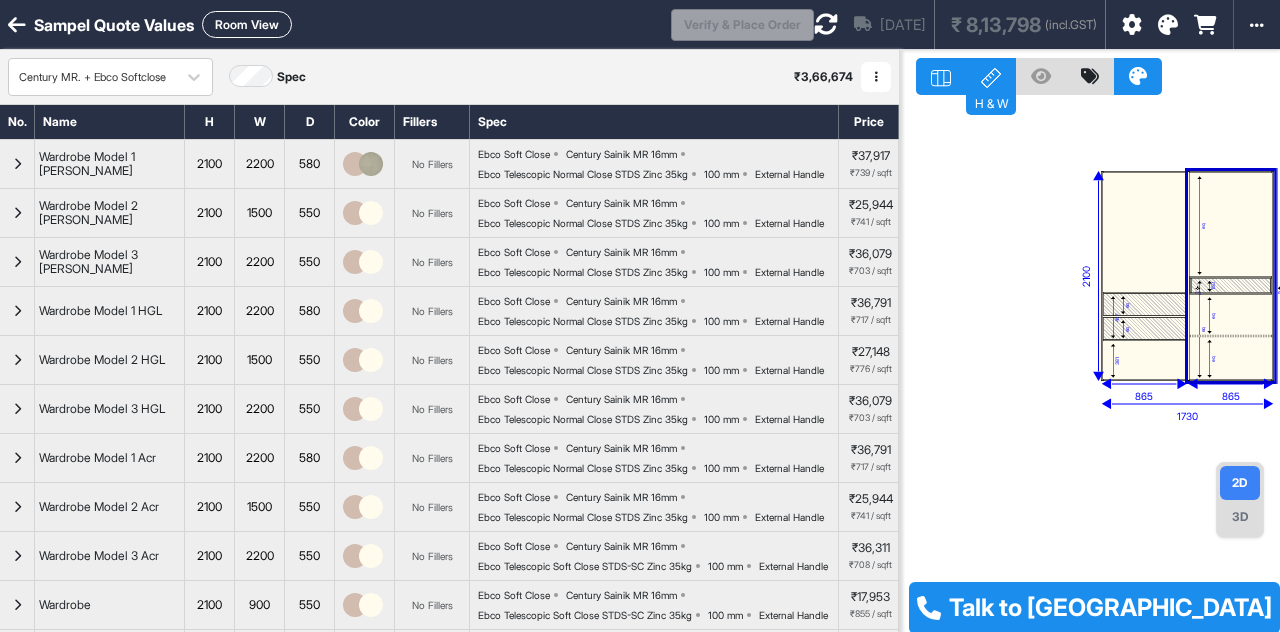 click on "eq" at bounding box center [1230, 358] 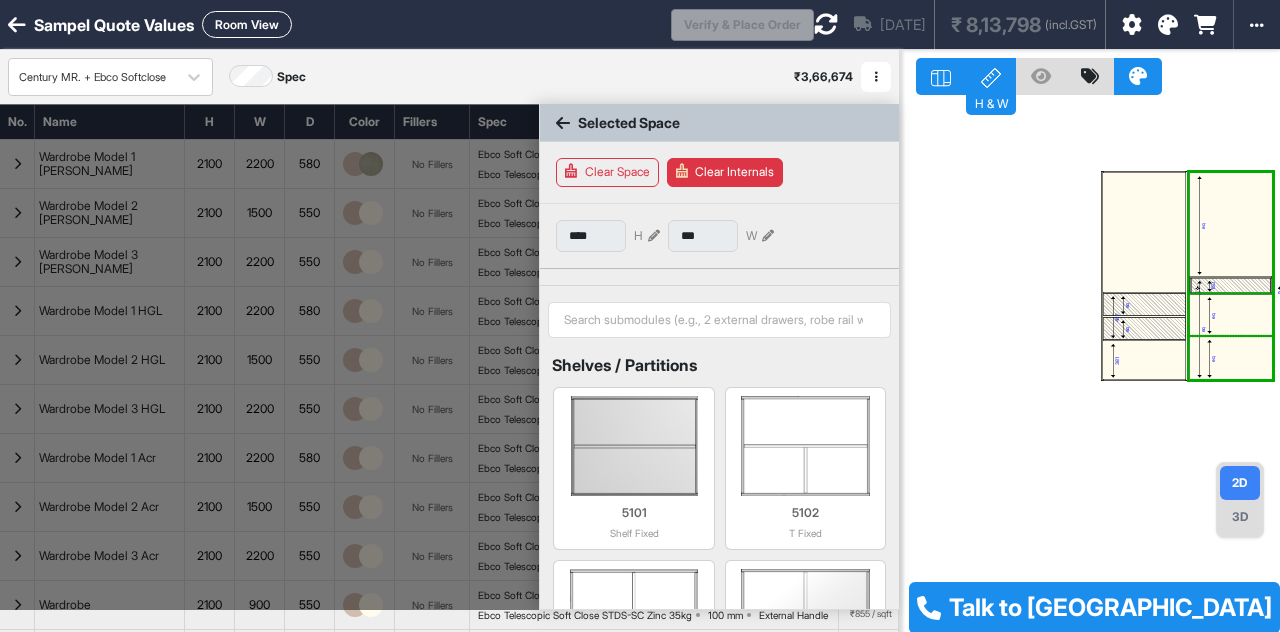 click on "Clear Space" at bounding box center (607, 172) 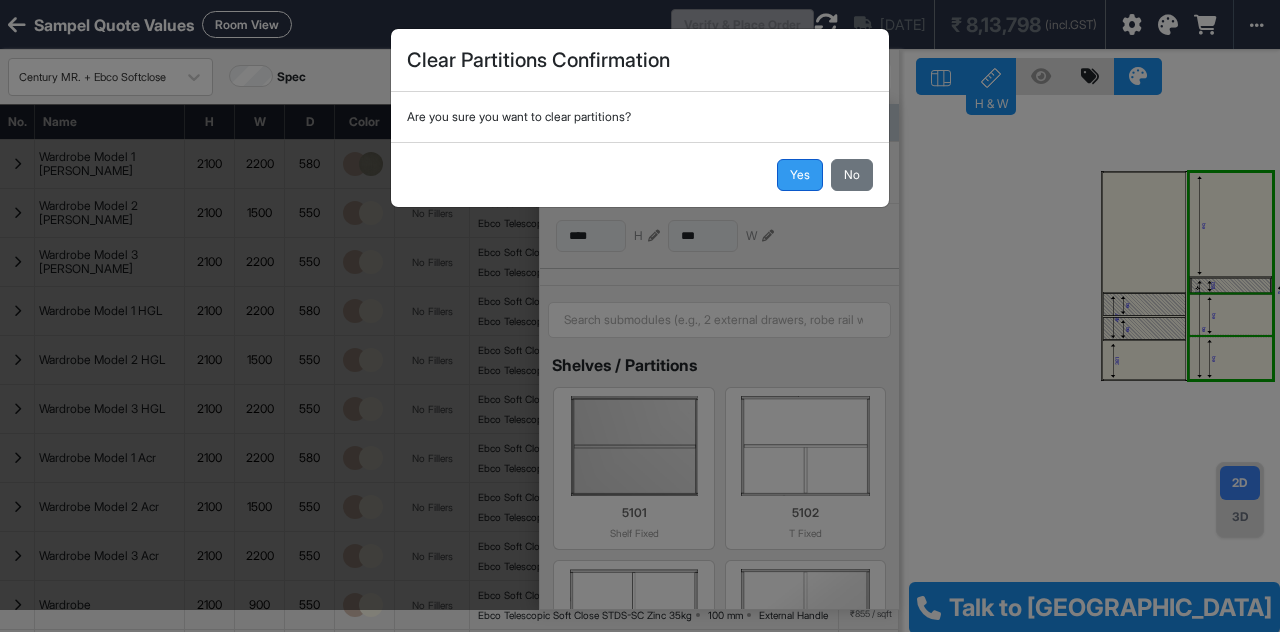 click on "Yes" at bounding box center (800, 175) 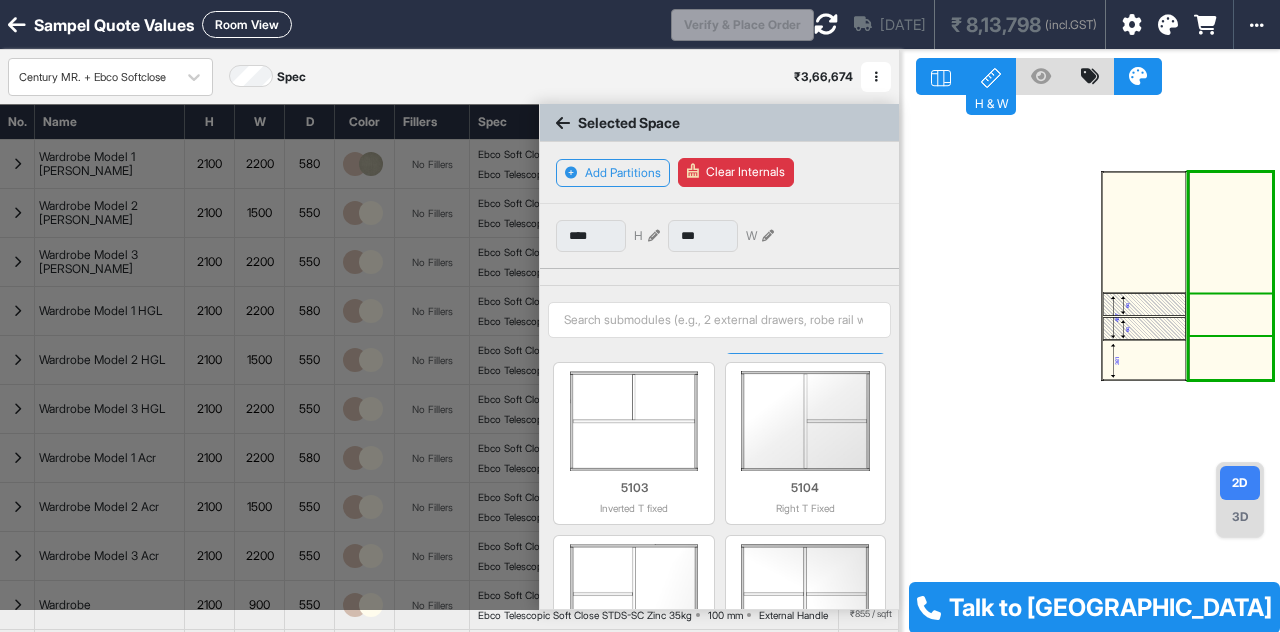 scroll, scrollTop: 197, scrollLeft: 0, axis: vertical 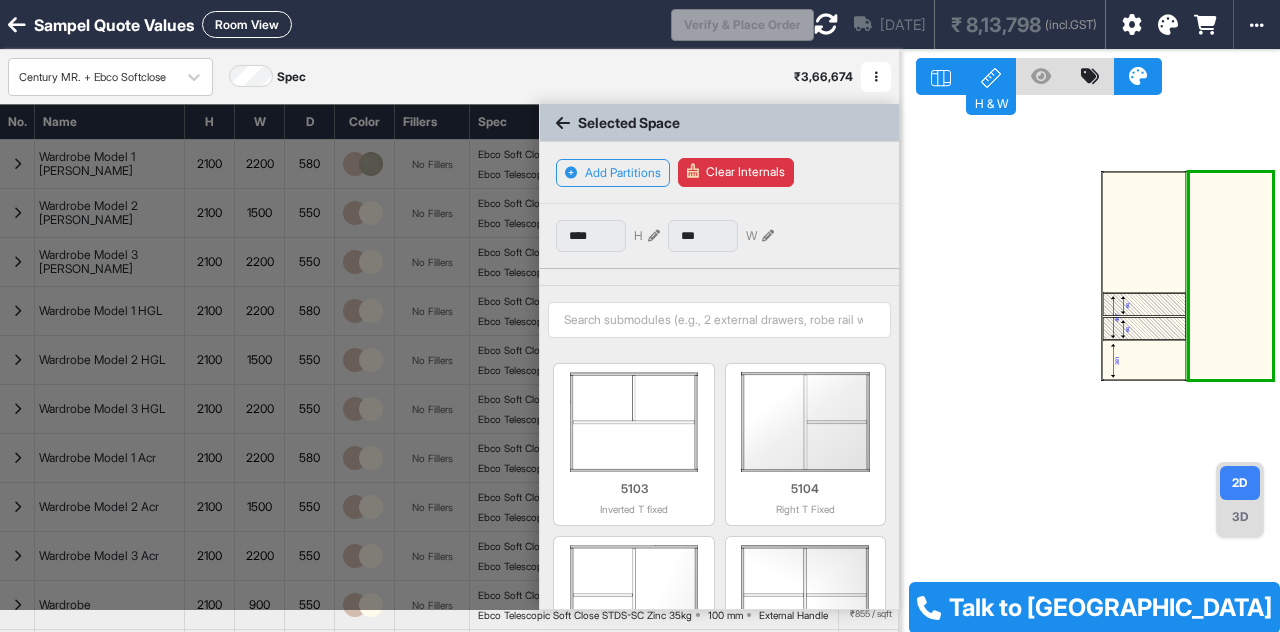 click at bounding box center [1230, 276] 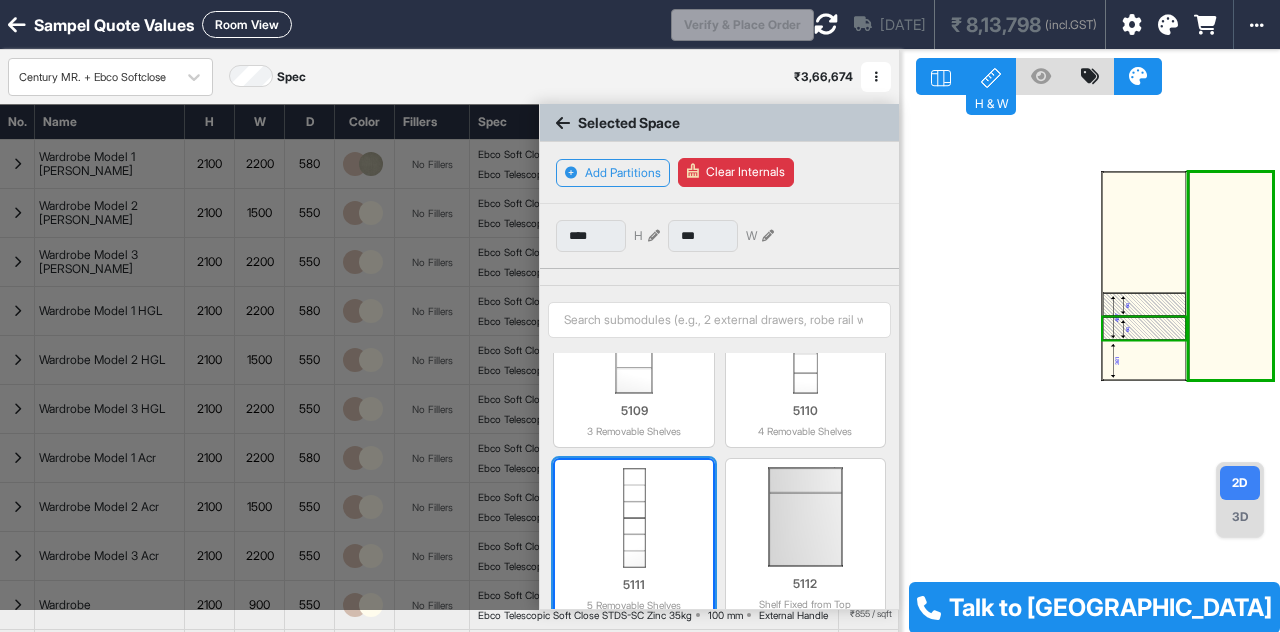 scroll, scrollTop: 694, scrollLeft: 0, axis: vertical 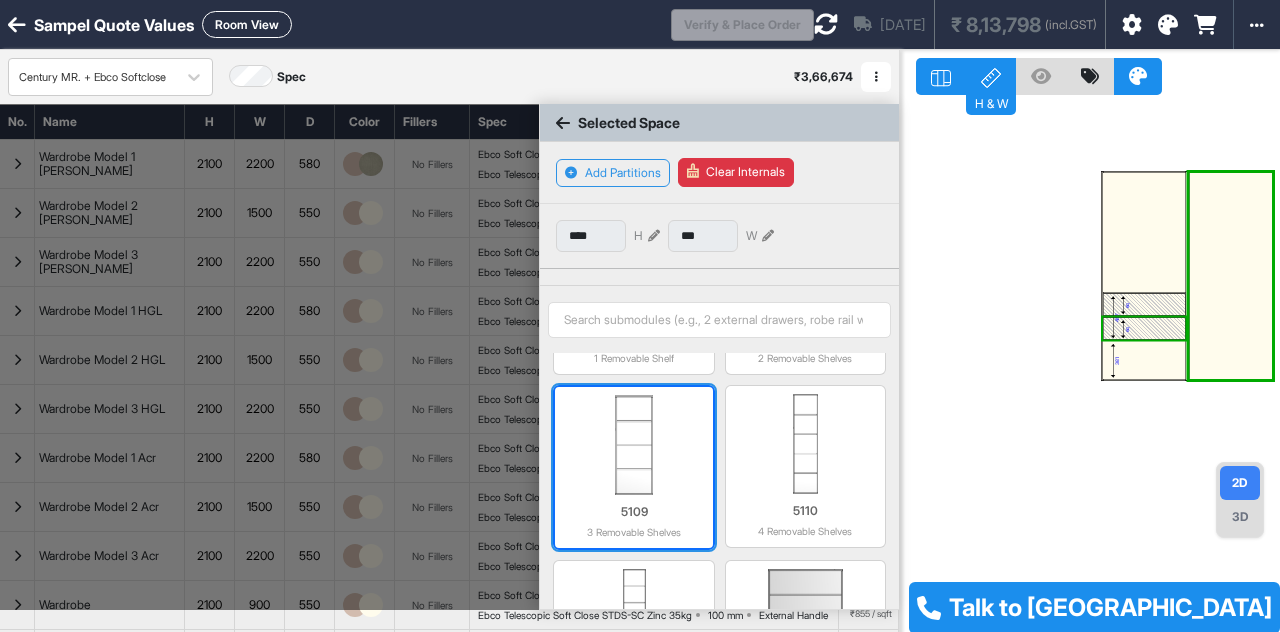 click at bounding box center (633, 445) 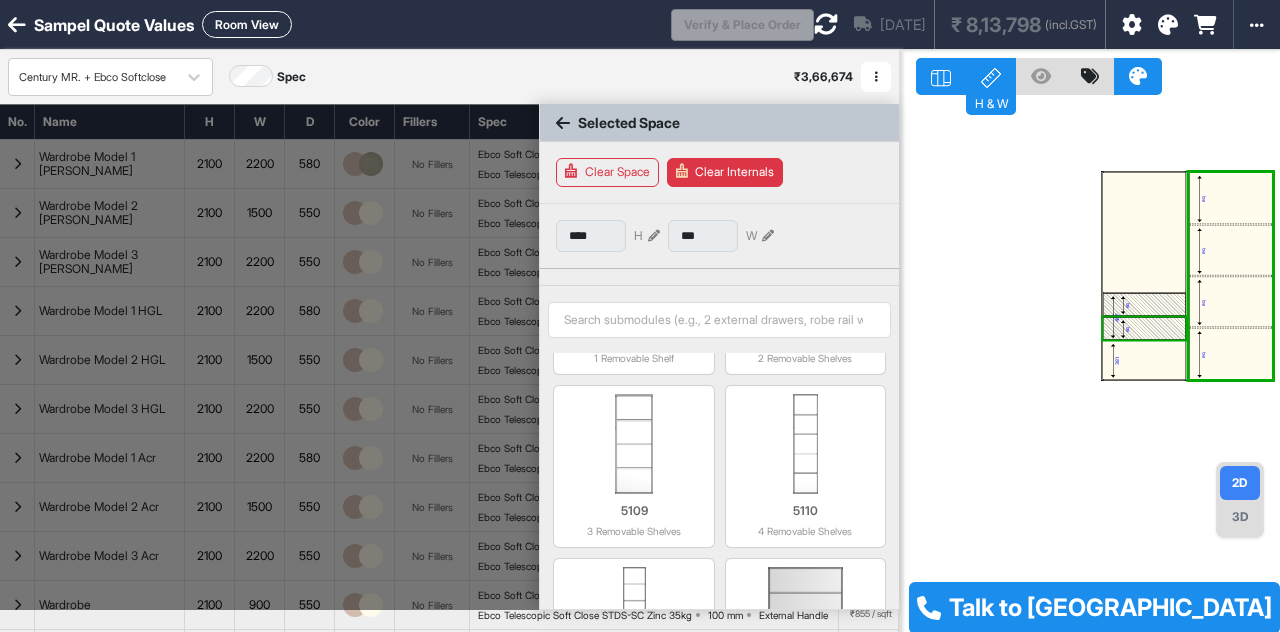 click on "eq eq 457 381 eq eq eq eq" at bounding box center (1090, 366) 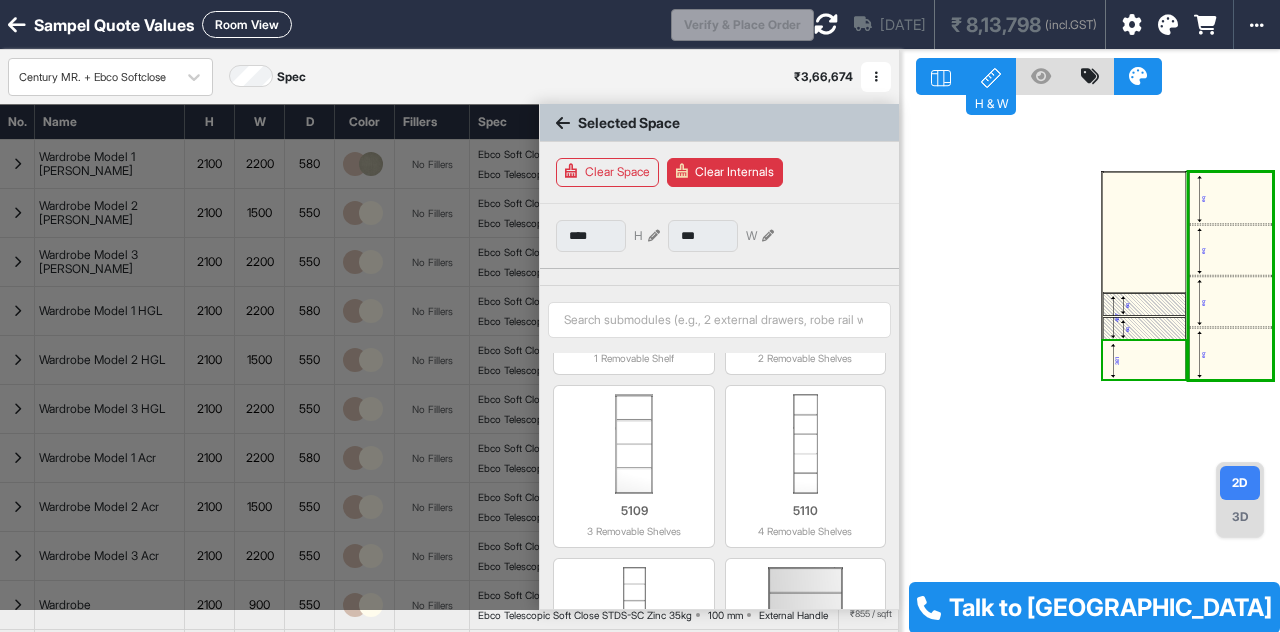 click on "381" at bounding box center [1144, 360] 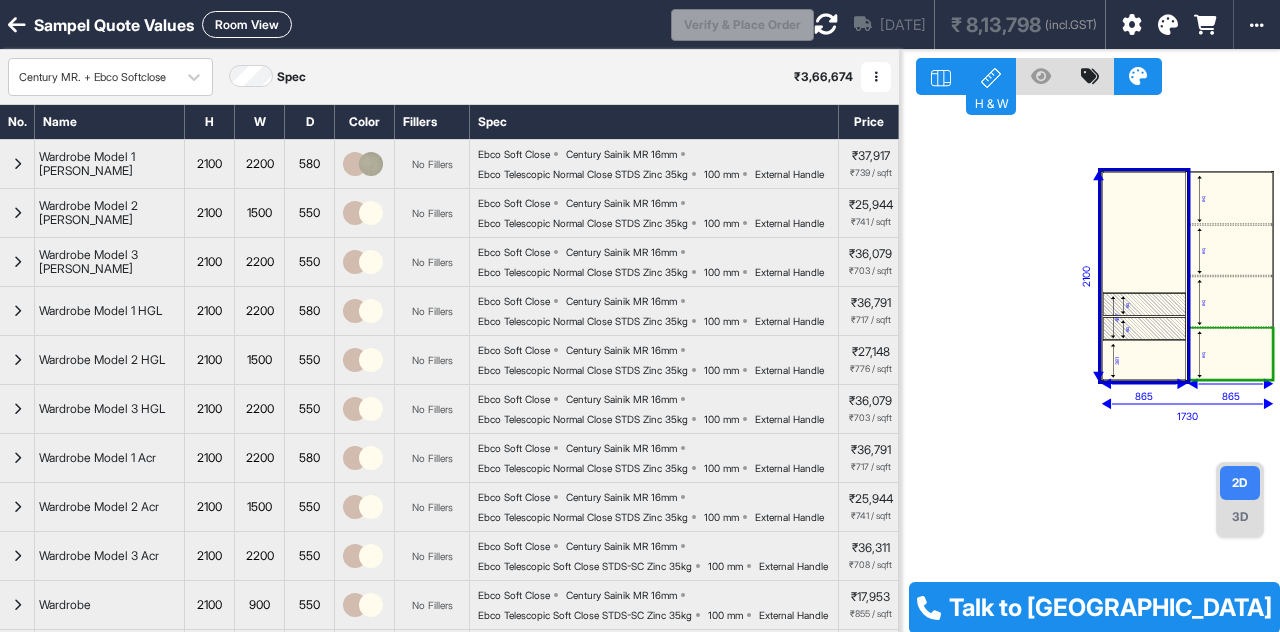 click on "eq" at bounding box center (1230, 354) 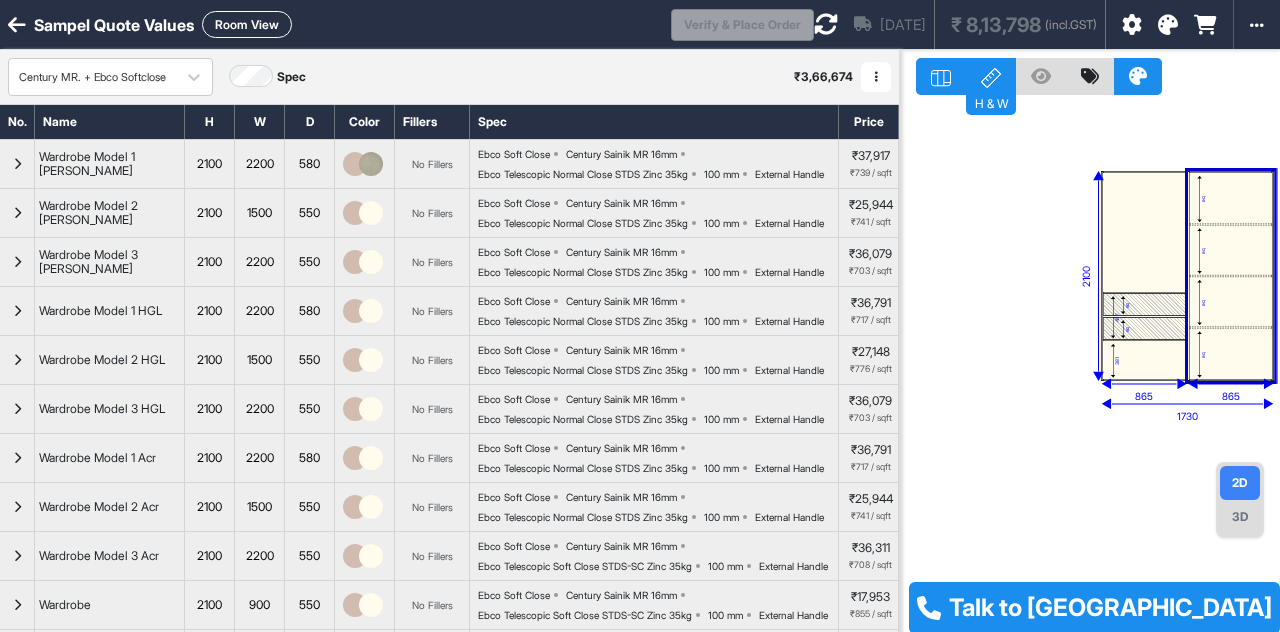 click on "381" at bounding box center [1144, 360] 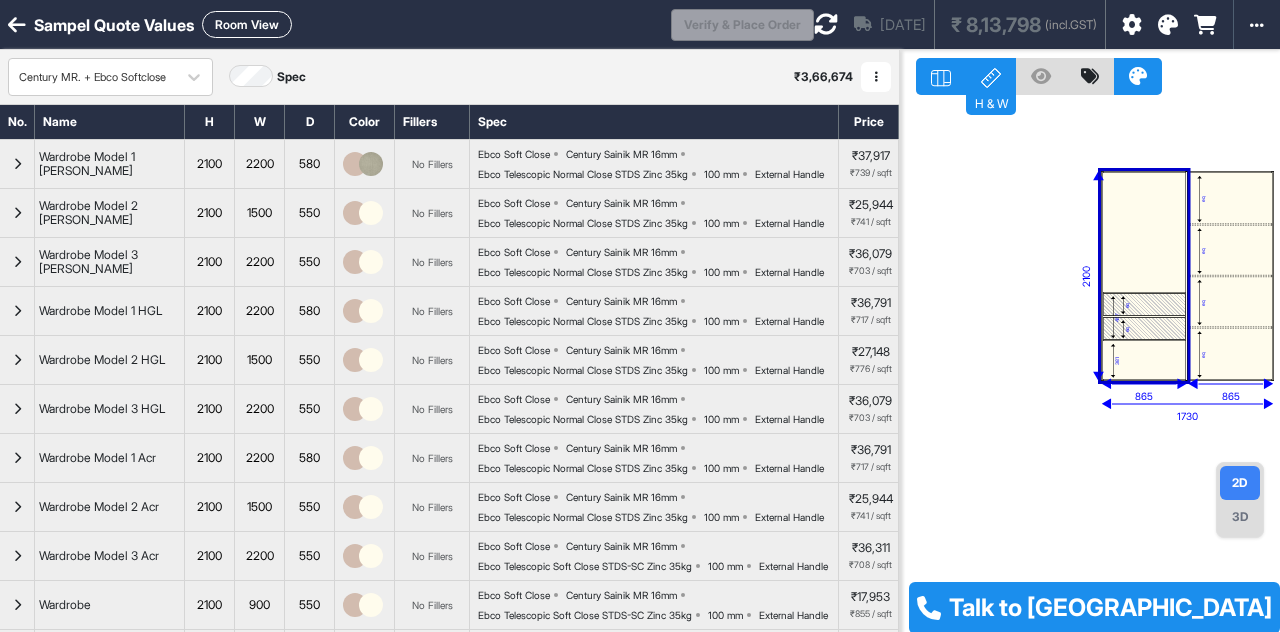 click on "eq" at bounding box center [1230, 198] 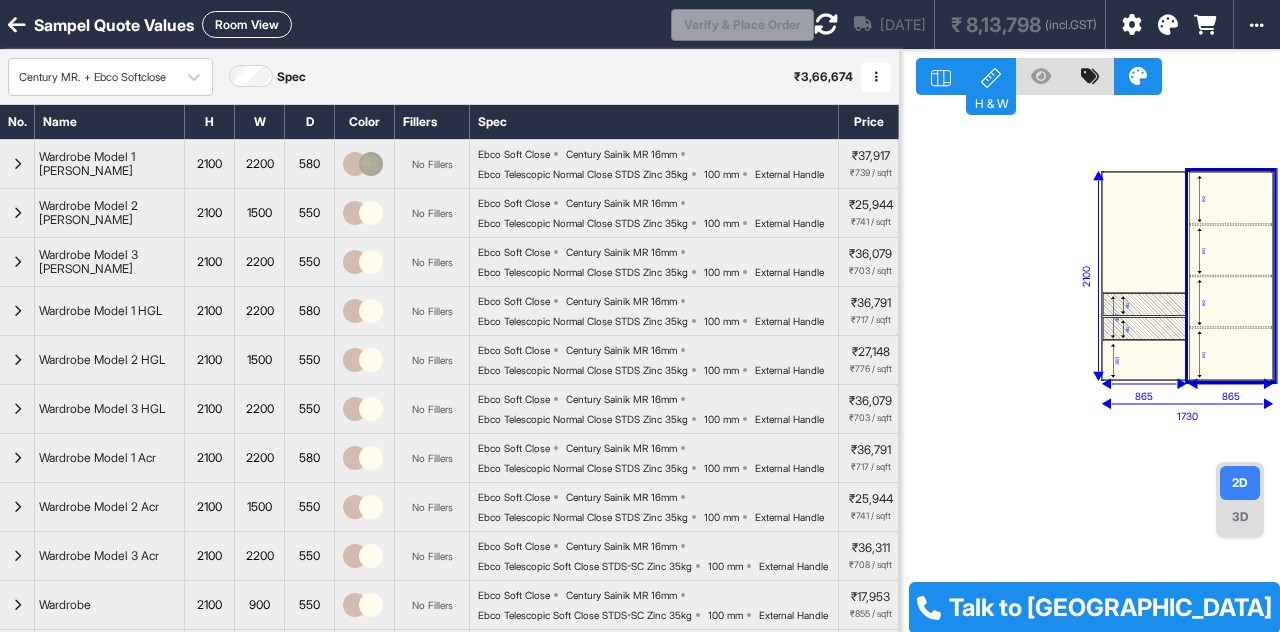 click on "eq" at bounding box center [1230, 198] 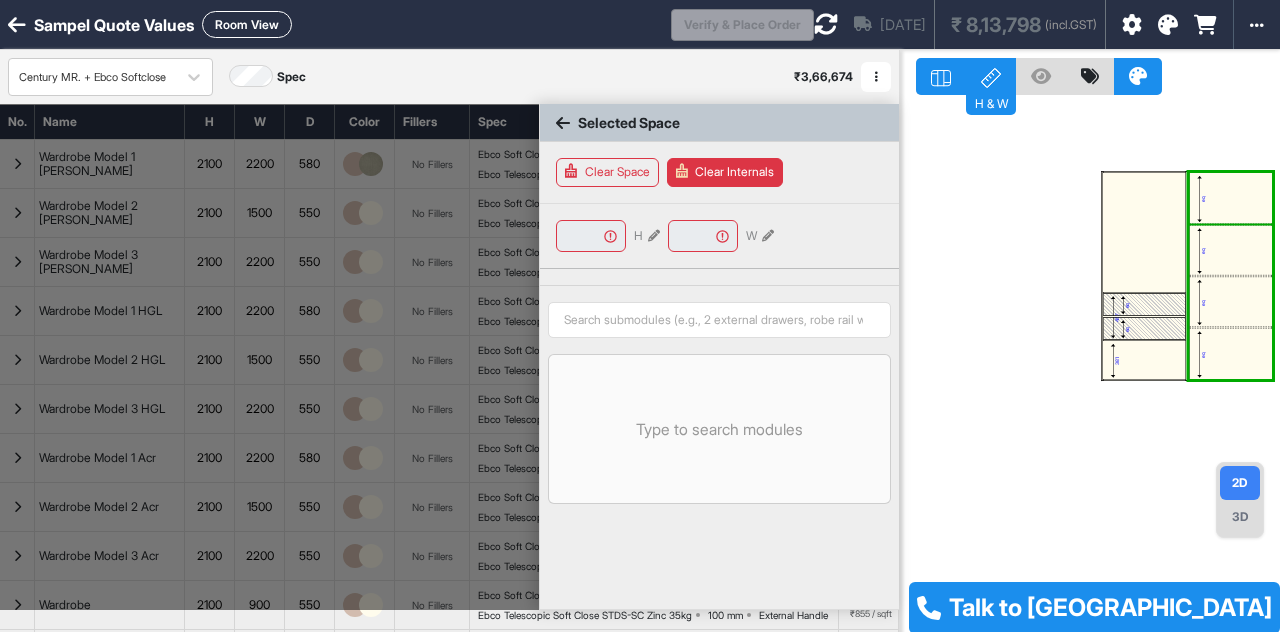 type on "****" 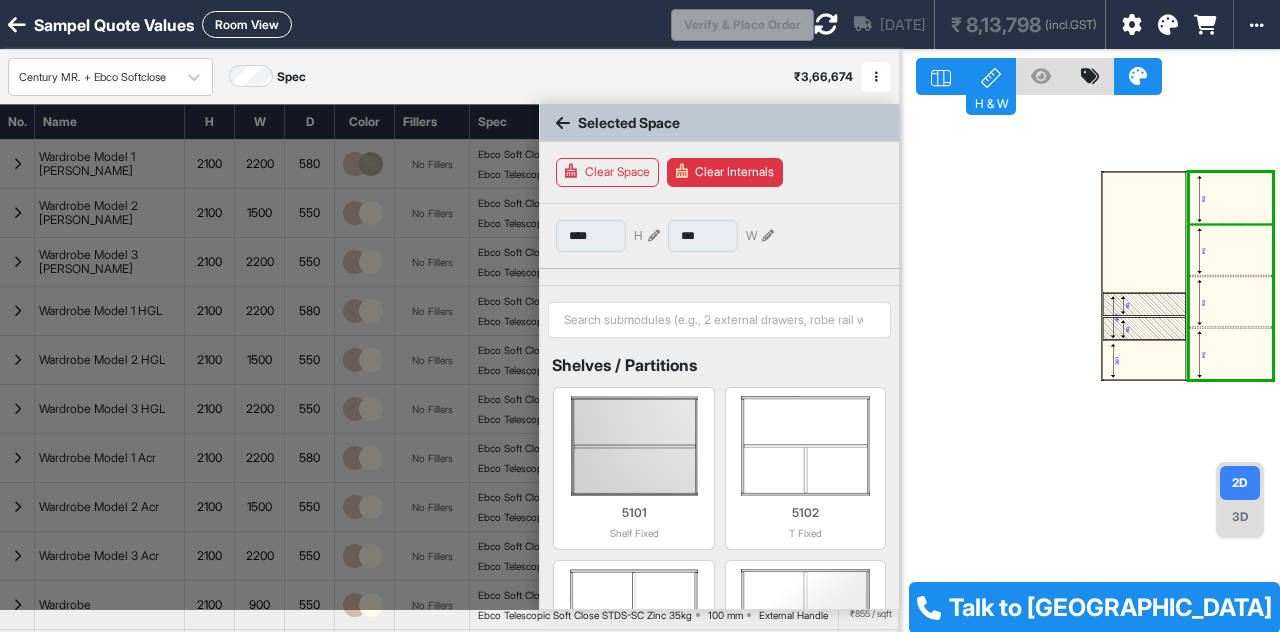 click on "eq" at bounding box center [1230, 198] 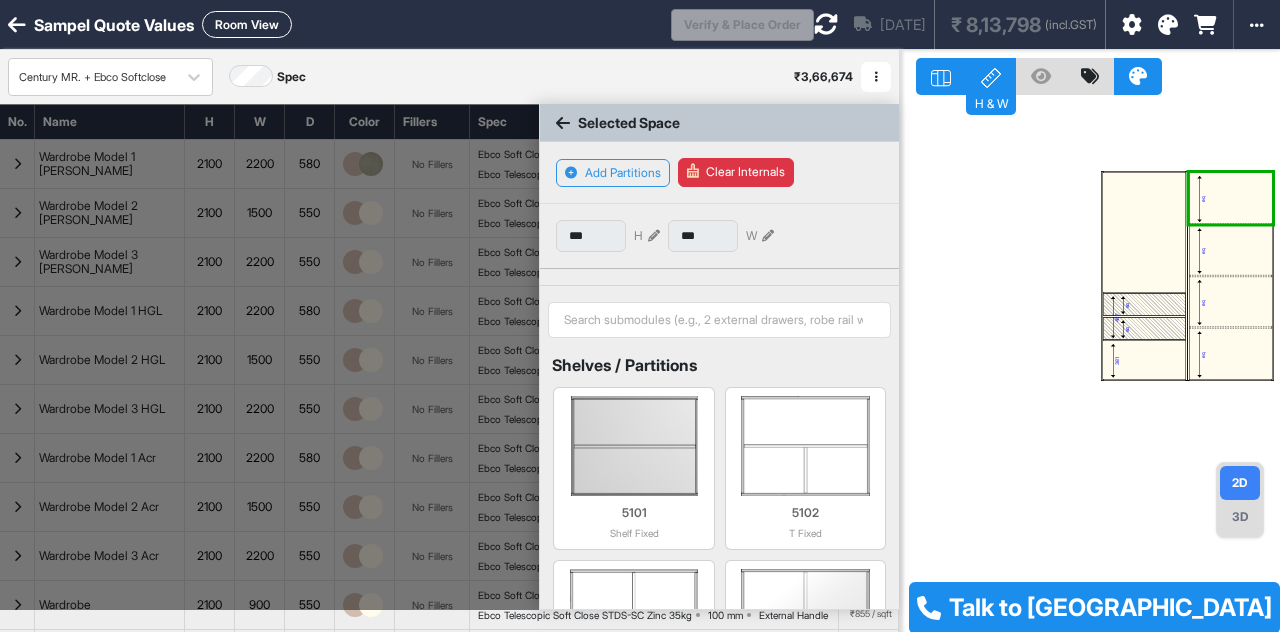 click at bounding box center [654, 236] 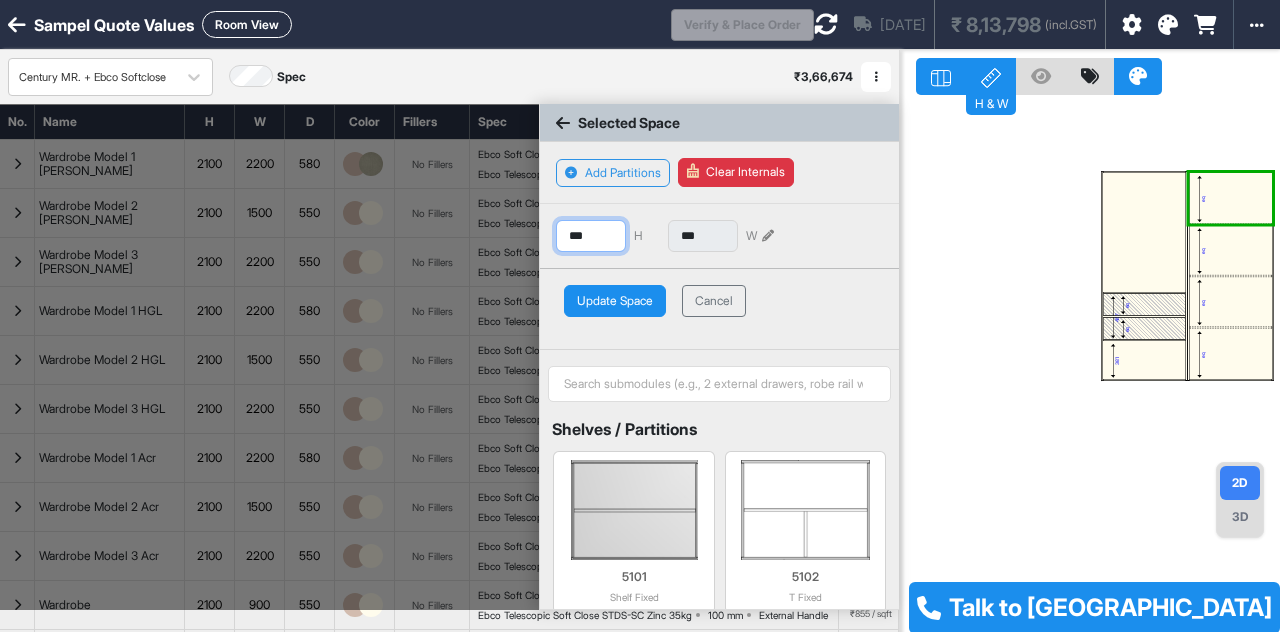 click on "***" at bounding box center (591, 236) 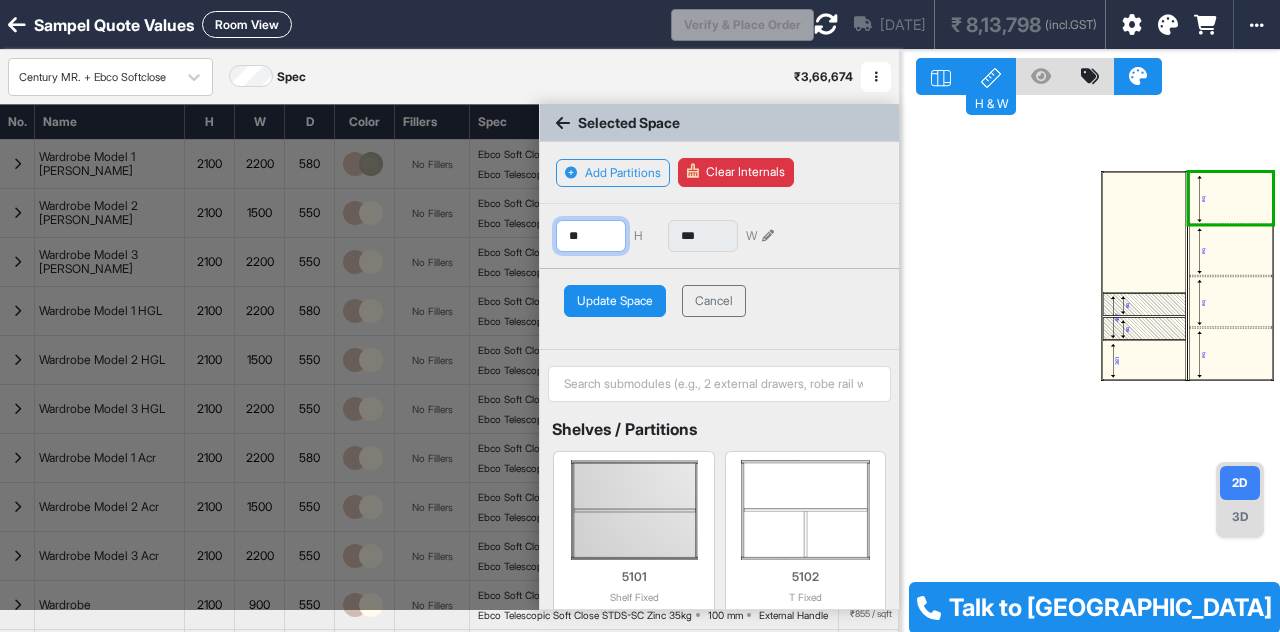 type on "*" 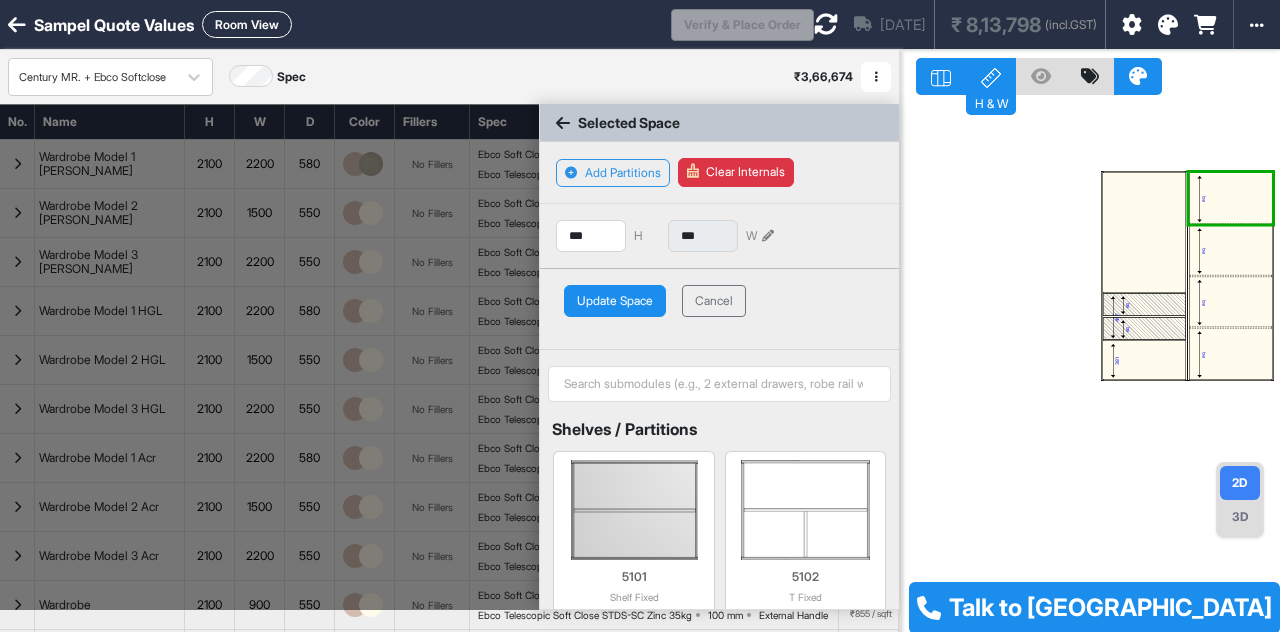 click on "Update Space" at bounding box center [615, 301] 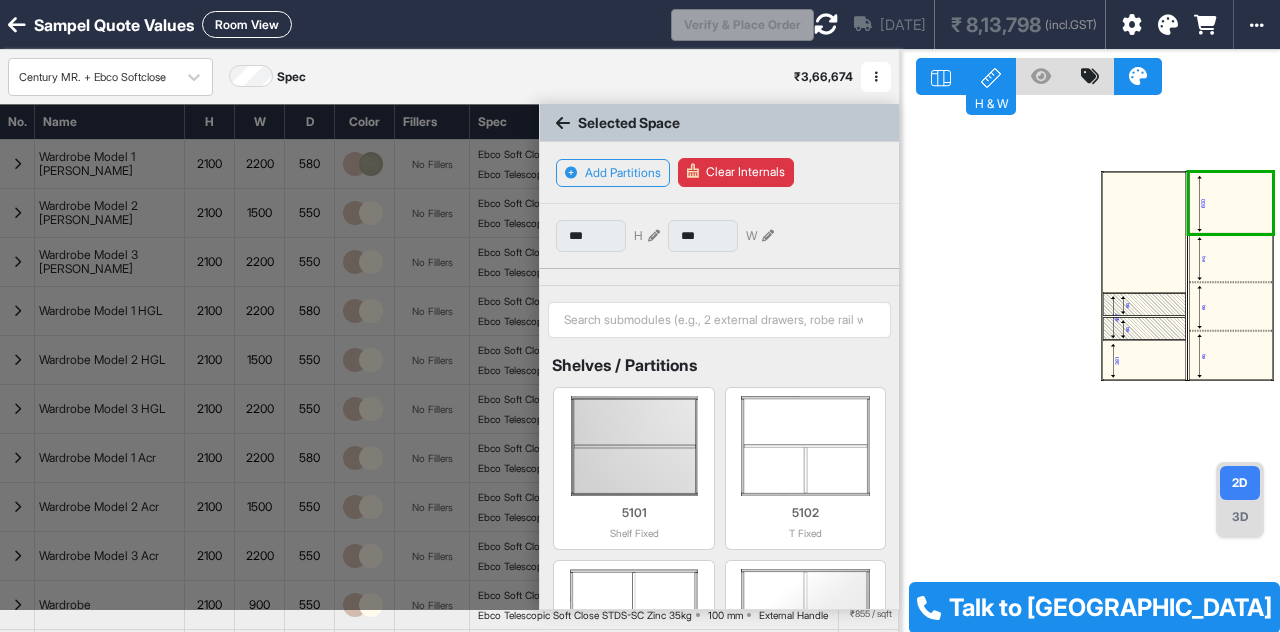 click on "eq" at bounding box center [1230, 306] 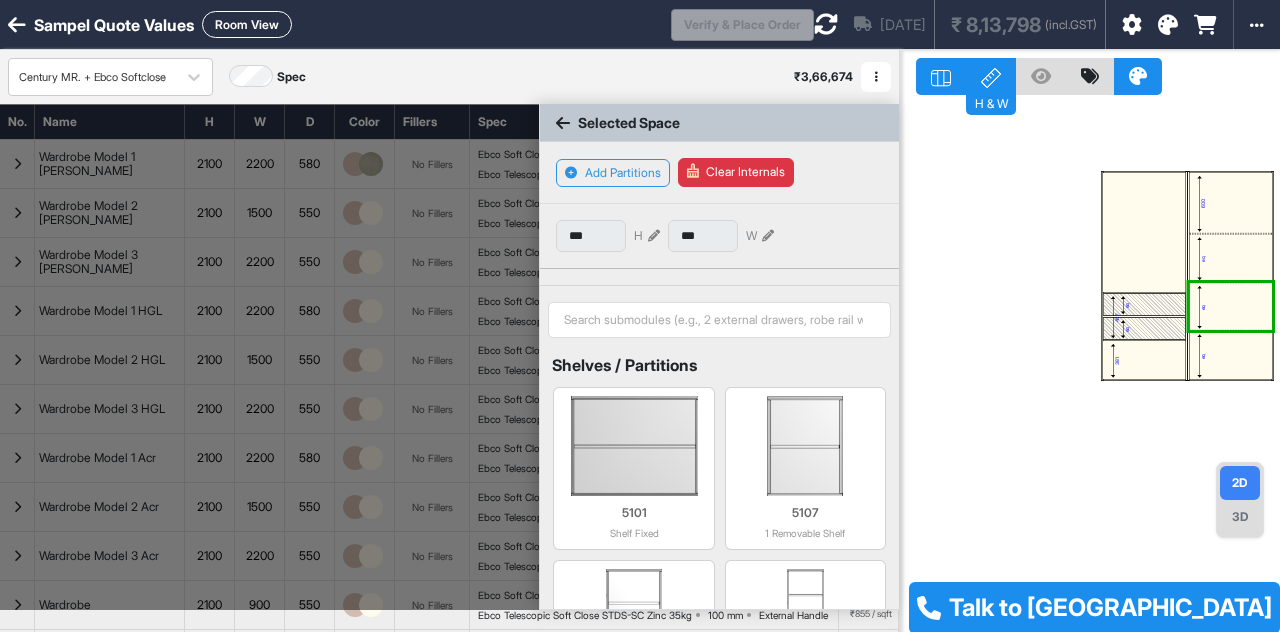 click on "eq" at bounding box center (1230, 356) 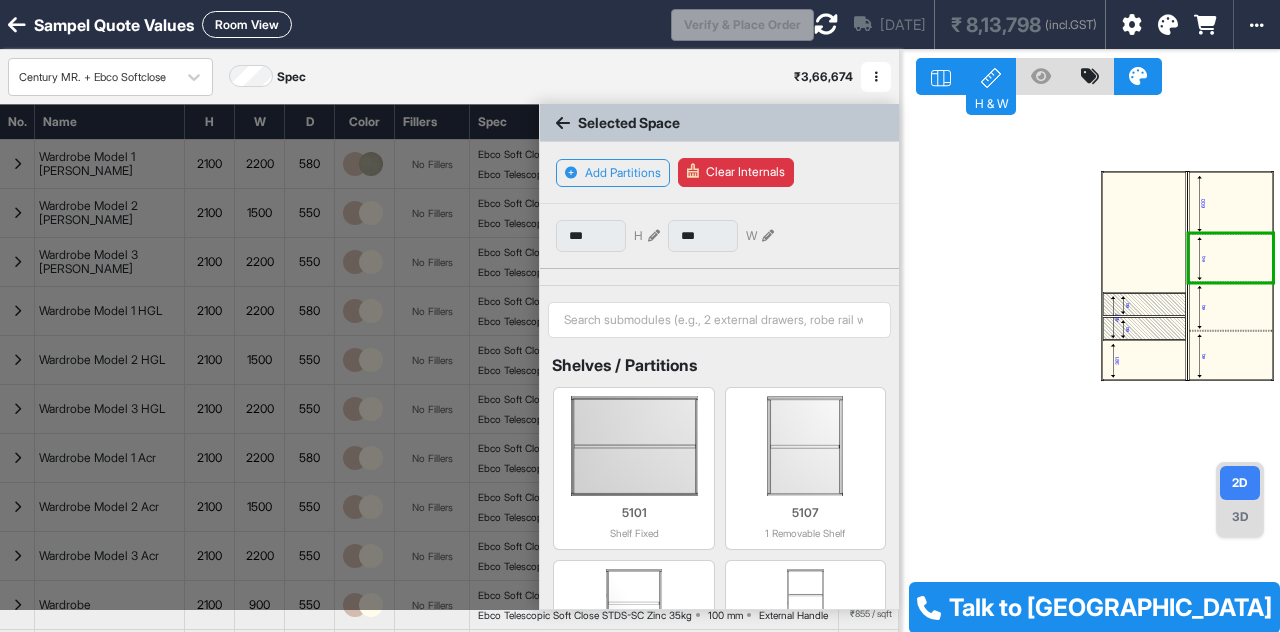 click on "eq" at bounding box center (1230, 306) 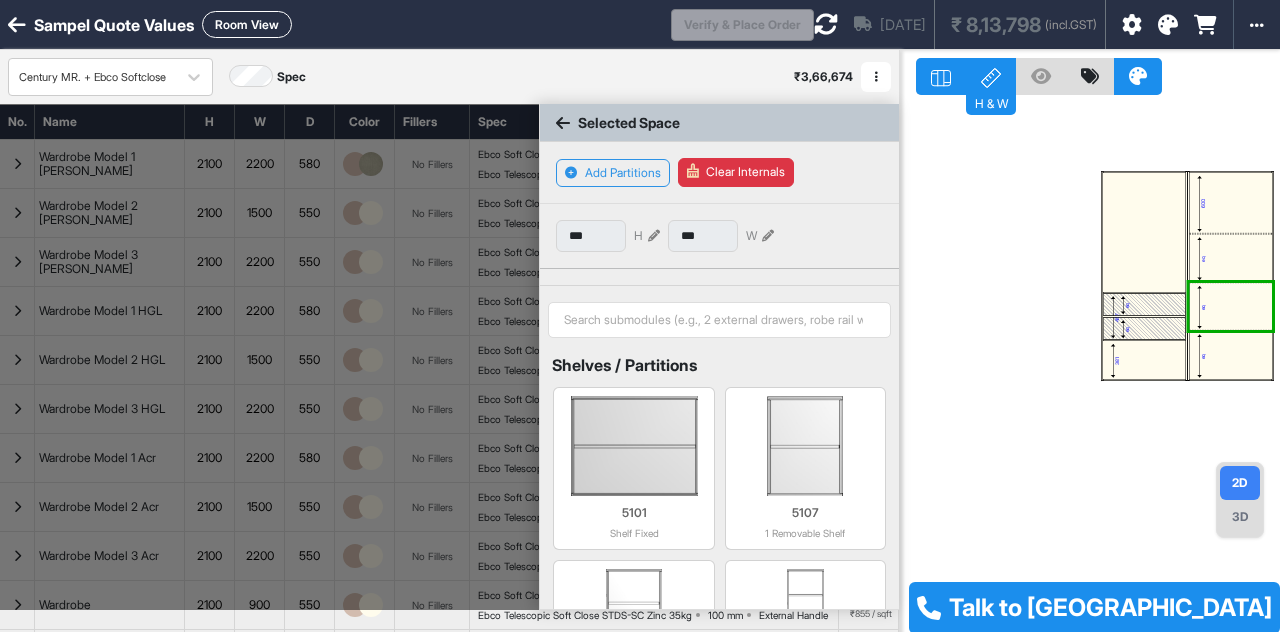 click on "eq" at bounding box center [1230, 356] 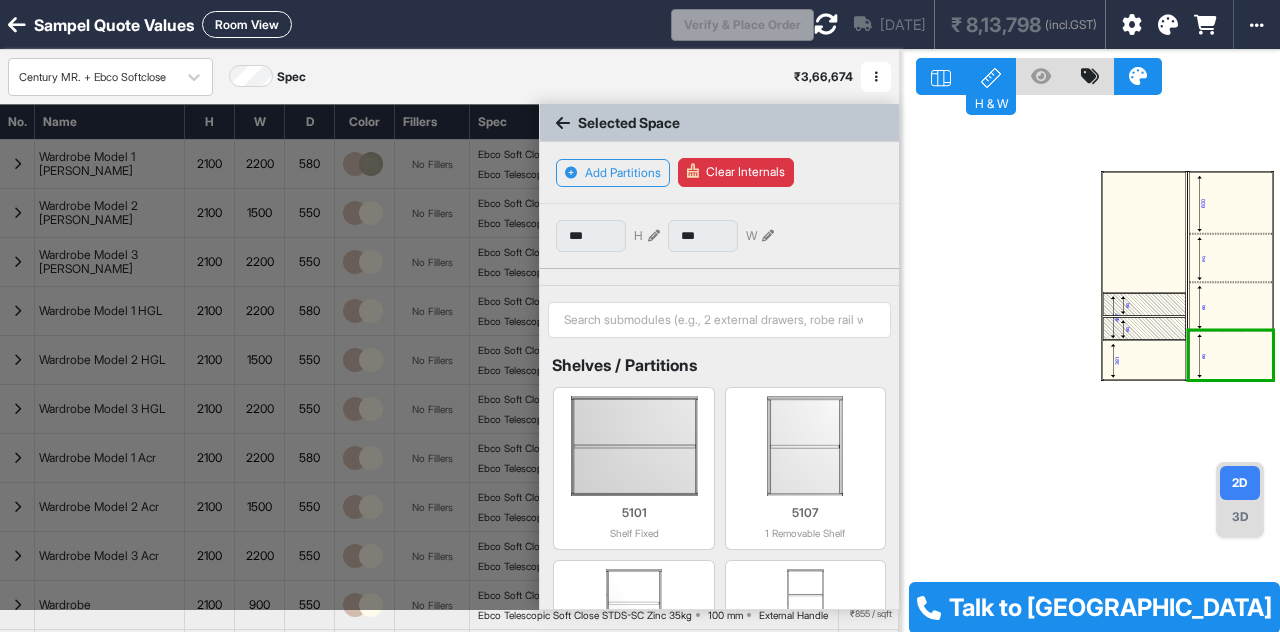click on "600" at bounding box center [1230, 203] 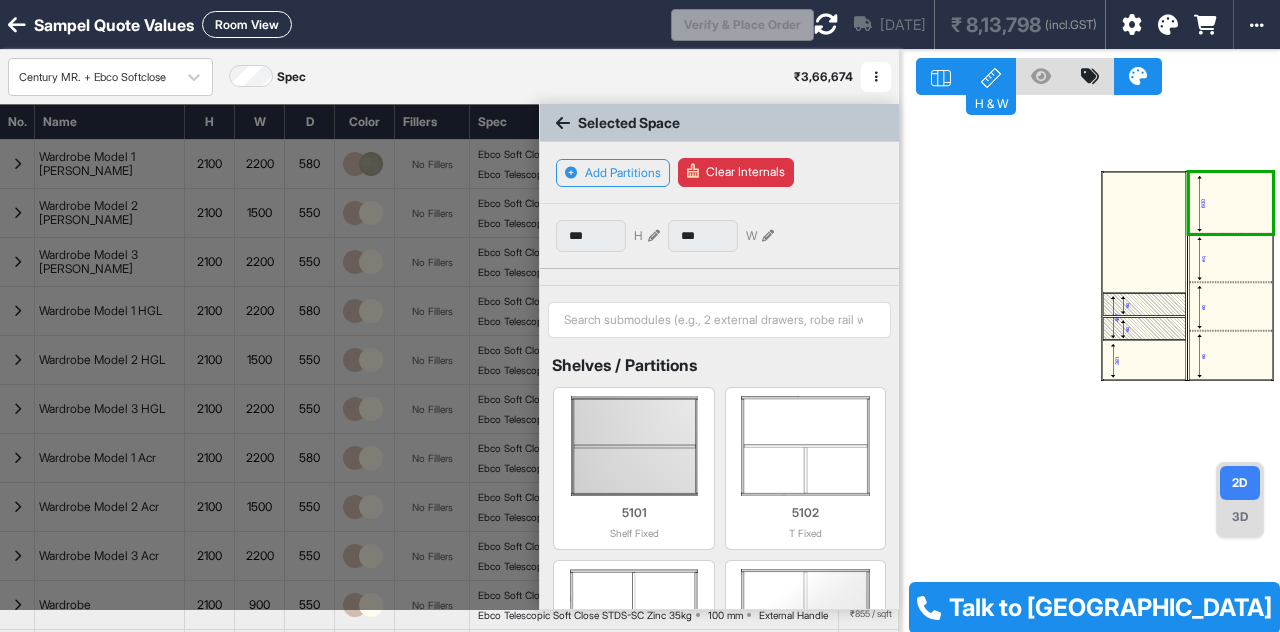 click on "eq" at bounding box center (1230, 258) 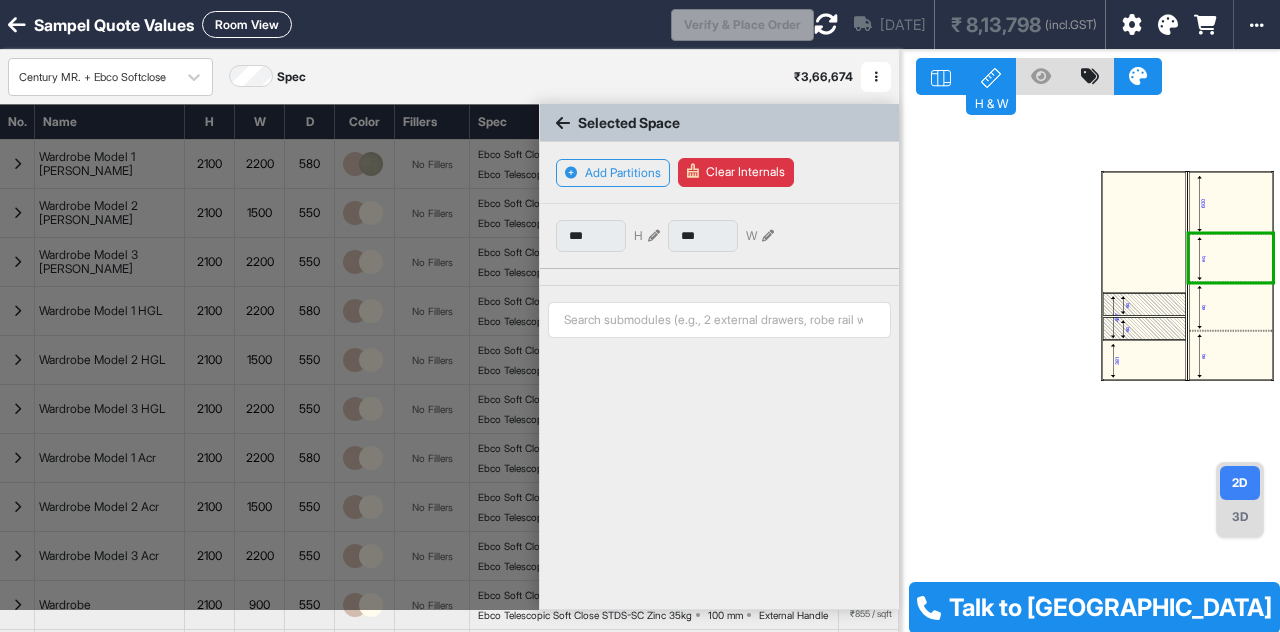 type on "***" 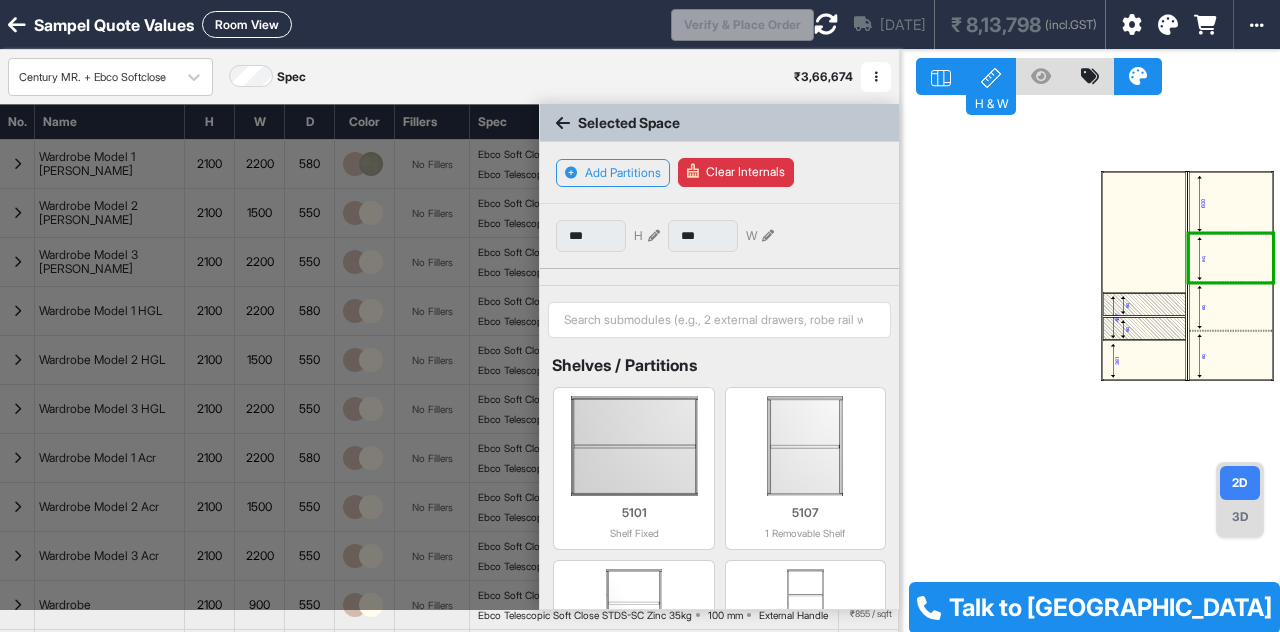 click at bounding box center (1144, 232) 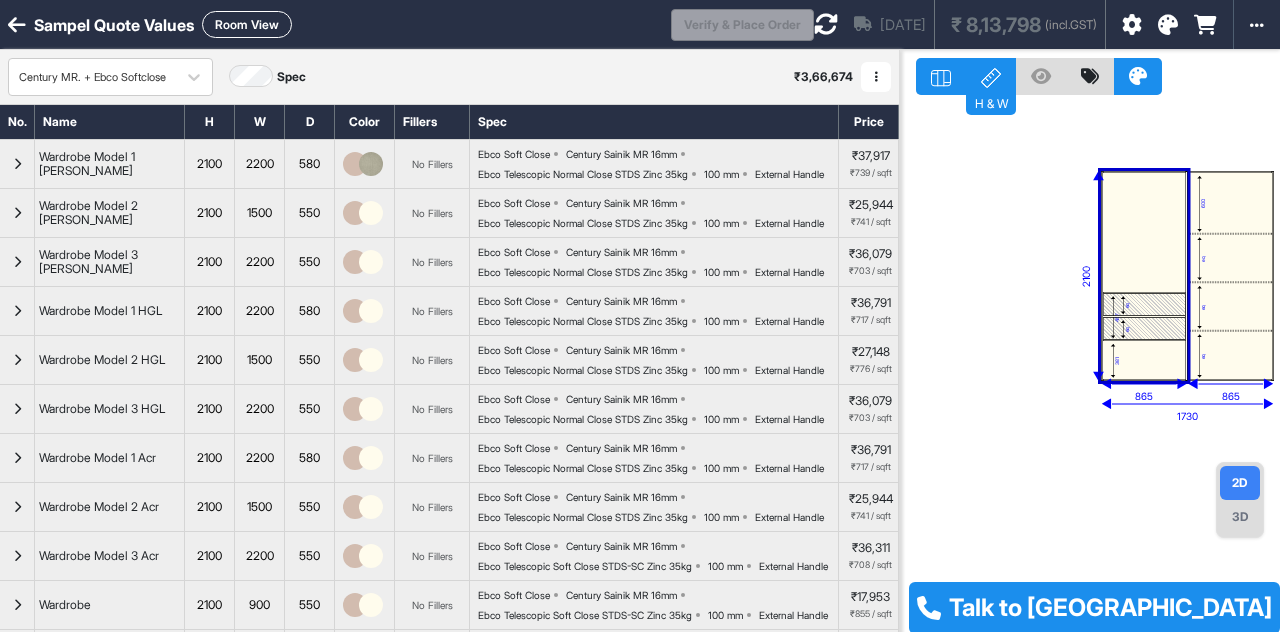 click on "eq" at bounding box center [1230, 306] 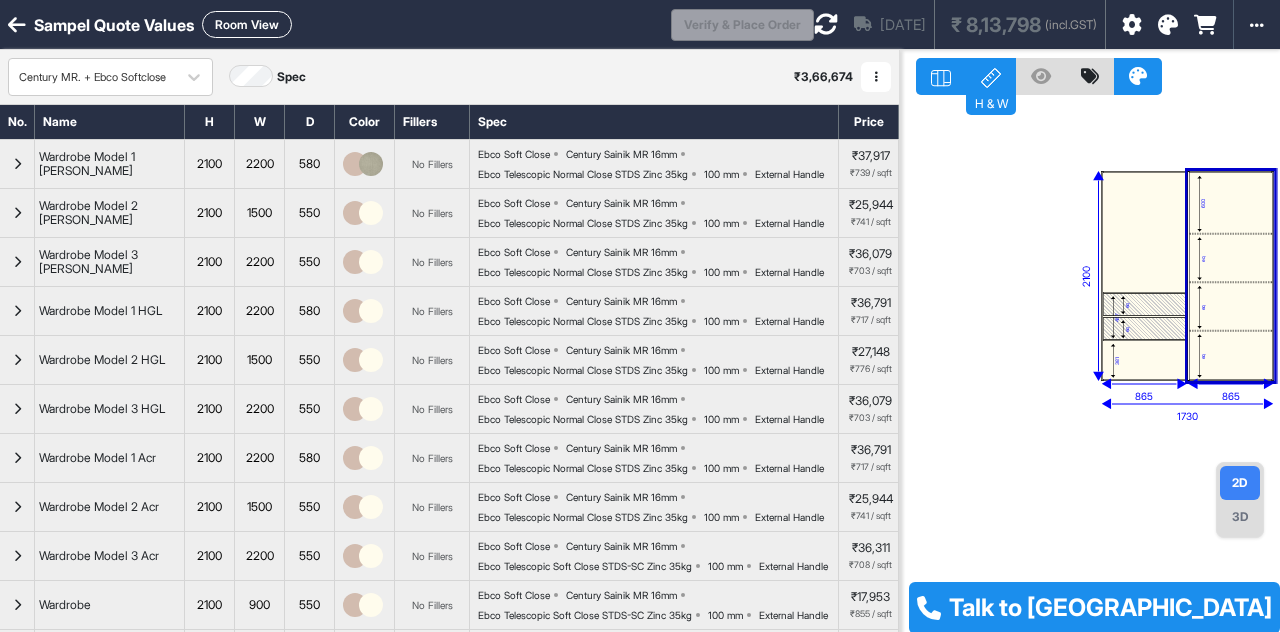 click on "eq" at bounding box center [1230, 356] 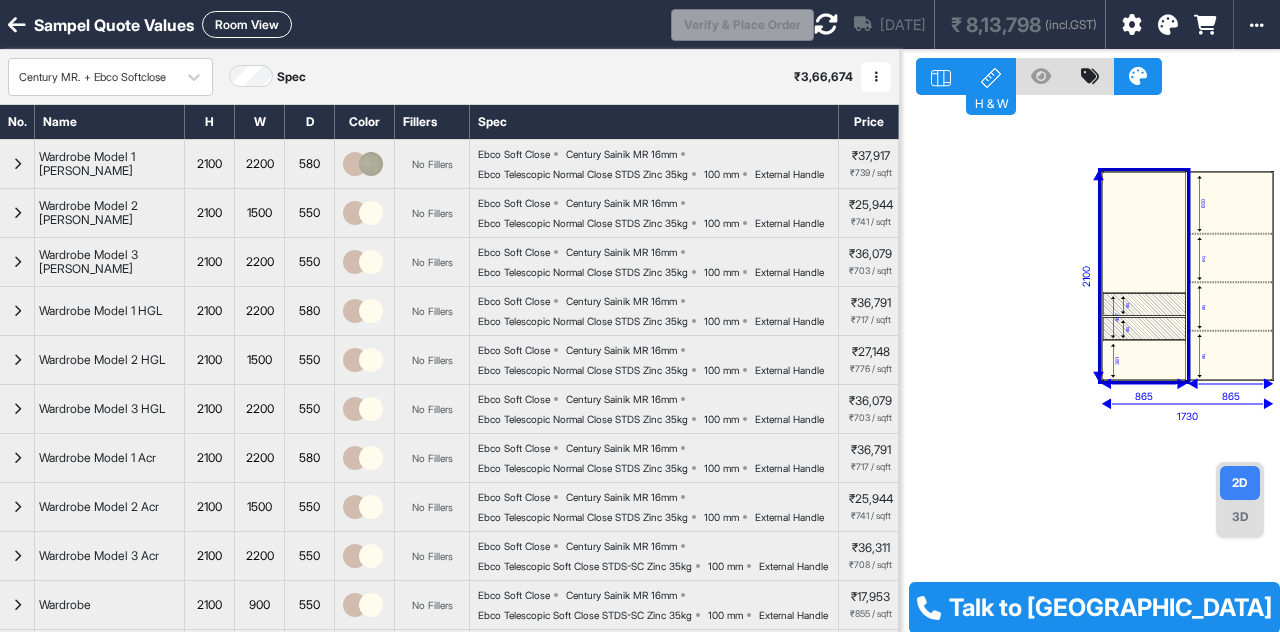 click on "381" at bounding box center (1144, 360) 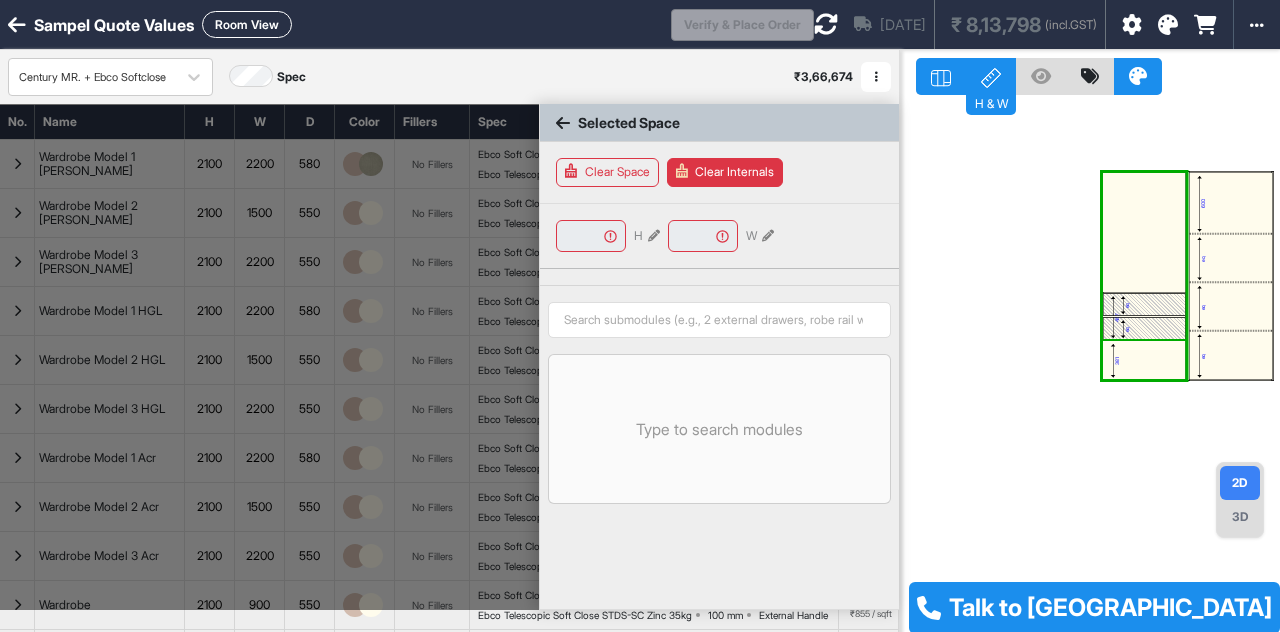 type on "****" 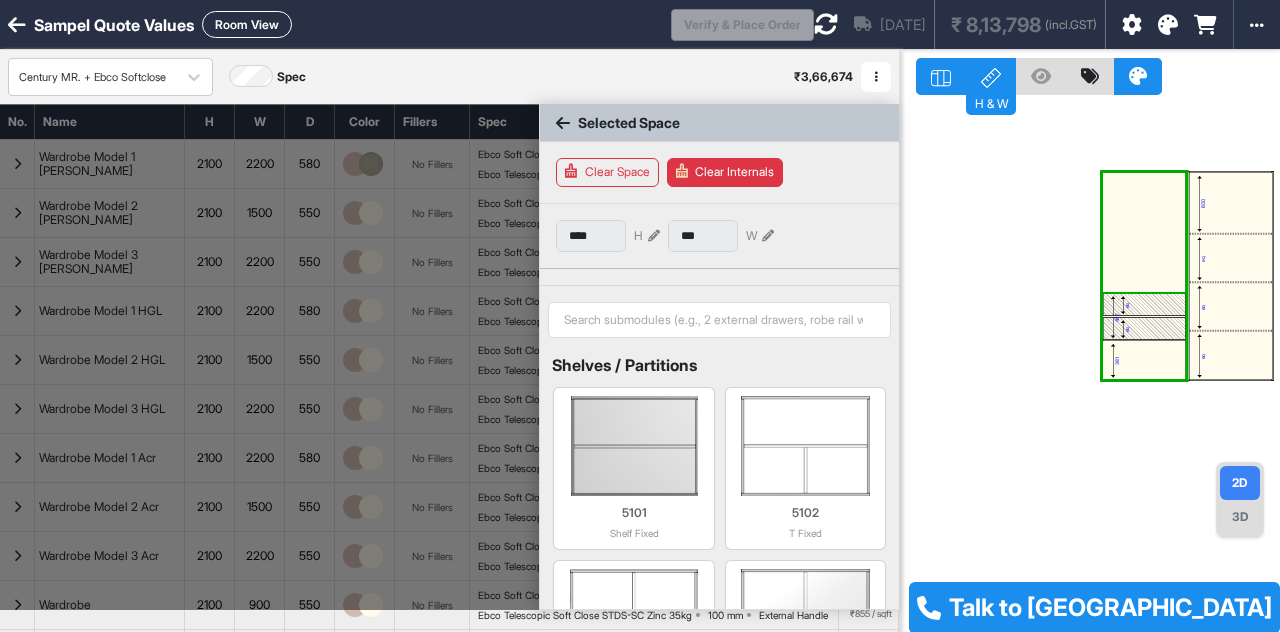 click at bounding box center [1144, 232] 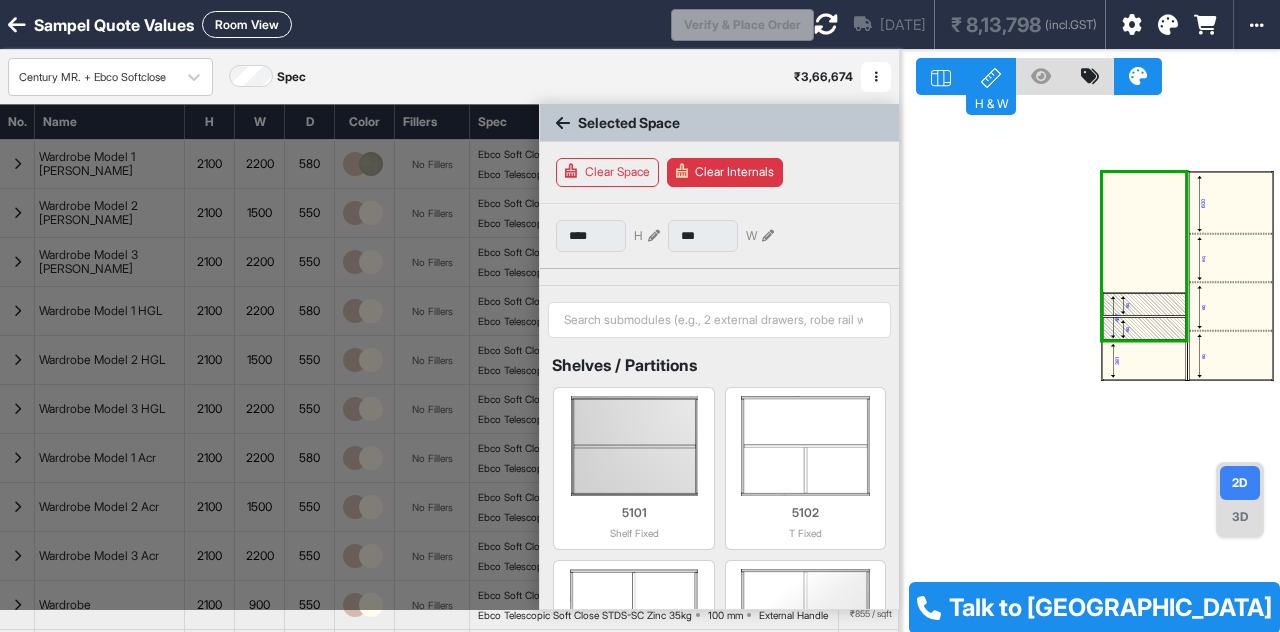 click on "3D" at bounding box center [1240, 517] 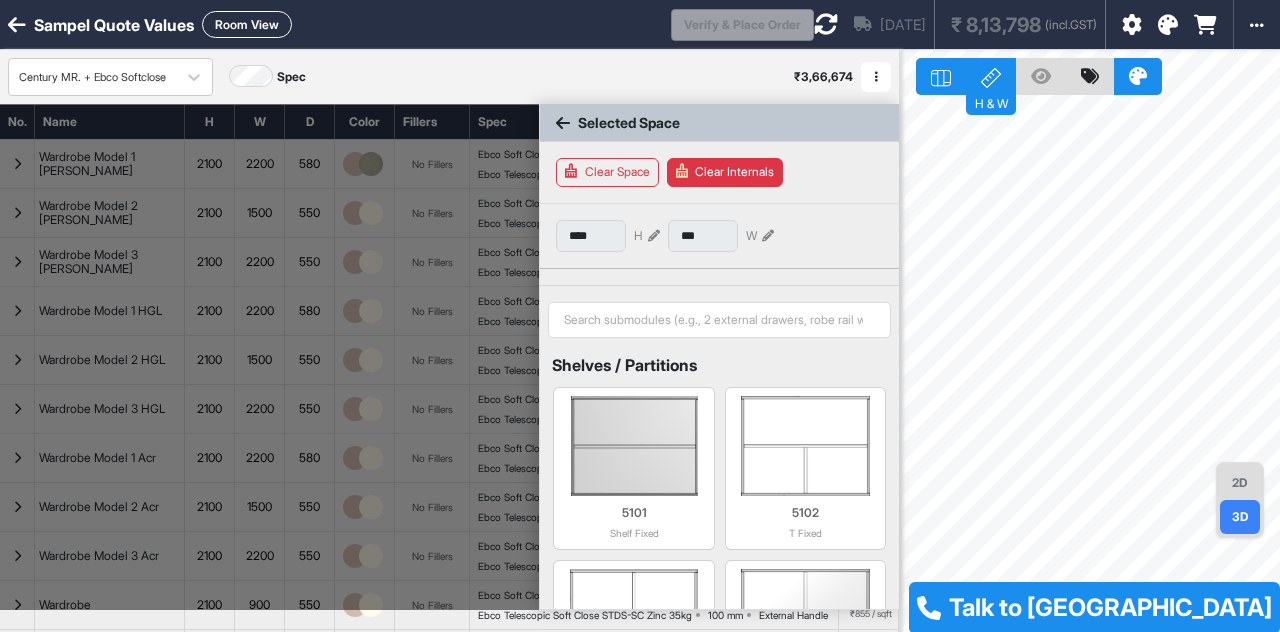 click on "2D" at bounding box center [1240, 483] 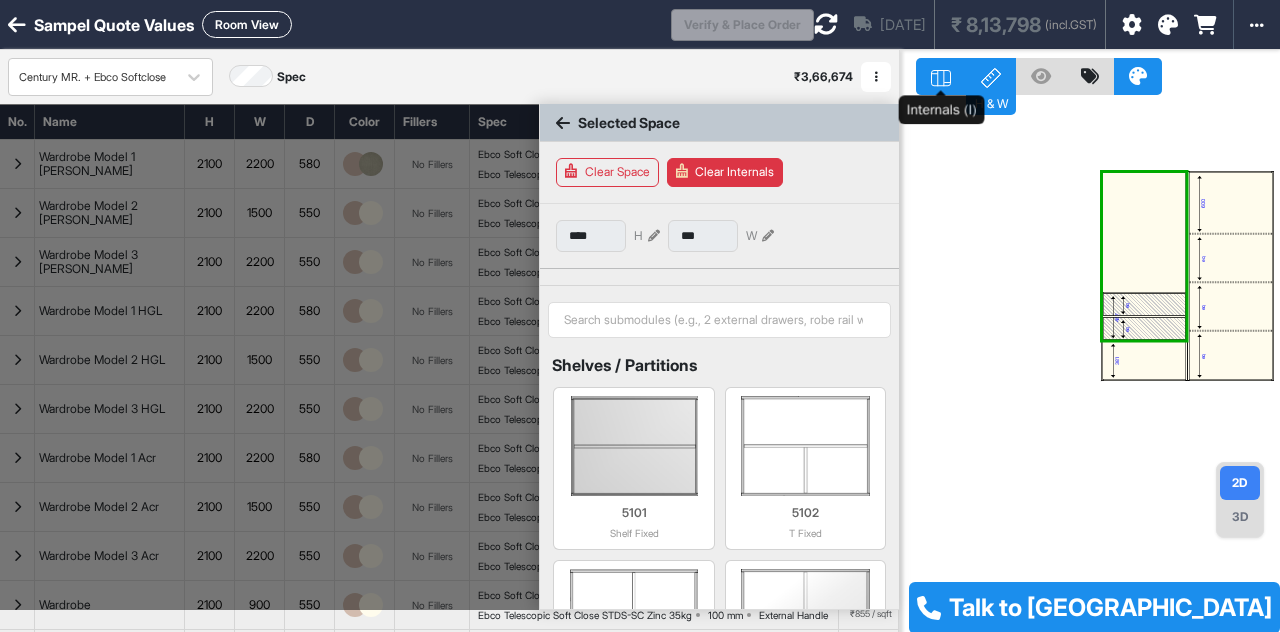 click 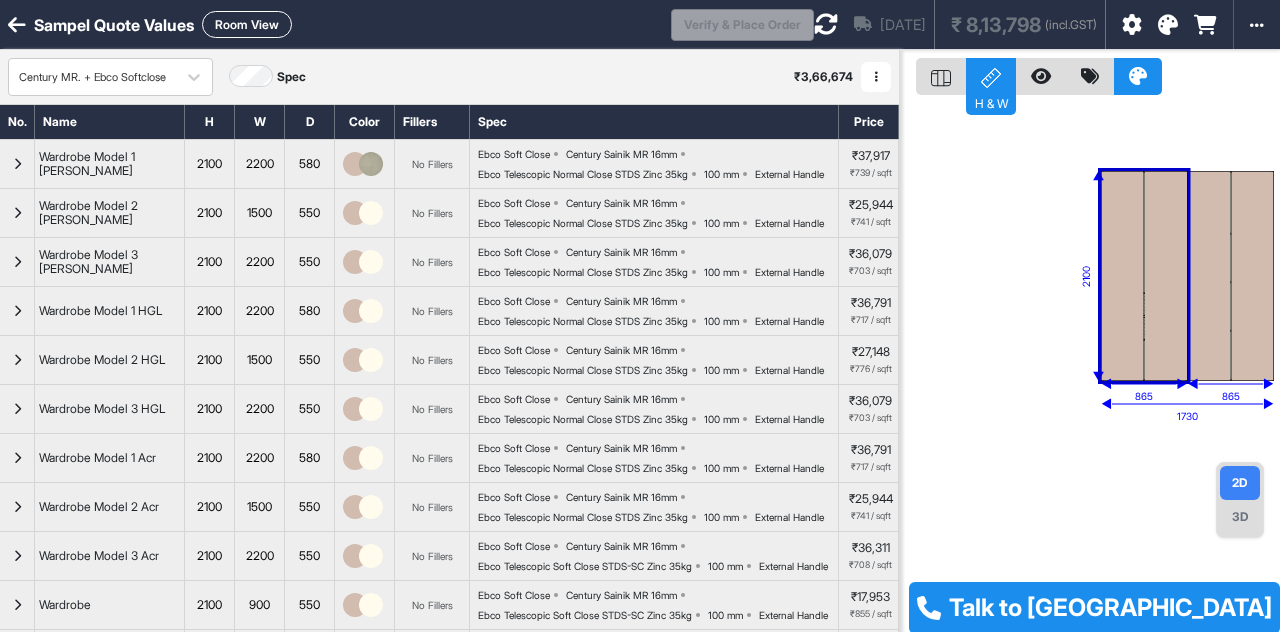click at bounding box center [1165, 276] 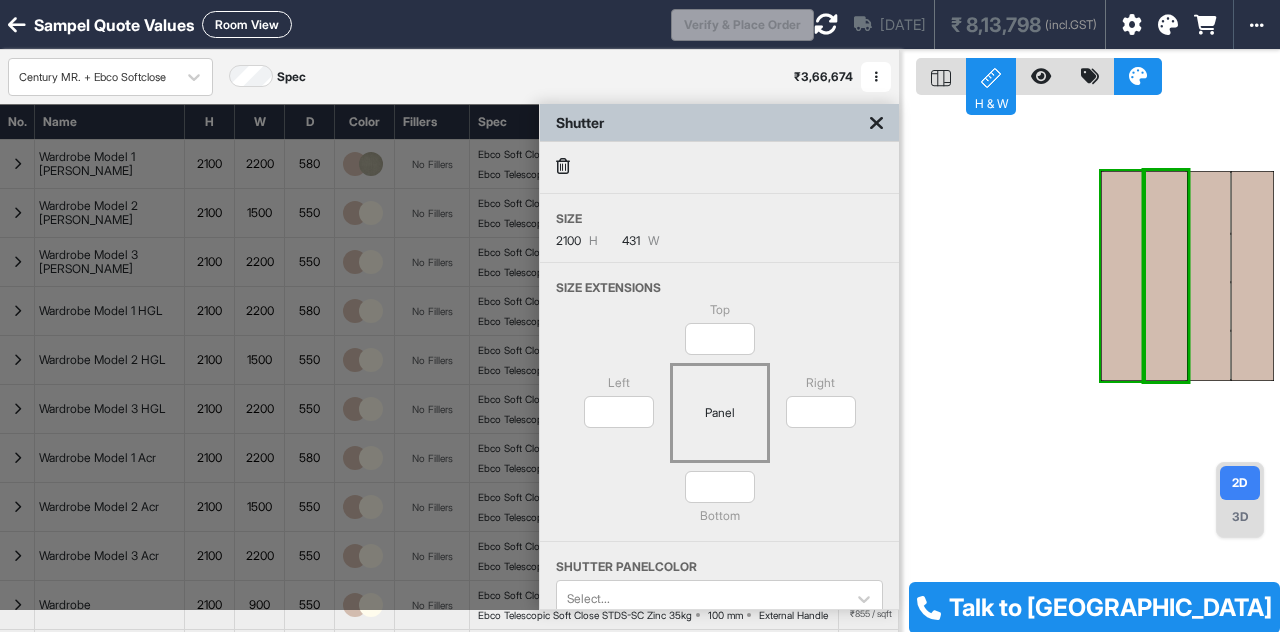 click at bounding box center [1122, 276] 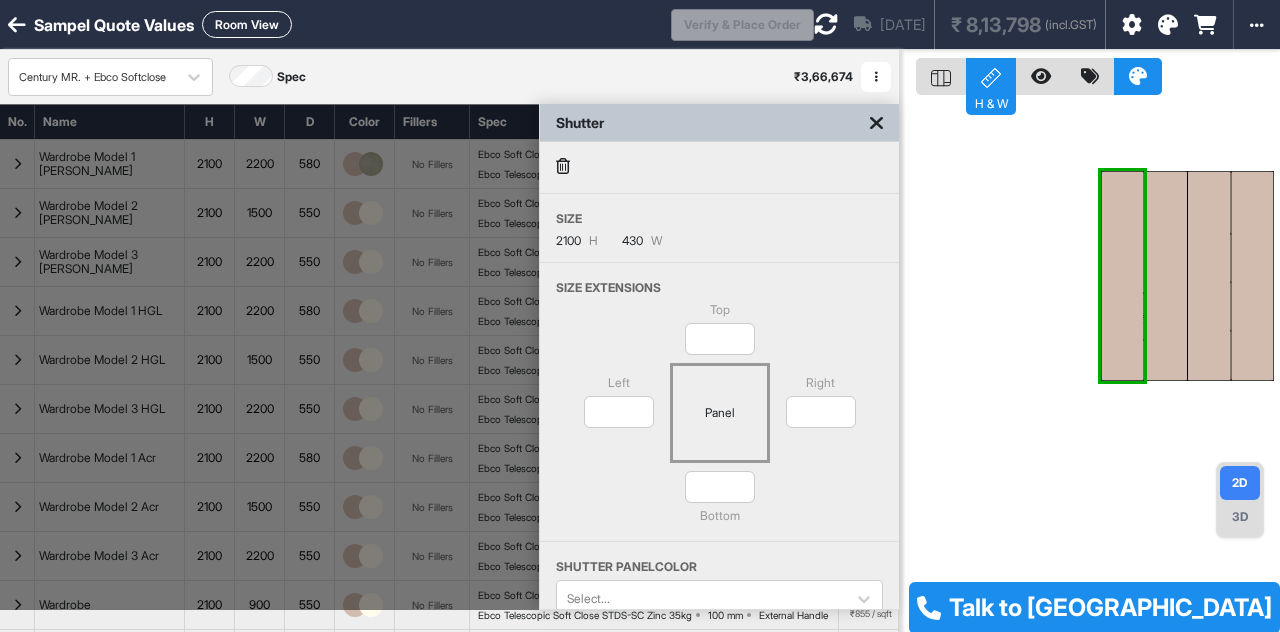 scroll, scrollTop: 81, scrollLeft: 0, axis: vertical 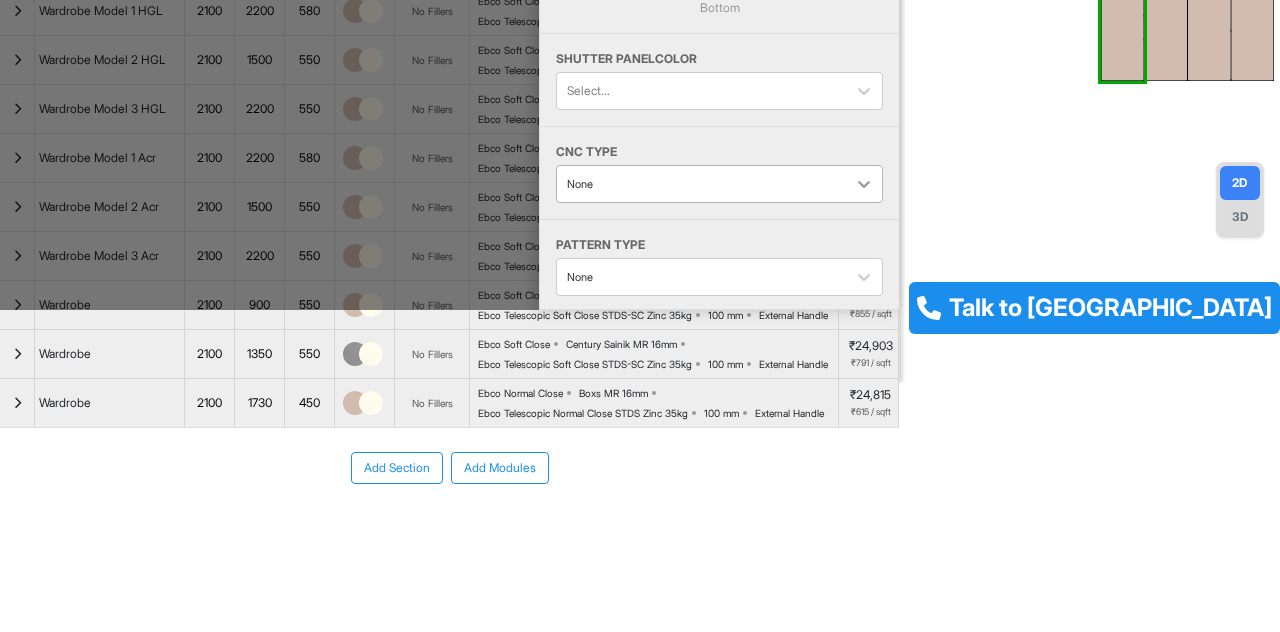click 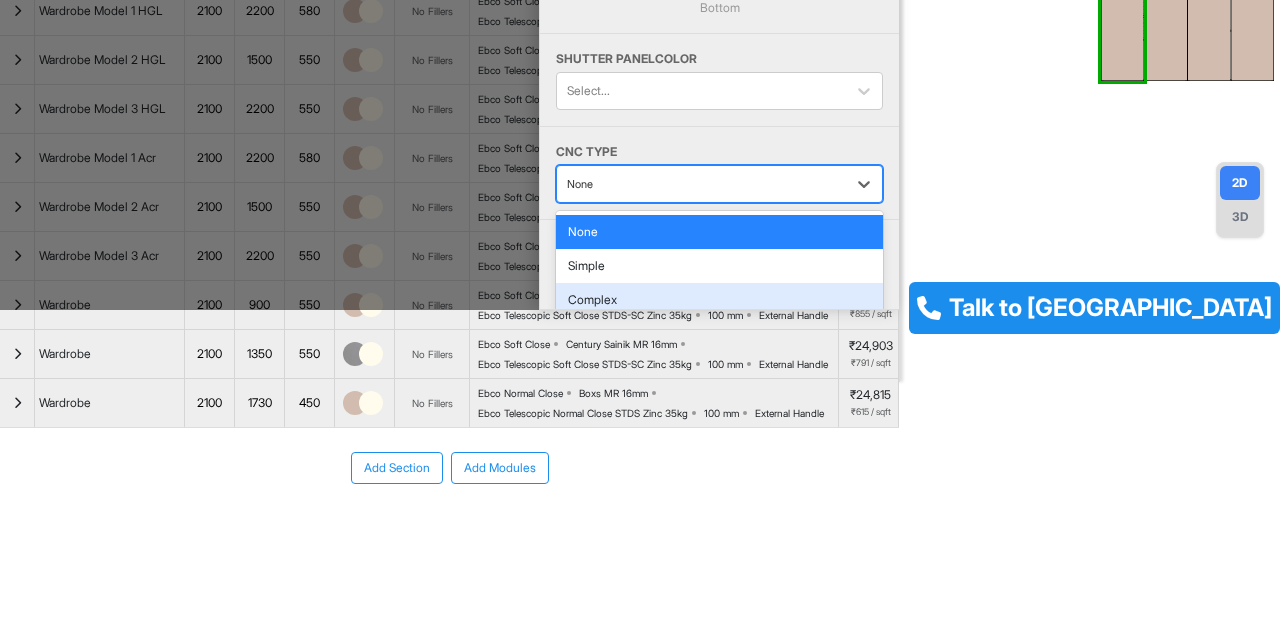 click on "Complex" at bounding box center [719, 300] 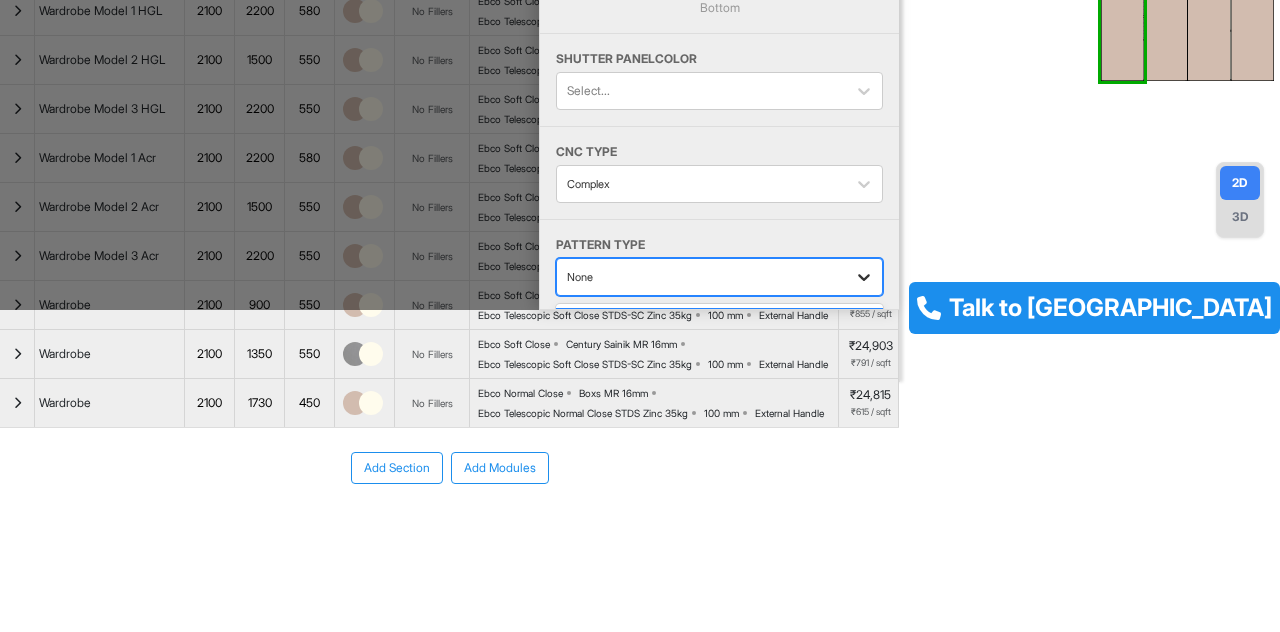 click 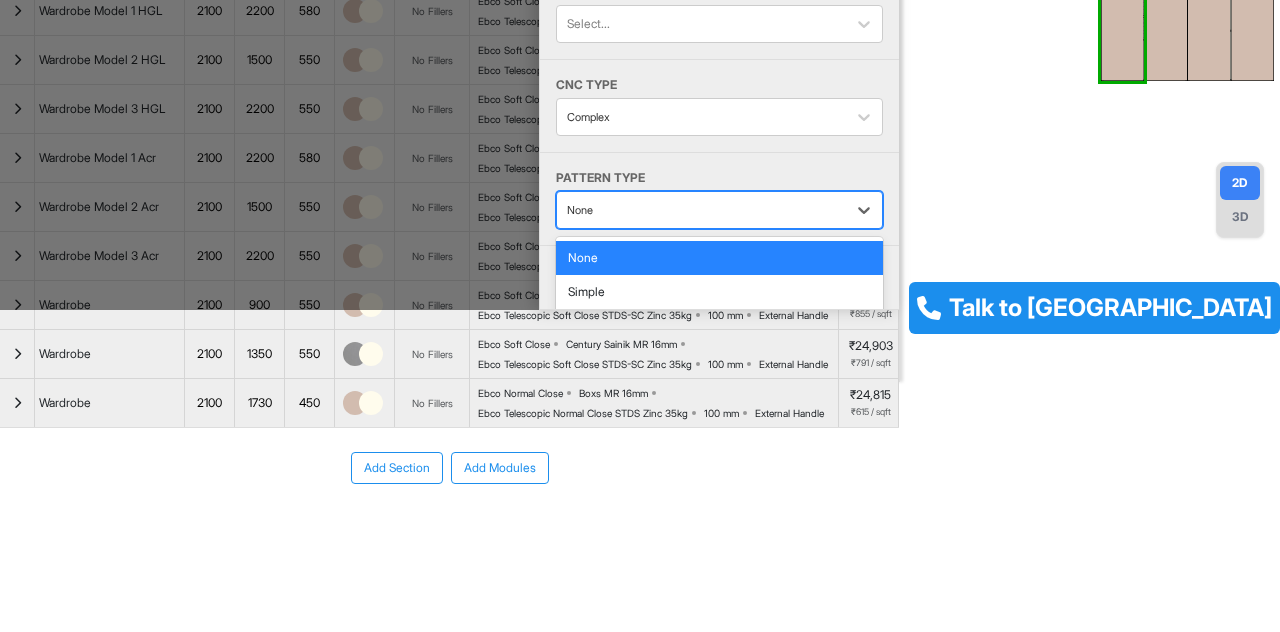 scroll, scrollTop: 182, scrollLeft: 0, axis: vertical 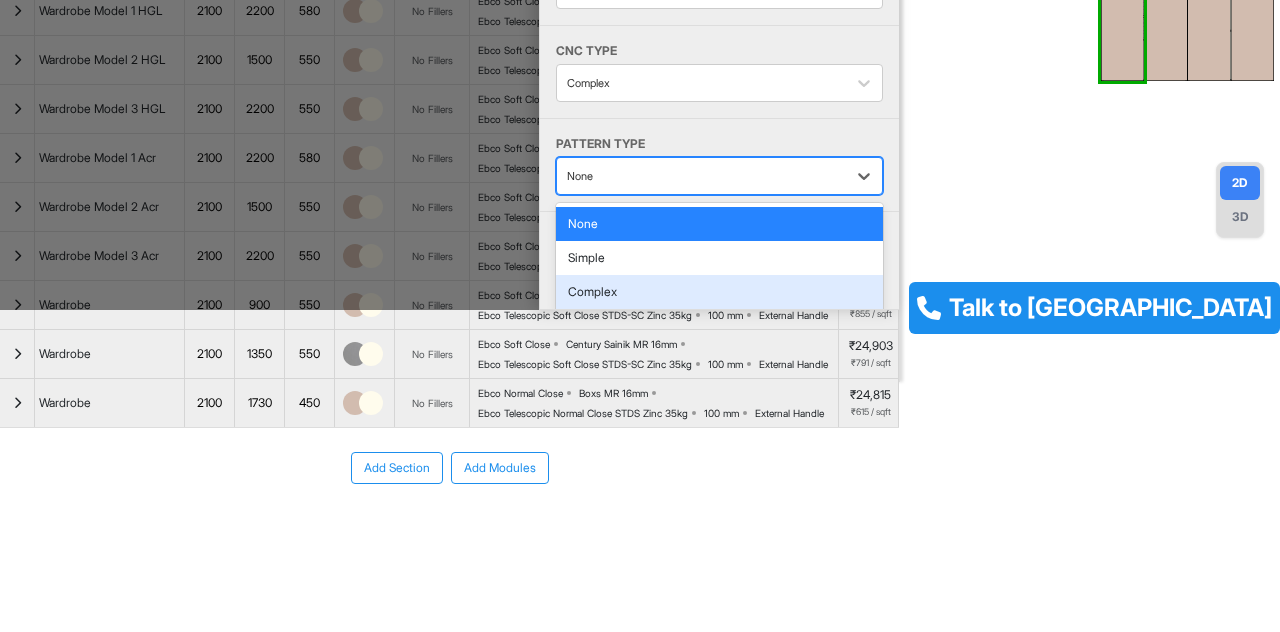 click on "Complex" at bounding box center [719, 292] 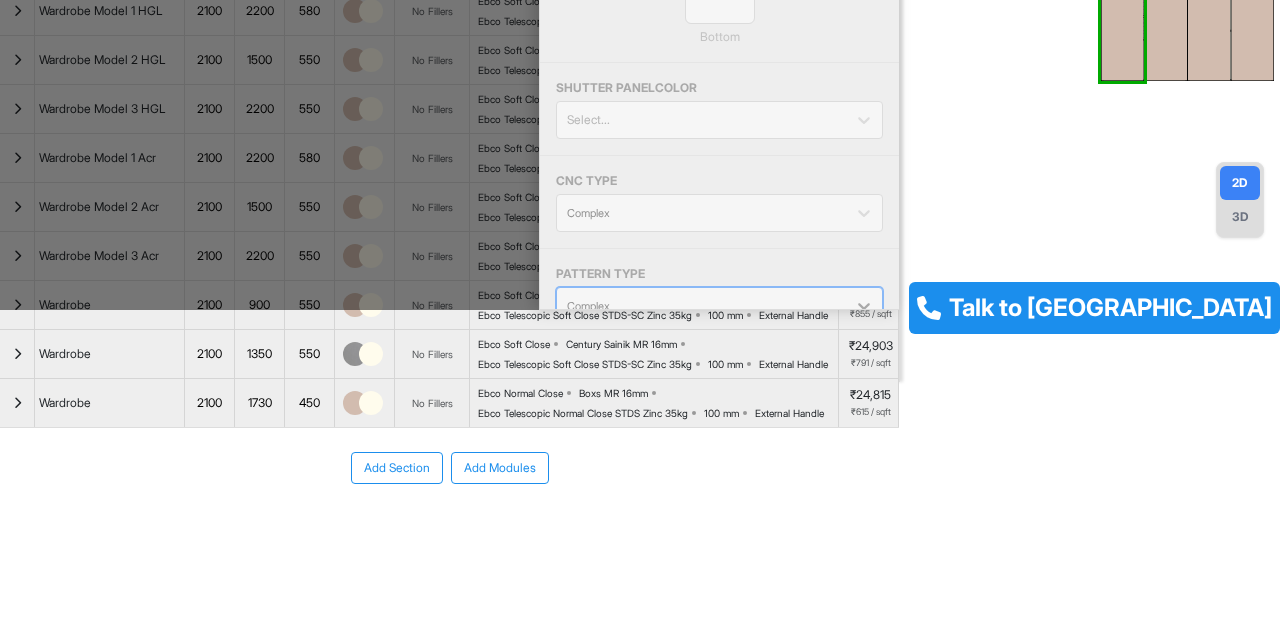 scroll, scrollTop: 81, scrollLeft: 0, axis: vertical 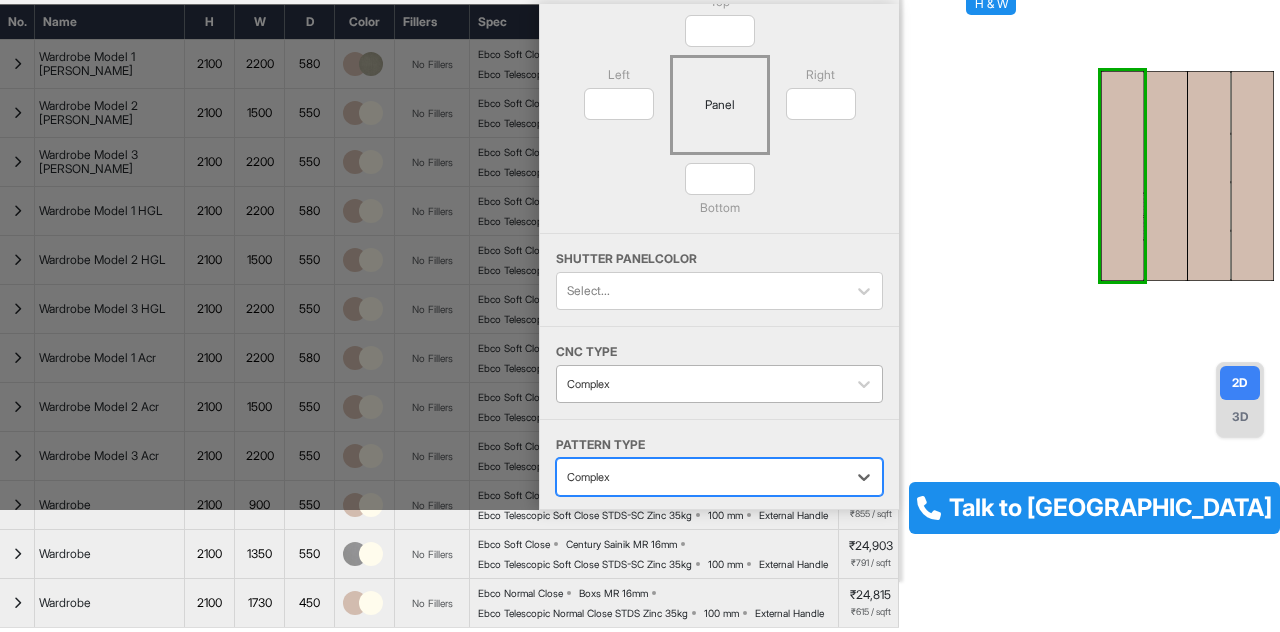 click at bounding box center (701, 384) 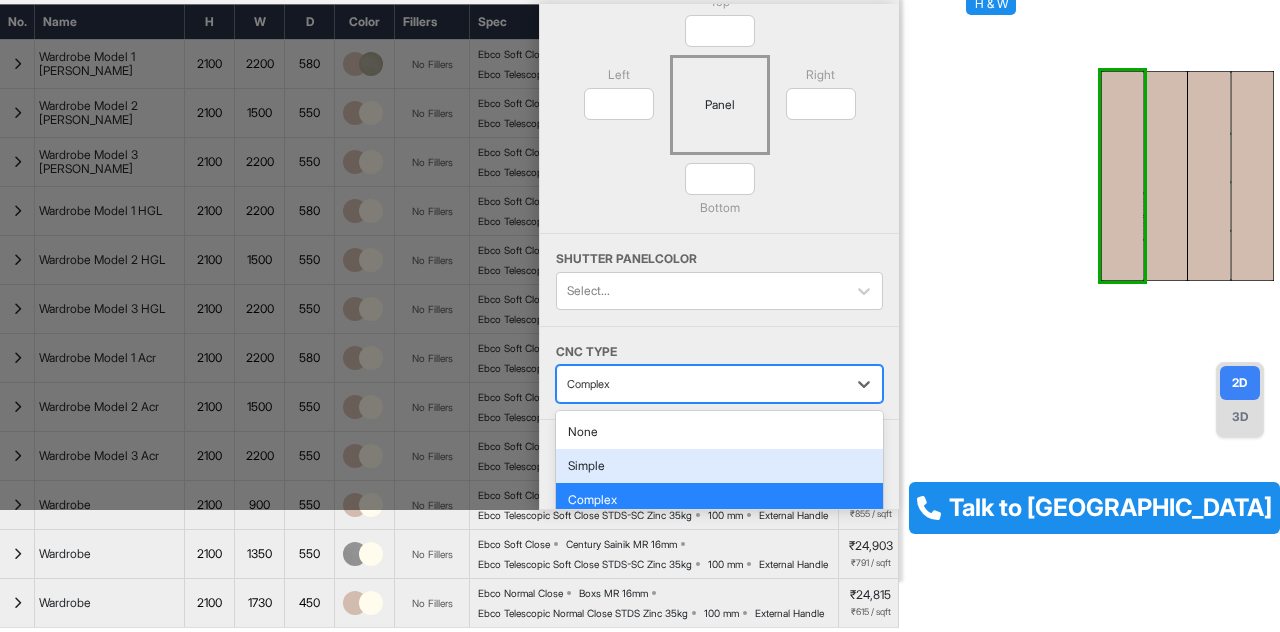 click on "Simple" at bounding box center (719, 466) 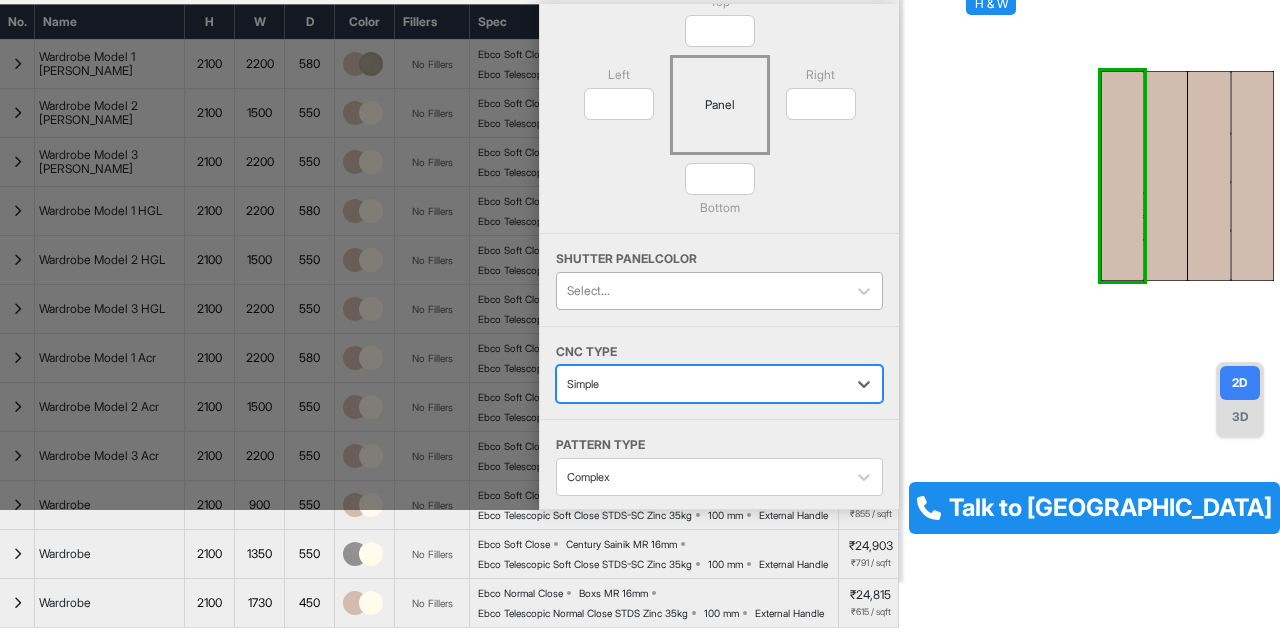 click at bounding box center (701, 291) 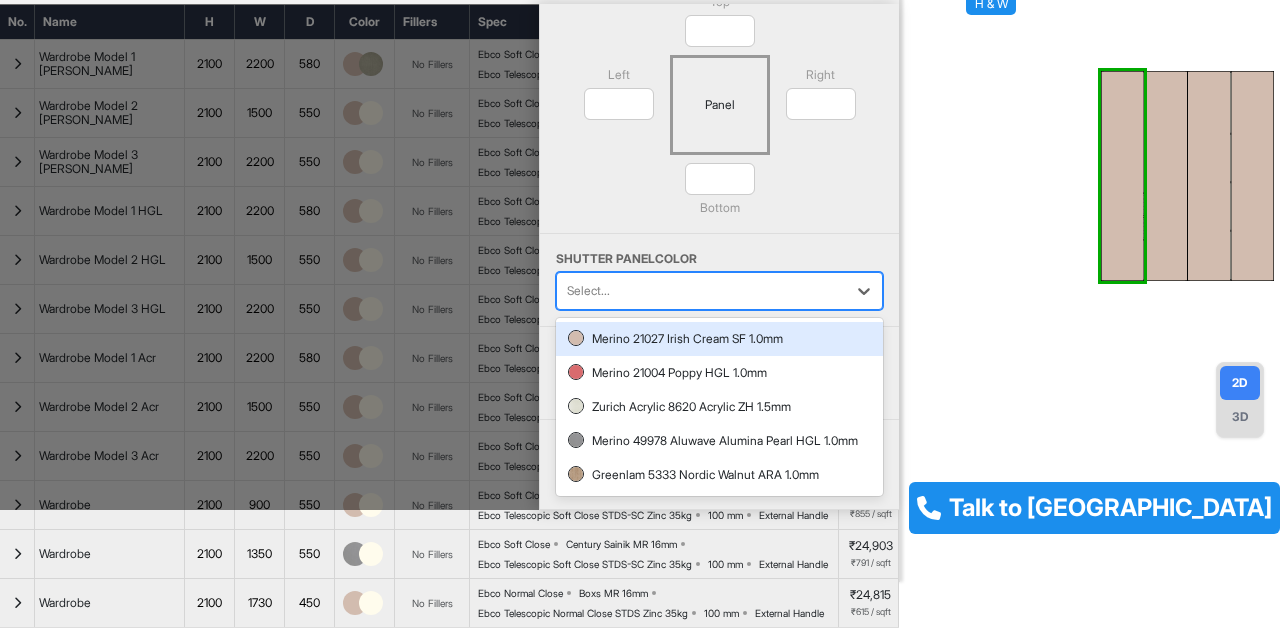 click on "Top * Left * Panel Right * * Bottom" at bounding box center [719, 113] 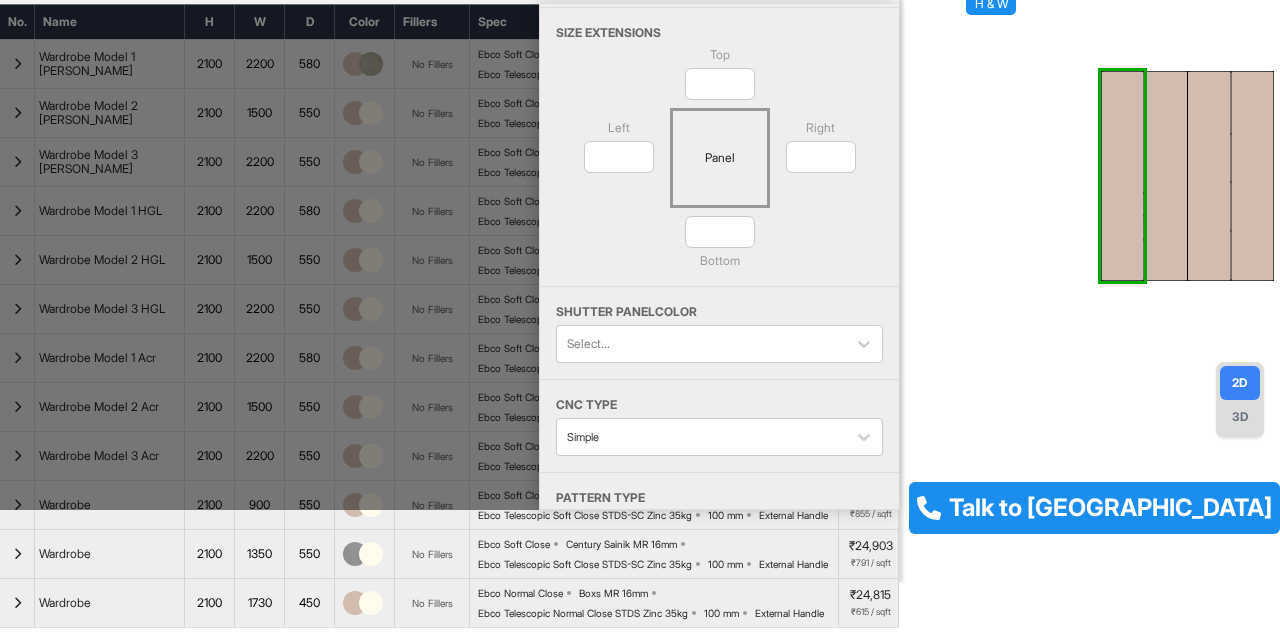 scroll, scrollTop: 0, scrollLeft: 0, axis: both 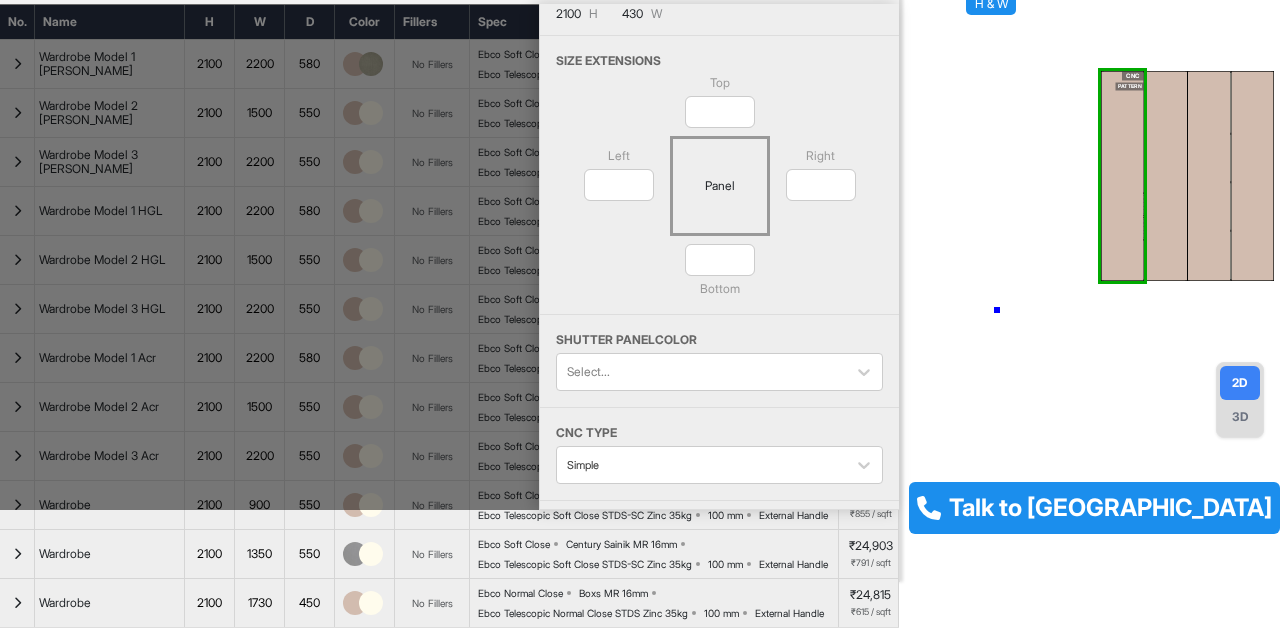 click on "eq eq 457 381 CNC PATTERN 600 eq eq eq" at bounding box center [1090, 266] 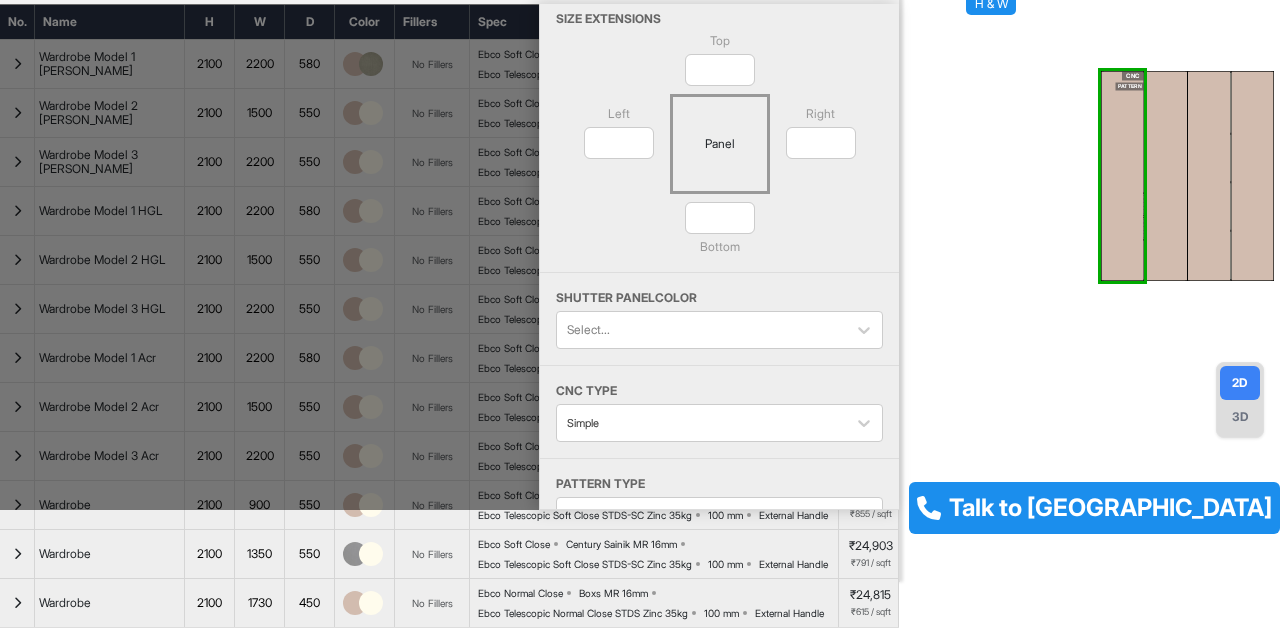 scroll, scrollTop: 81, scrollLeft: 0, axis: vertical 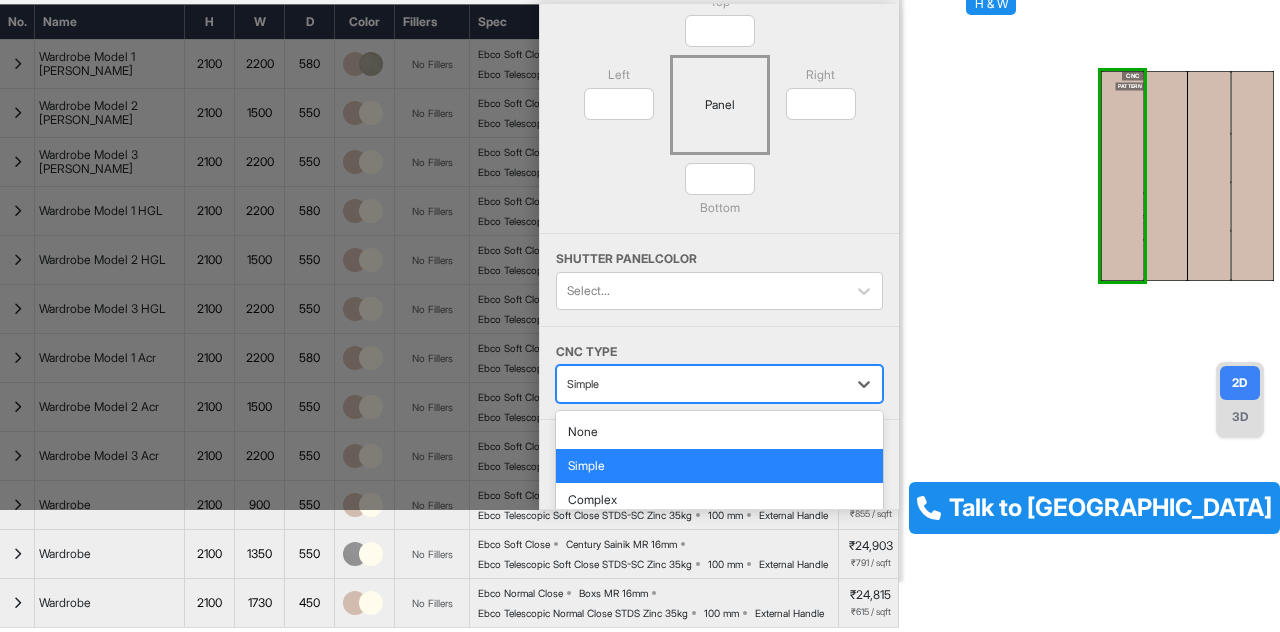 click at bounding box center (701, 384) 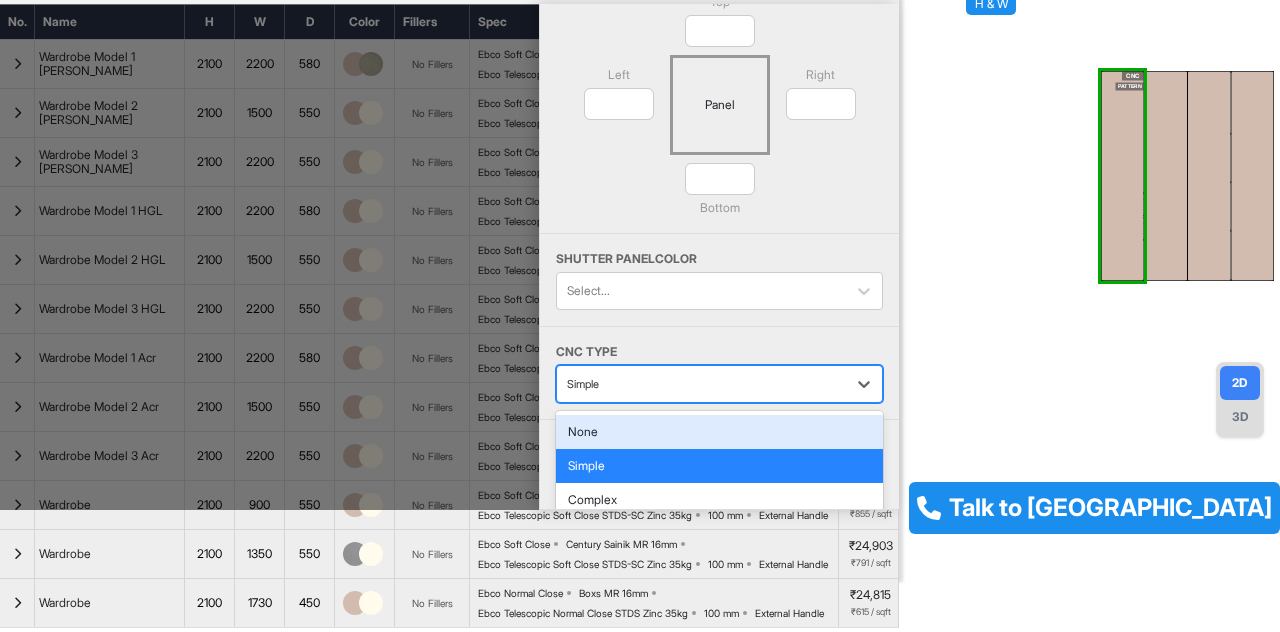 click on "None" at bounding box center (719, 432) 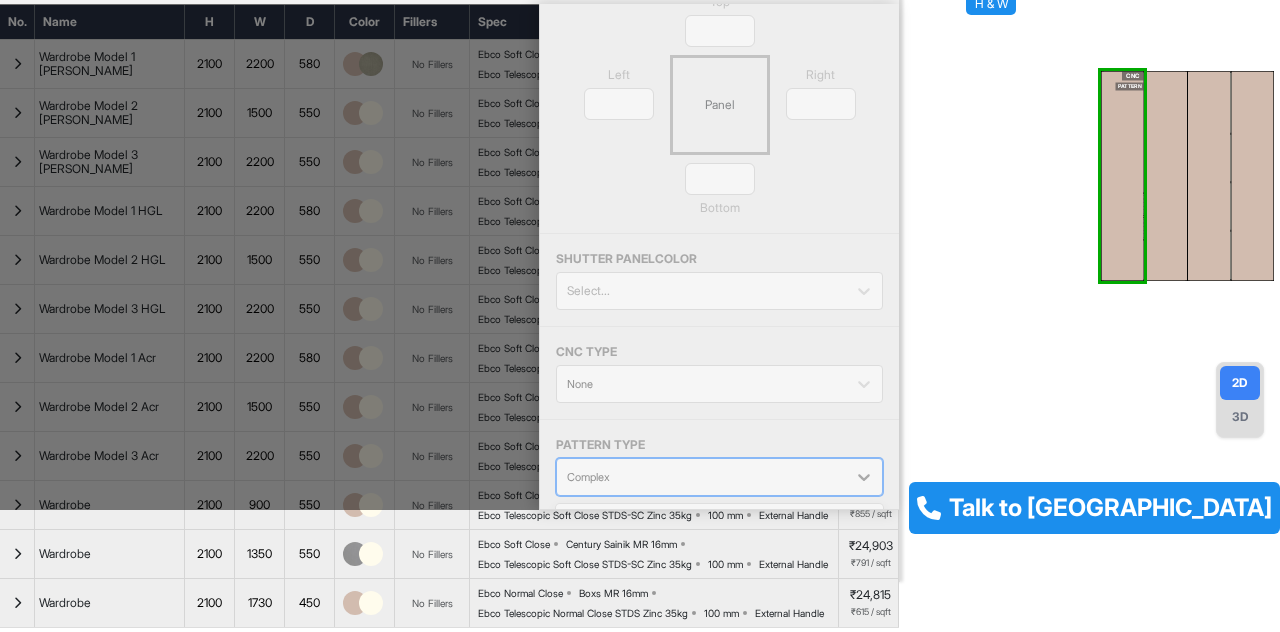 click on "Complex" at bounding box center (719, 477) 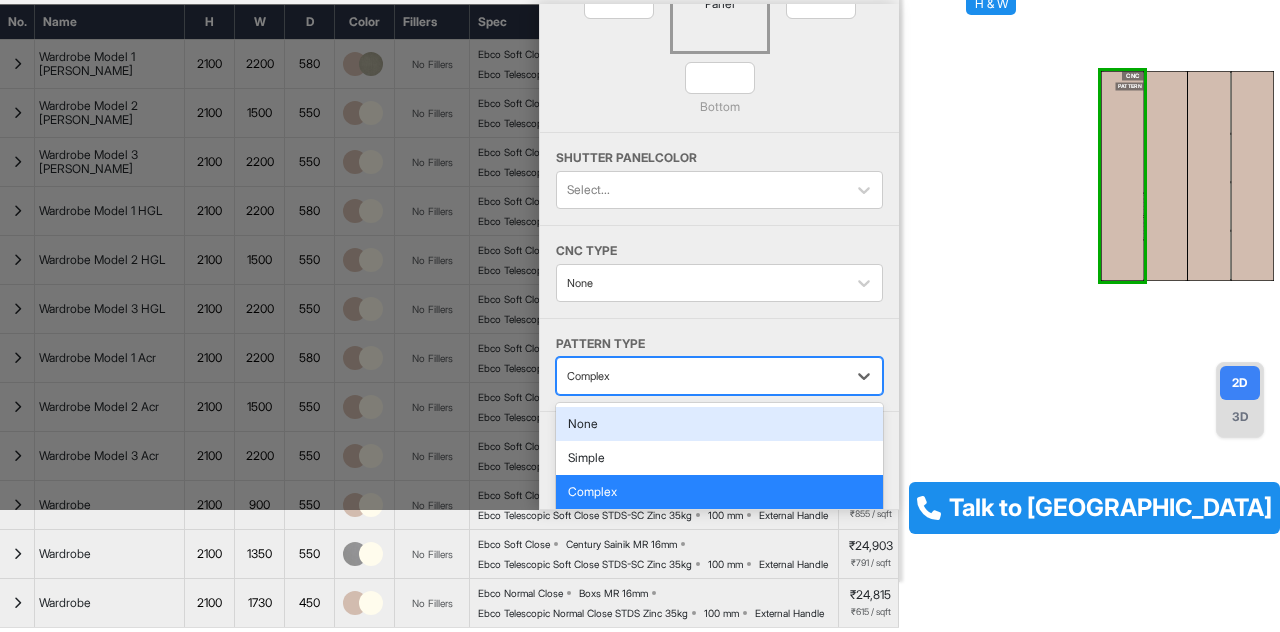 click on "None" at bounding box center [719, 424] 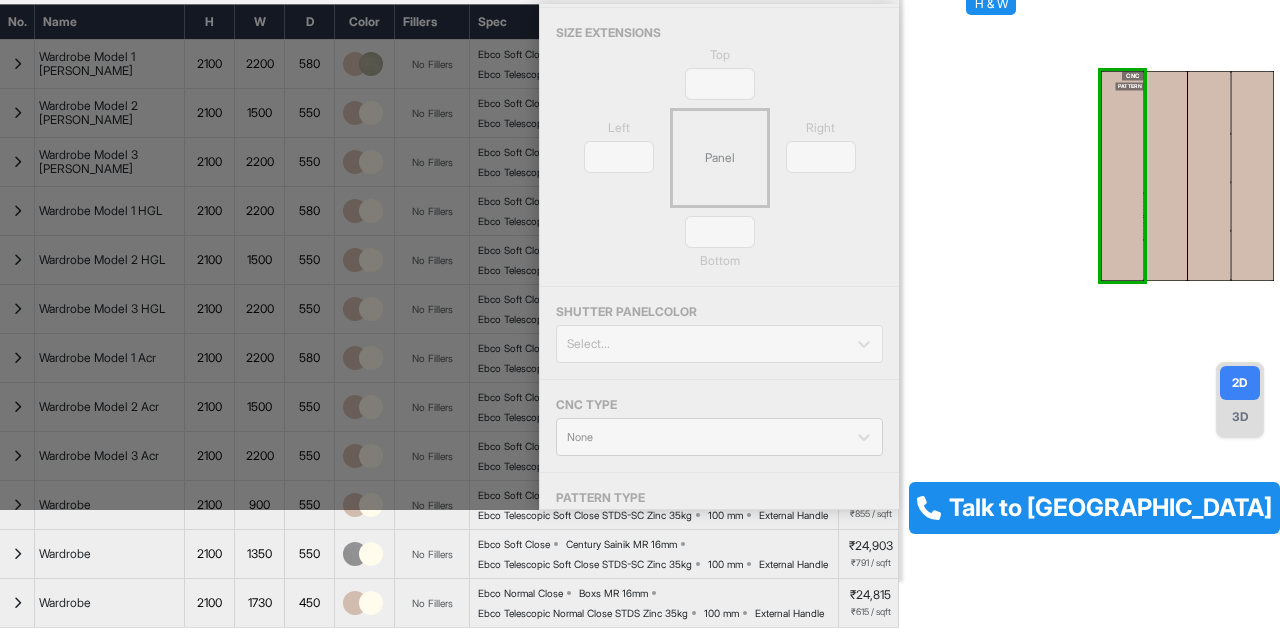 scroll, scrollTop: 0, scrollLeft: 0, axis: both 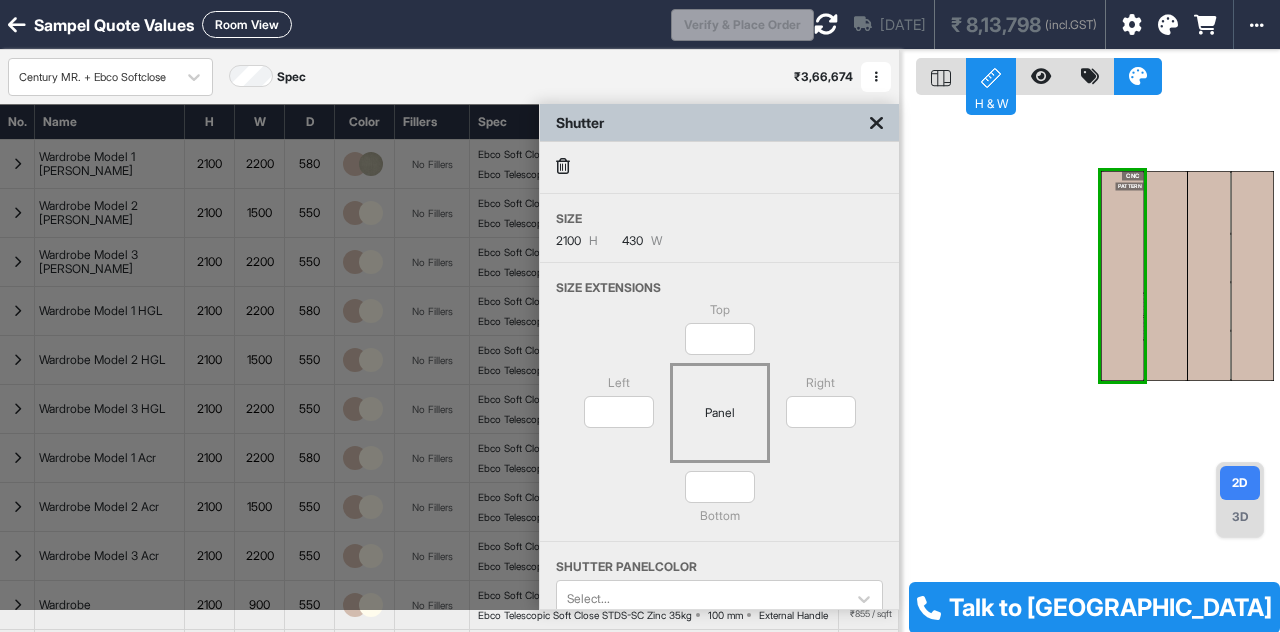 click on "Shutter" at bounding box center (719, 123) 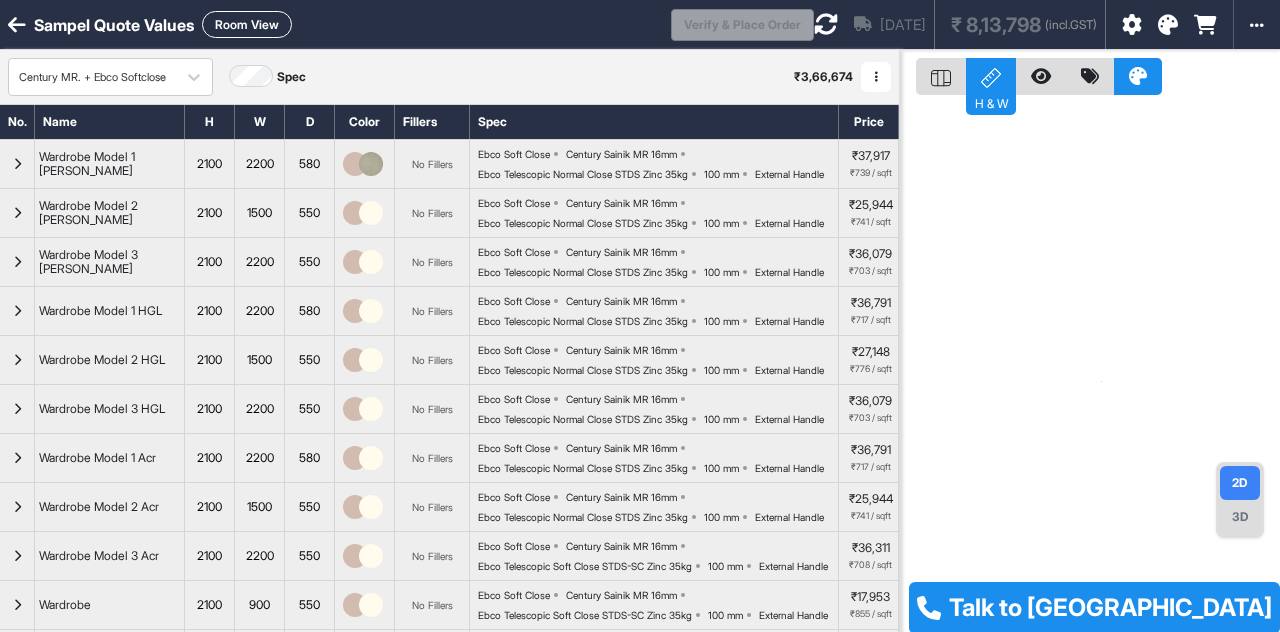 click on "3D" at bounding box center (1240, 517) 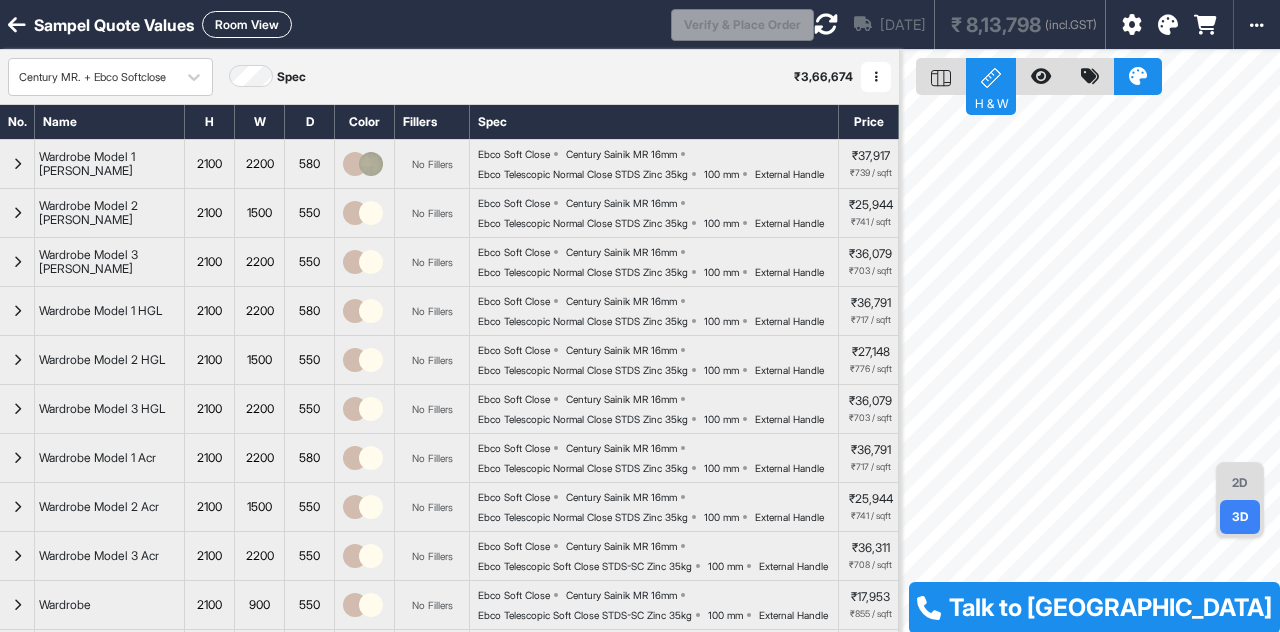 click on "2D" at bounding box center [1240, 483] 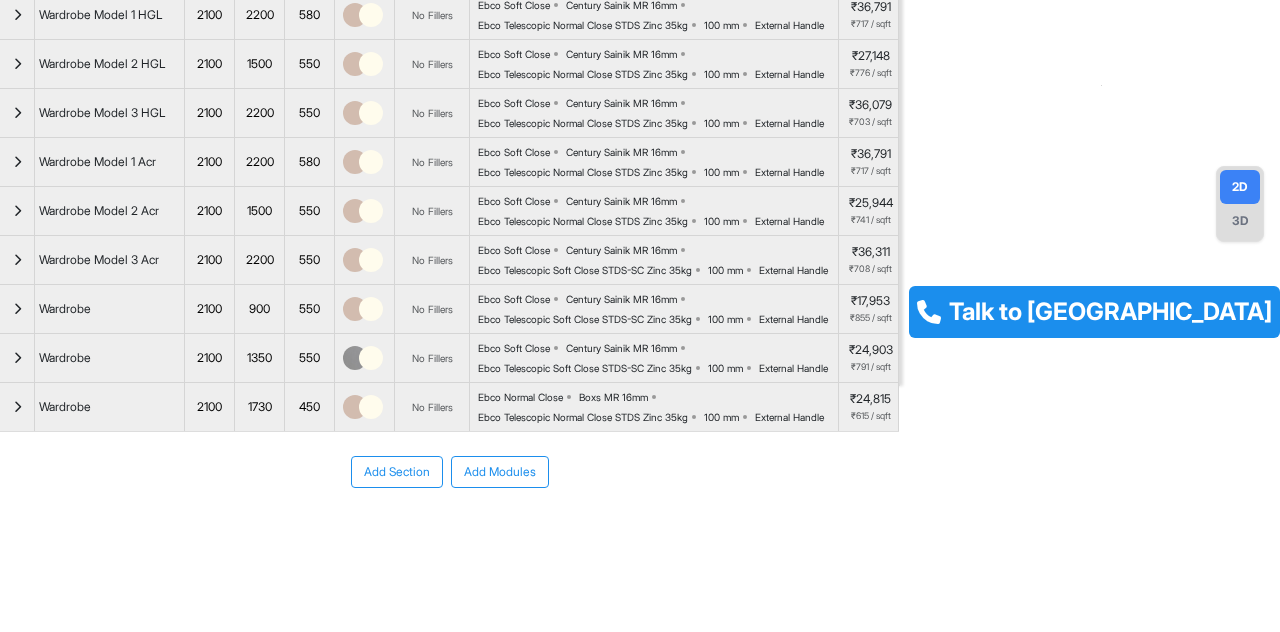 scroll, scrollTop: 531, scrollLeft: 0, axis: vertical 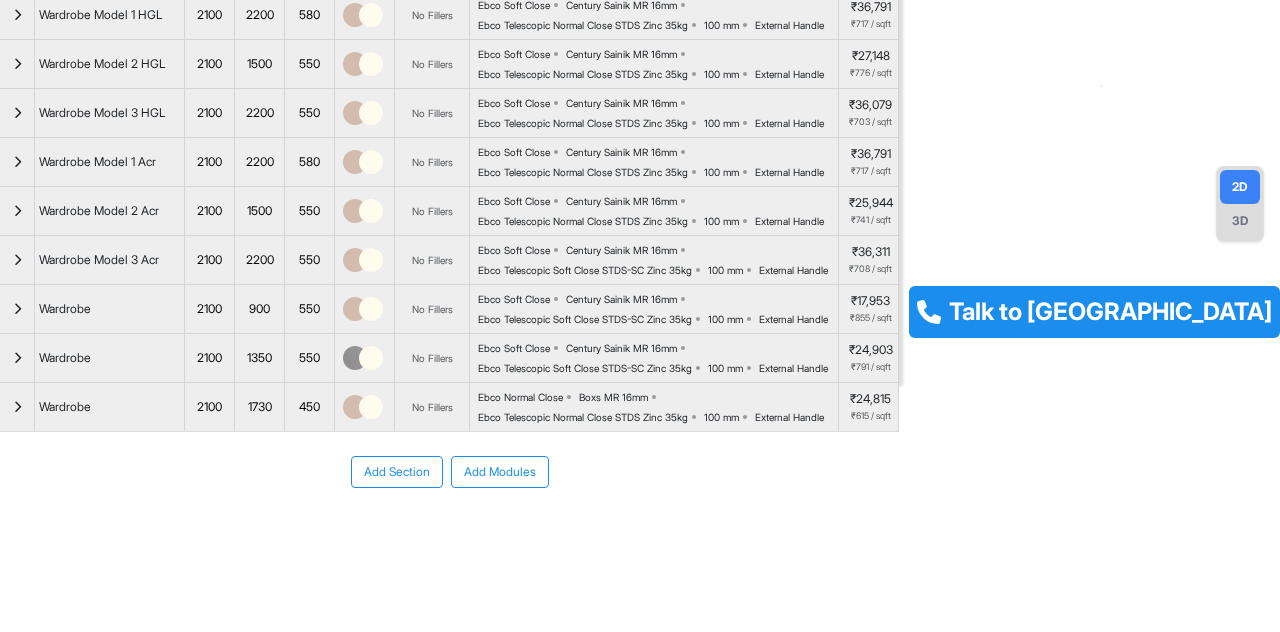 click on "Wardrobe" at bounding box center [110, 407] 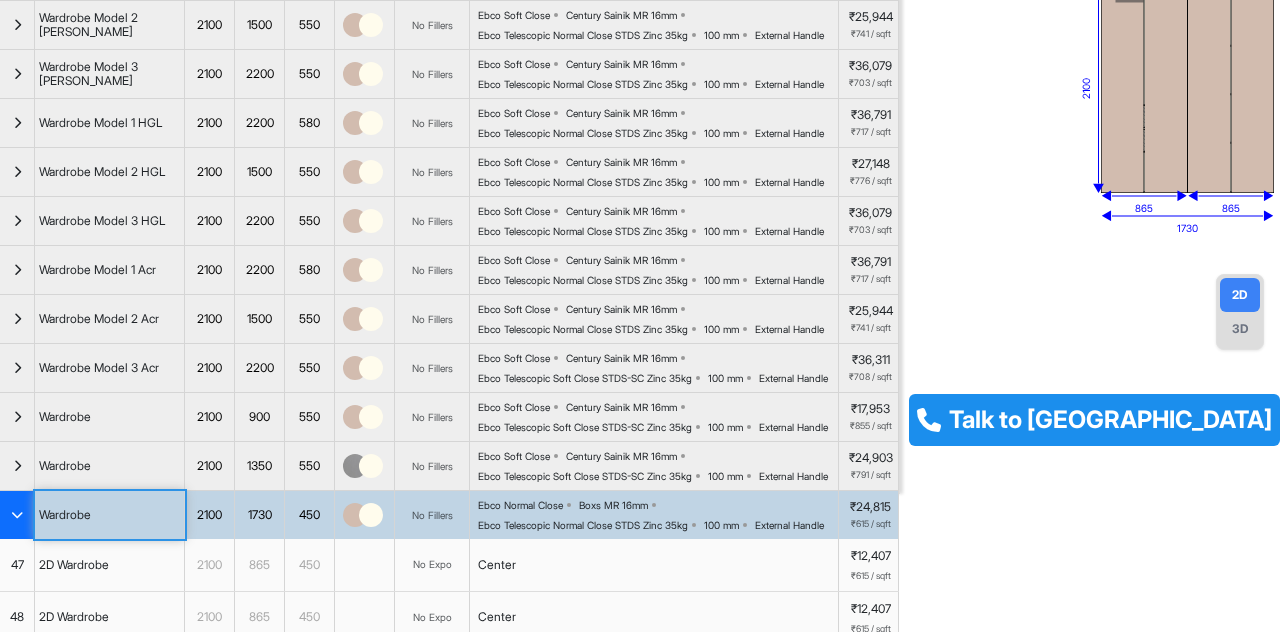 scroll, scrollTop: 131, scrollLeft: 0, axis: vertical 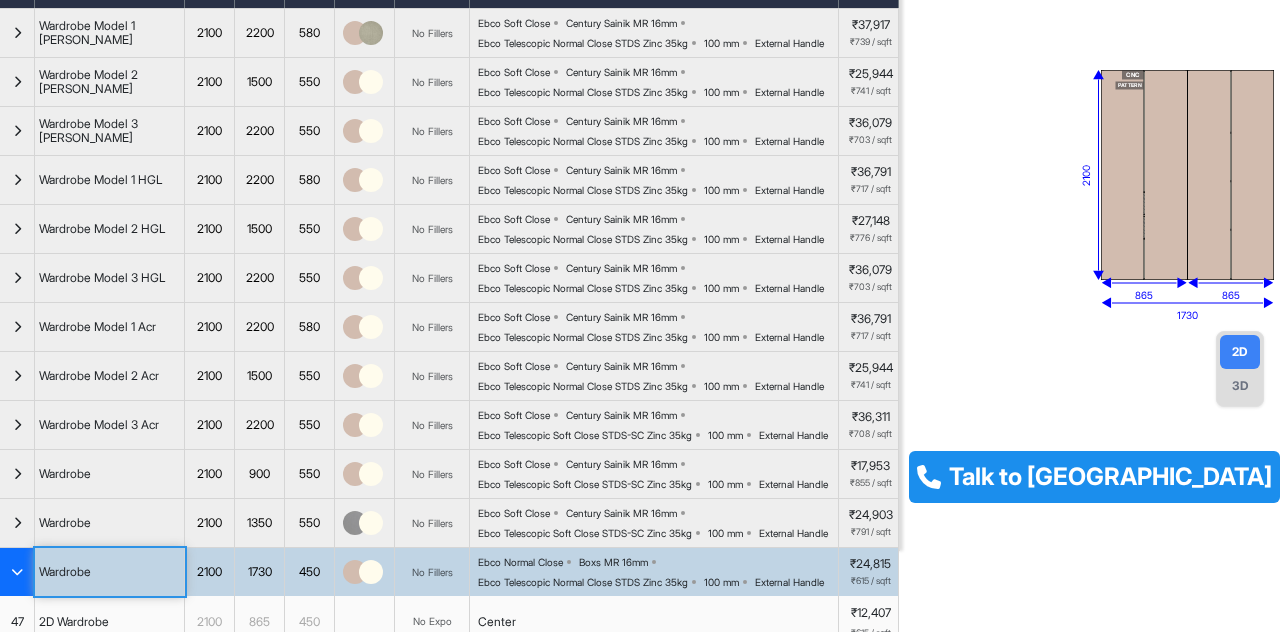 click on "3D" at bounding box center [1240, 386] 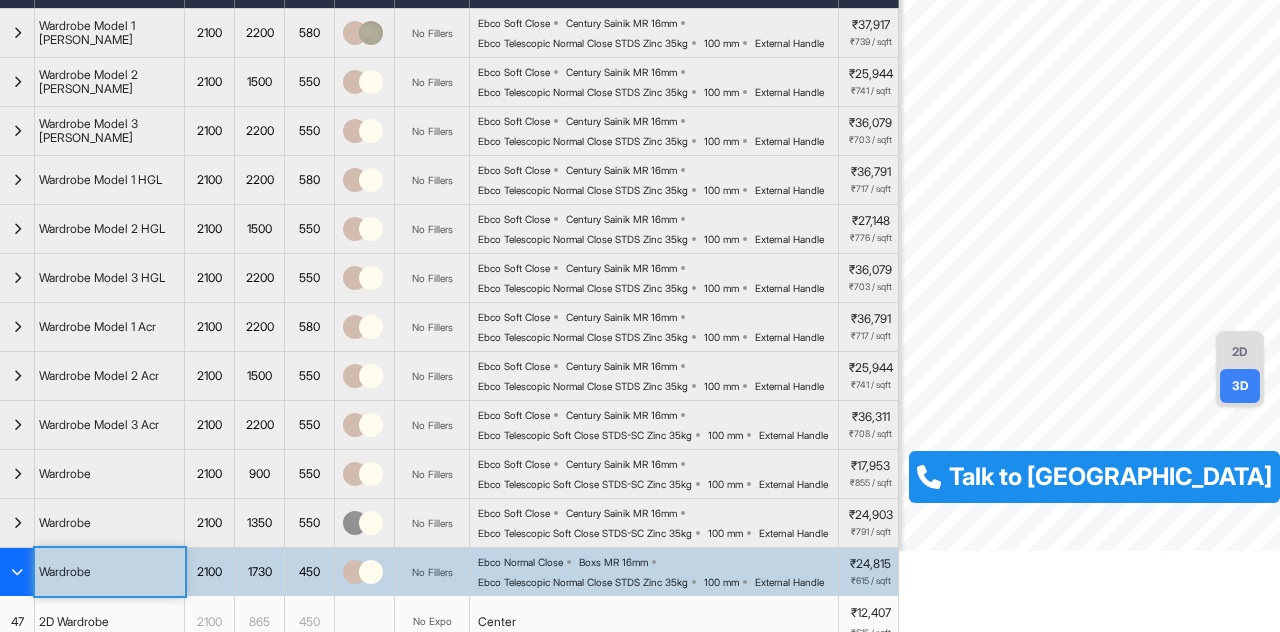 scroll, scrollTop: 0, scrollLeft: 0, axis: both 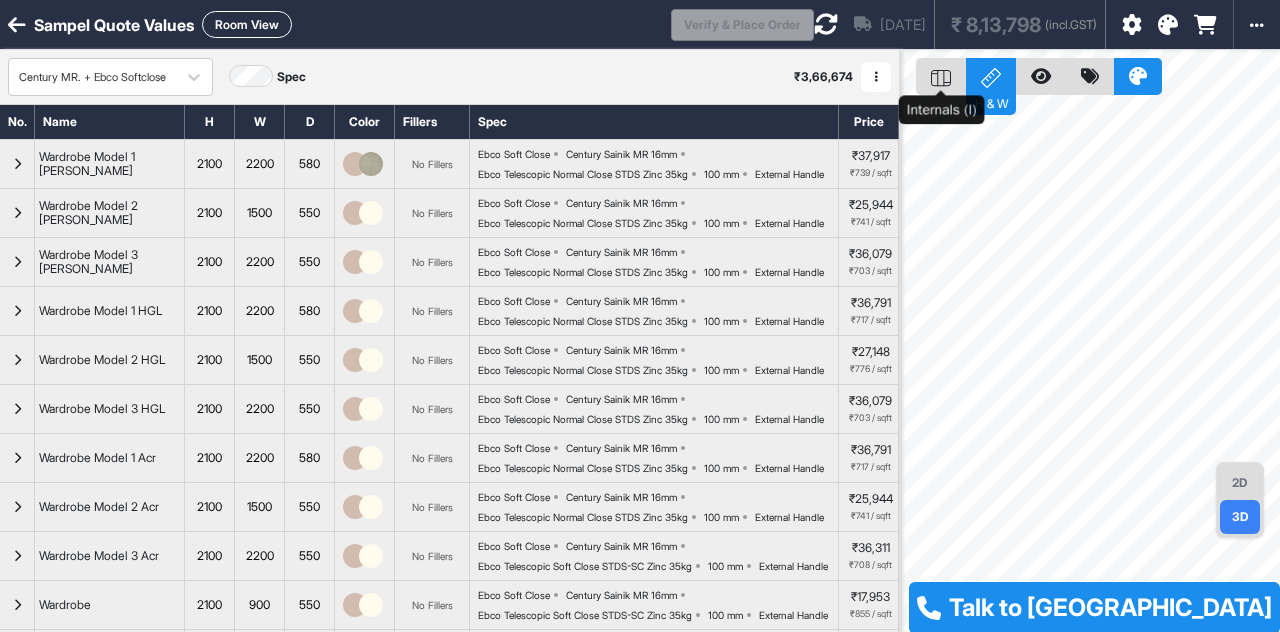 click at bounding box center [941, 76] 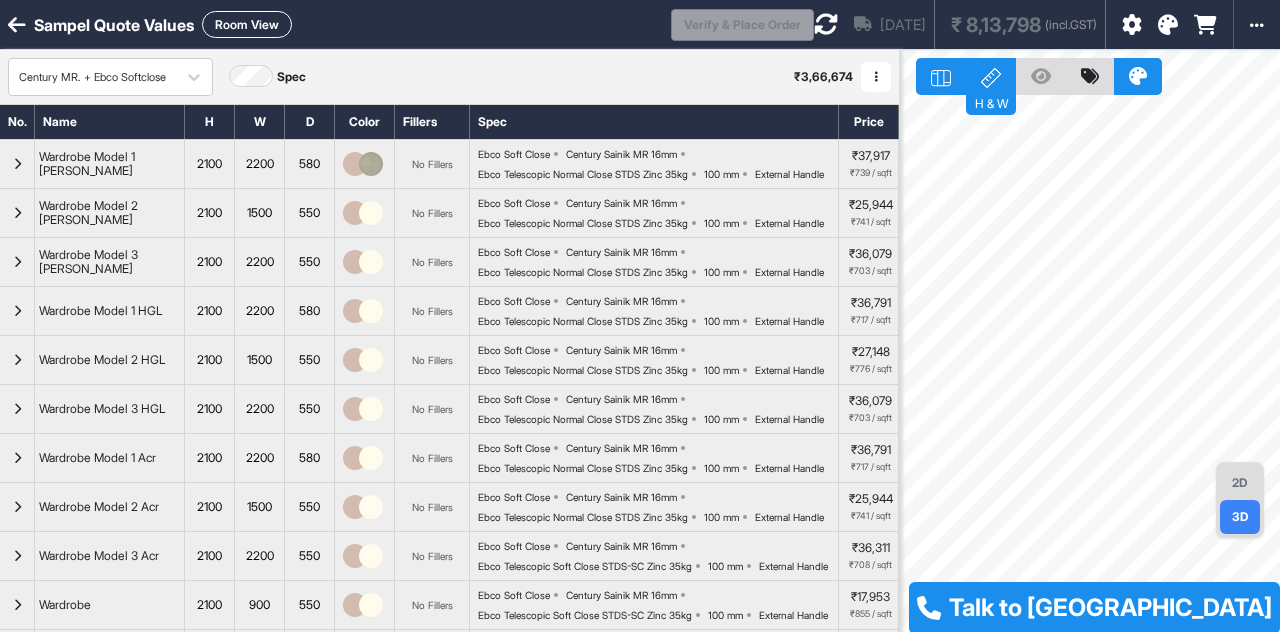 click 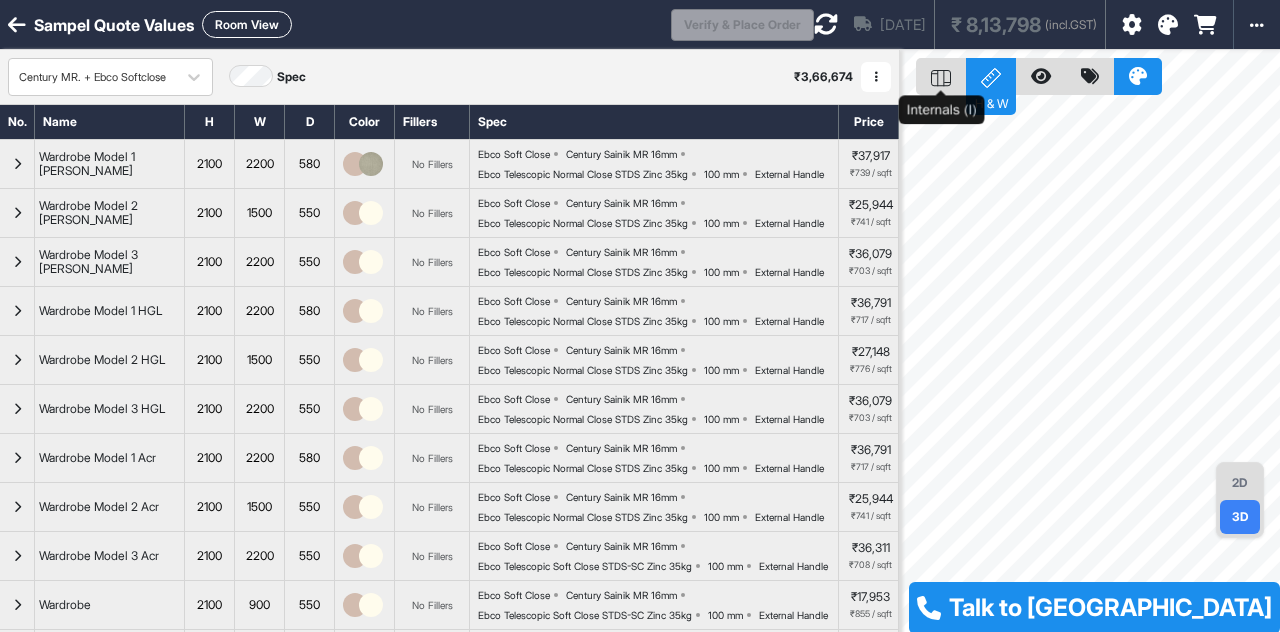 click at bounding box center (941, 76) 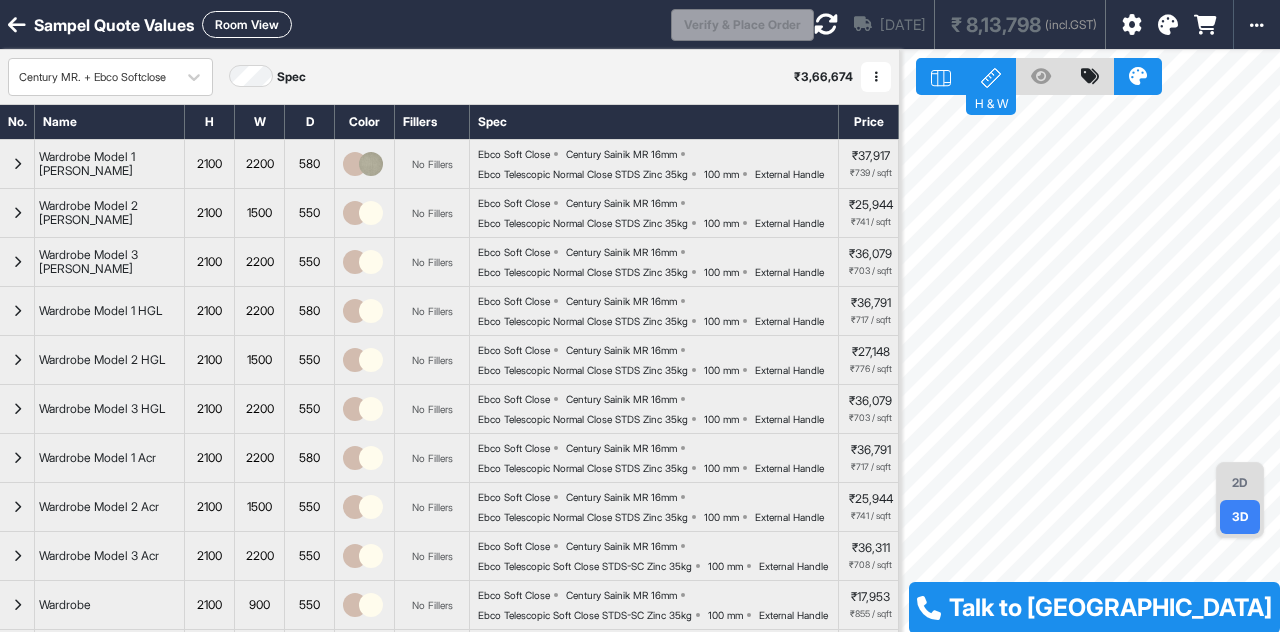 click on "2D" at bounding box center (1240, 483) 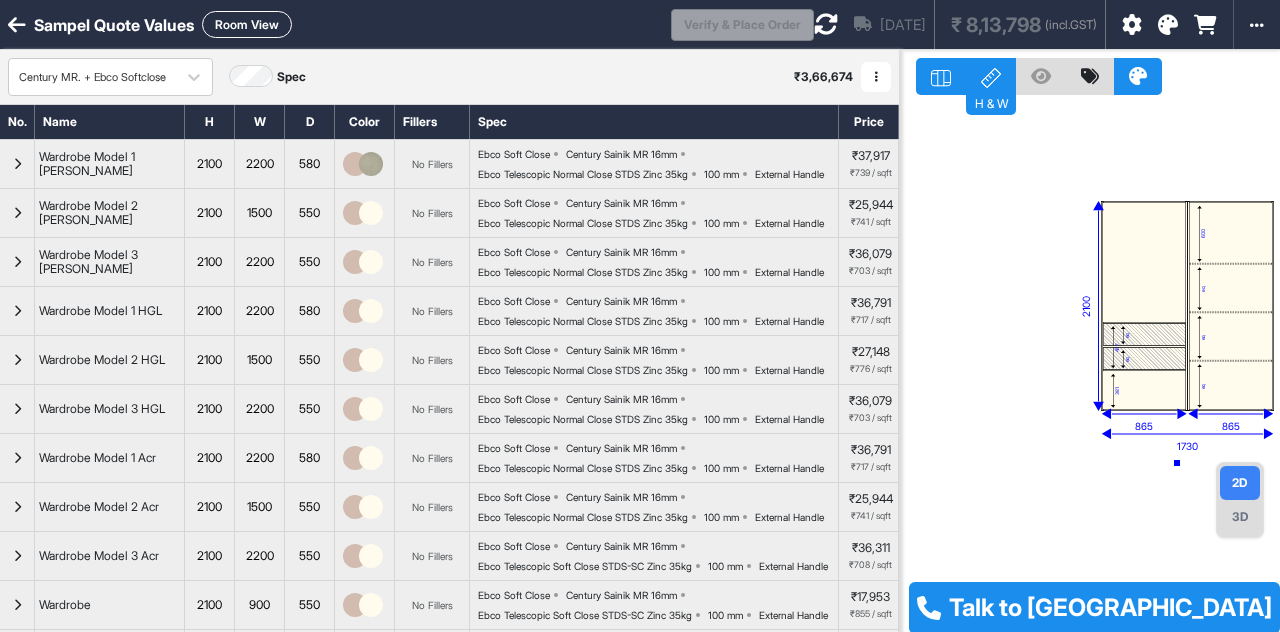drag, startPoint x: 1176, startPoint y: 463, endPoint x: 1187, endPoint y: 462, distance: 11.045361 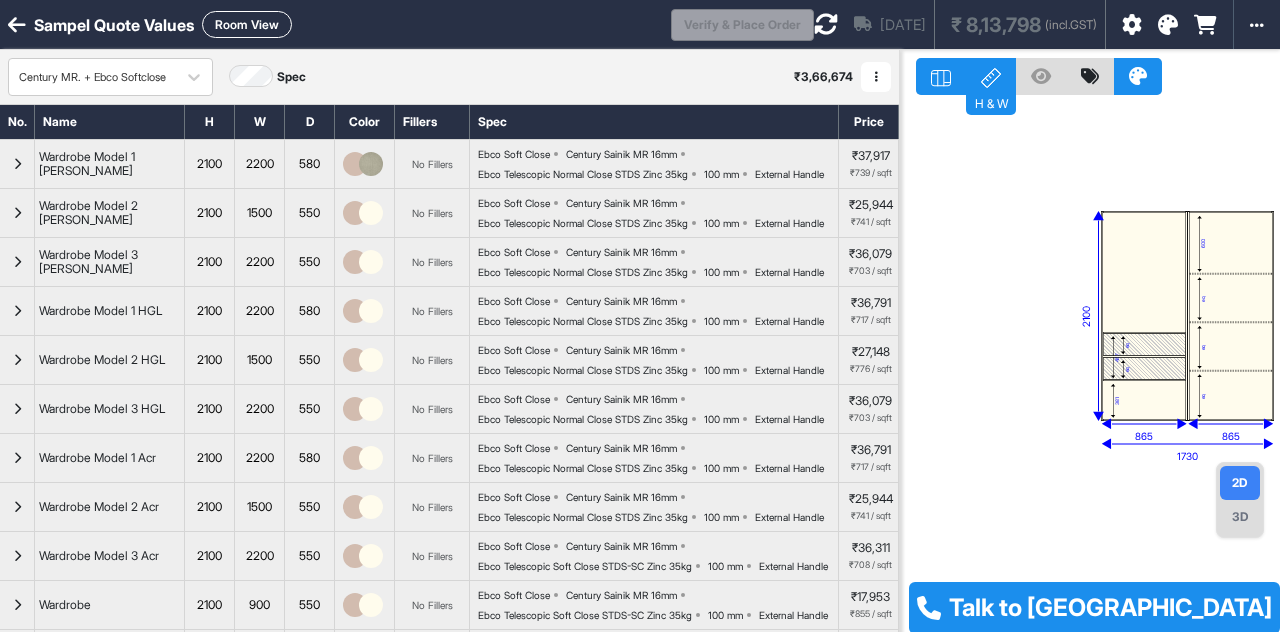 click at bounding box center (17, 25) 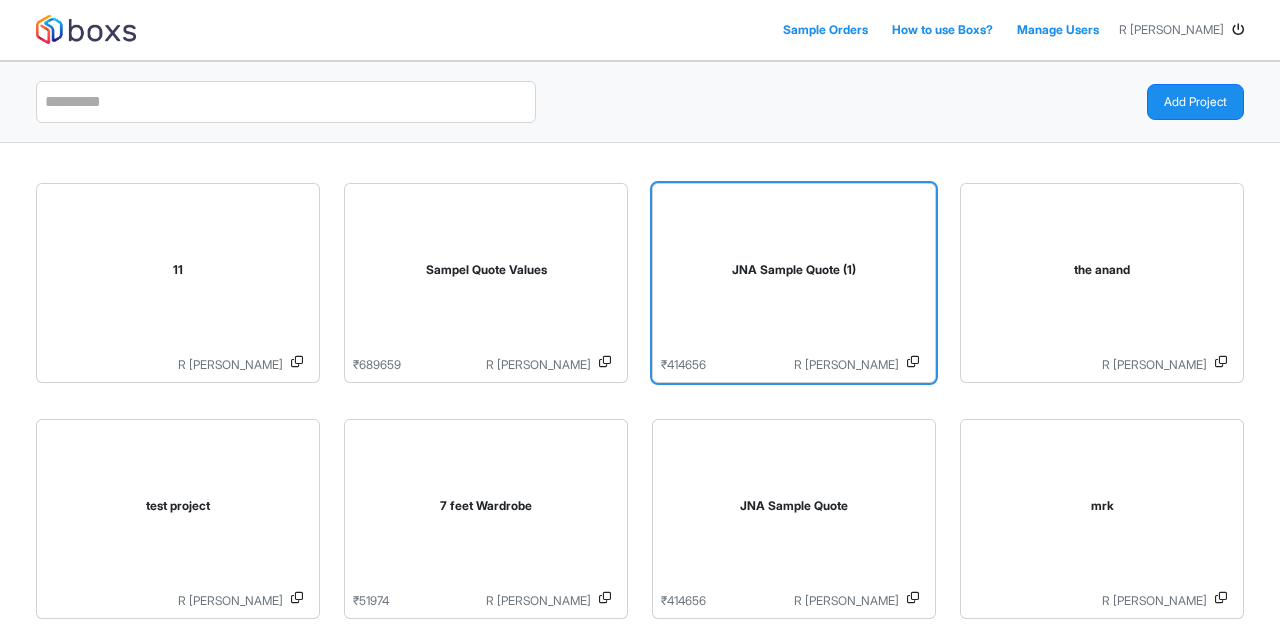 click on "JNA Sample Quote (1)" at bounding box center (794, 274) 